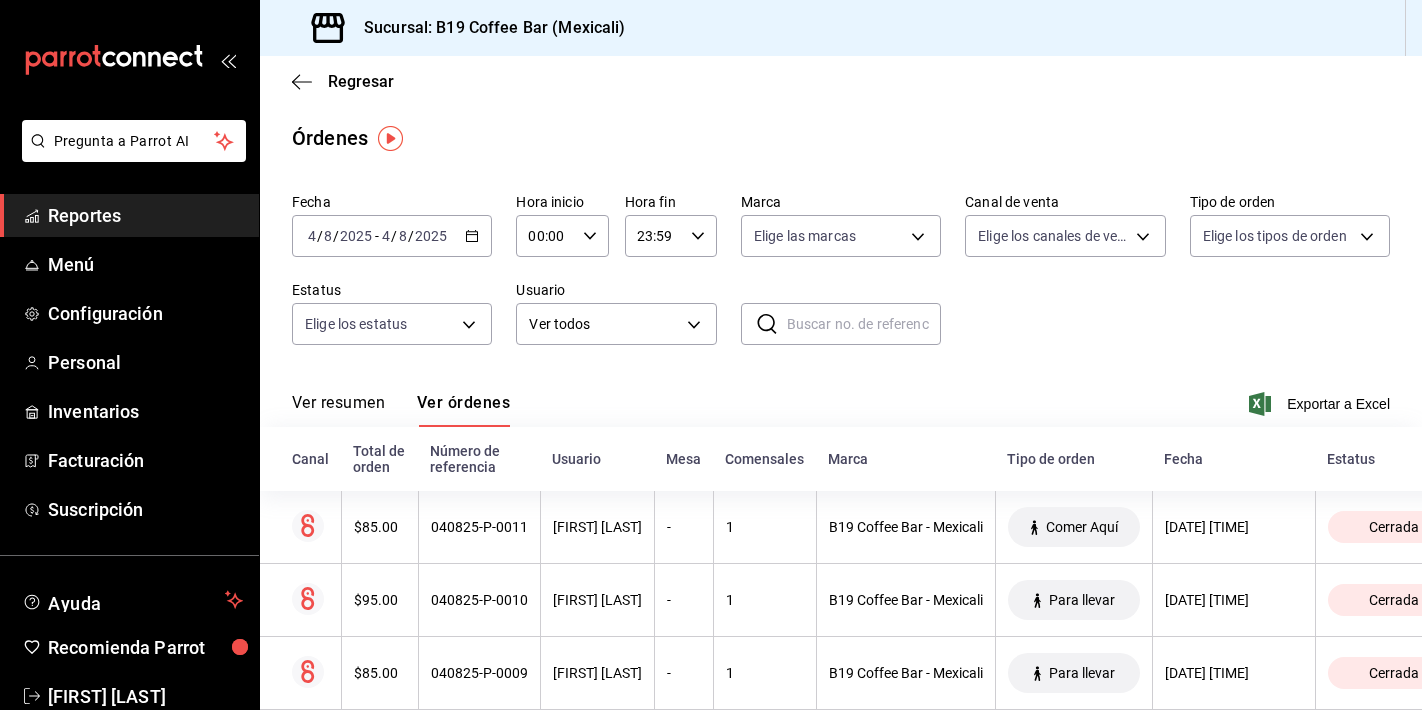 scroll, scrollTop: 0, scrollLeft: 0, axis: both 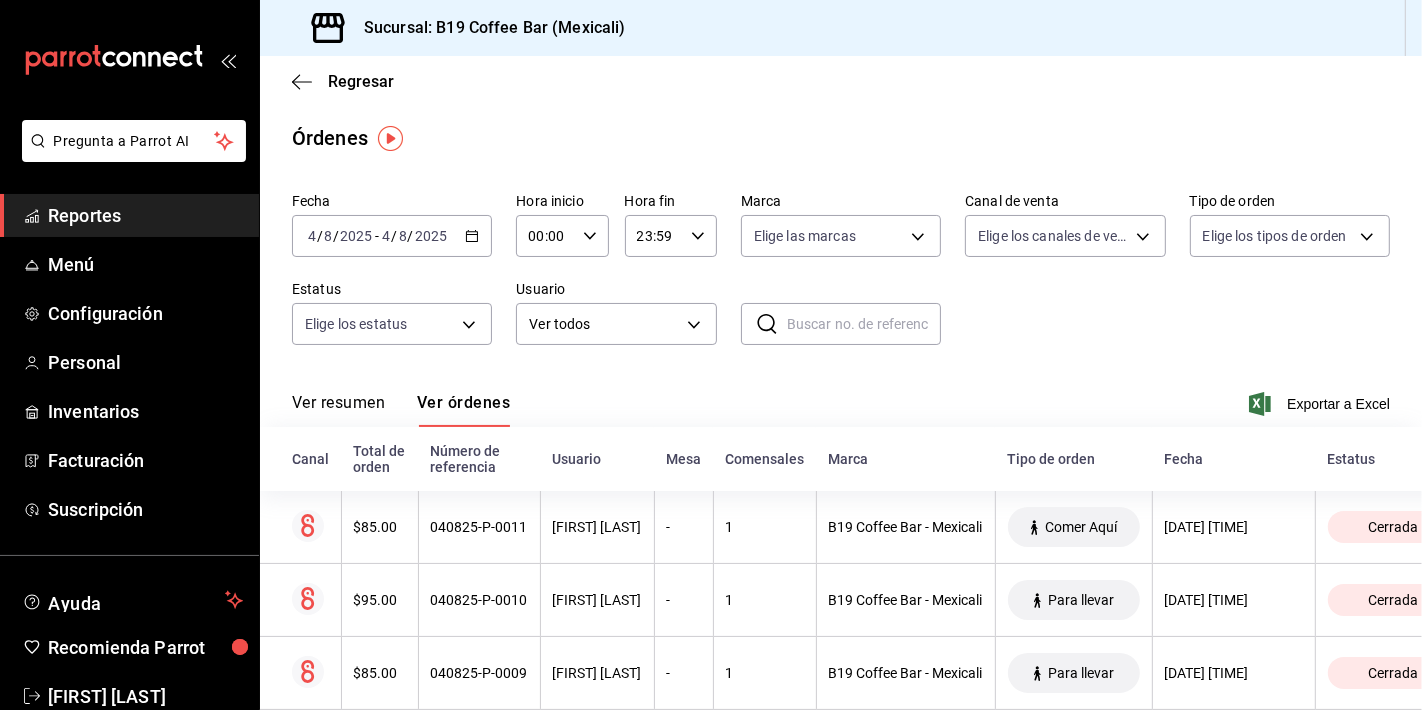 click on "Reportes" at bounding box center (145, 215) 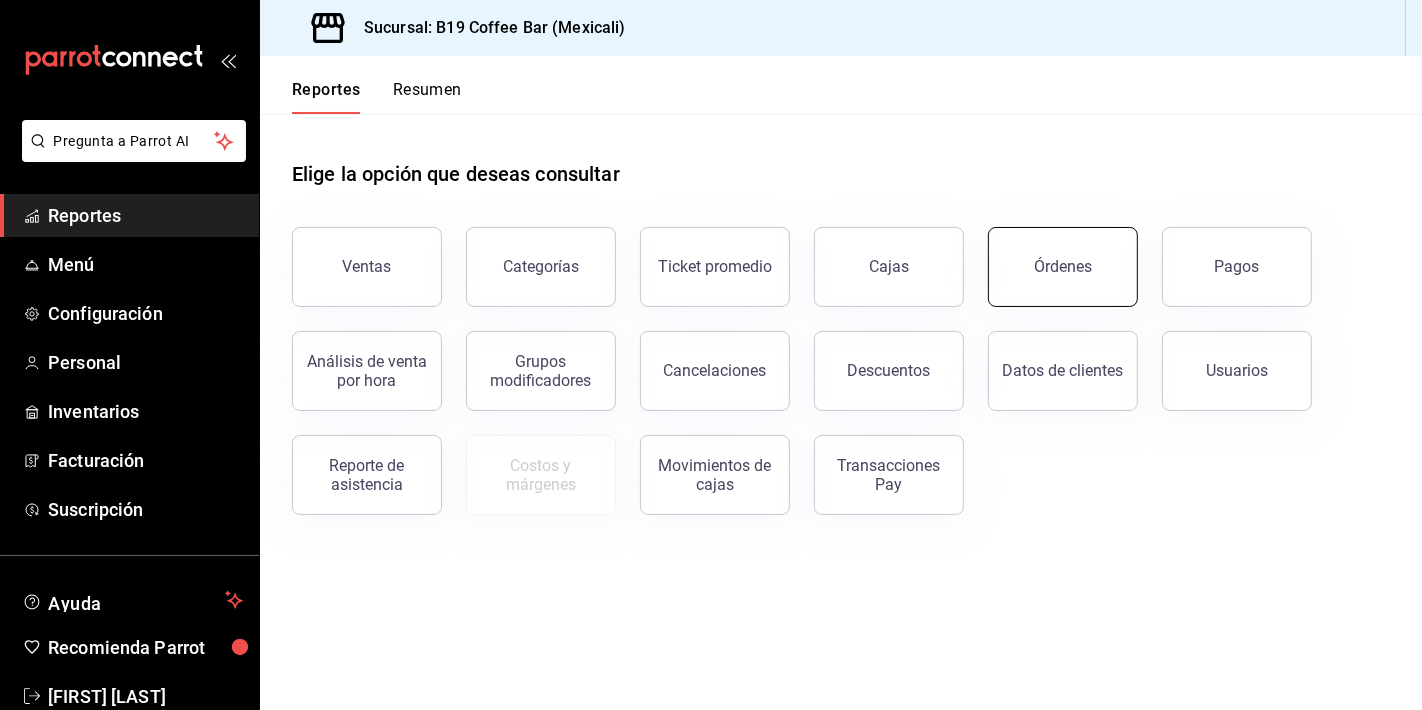 click on "Órdenes" at bounding box center (1063, 267) 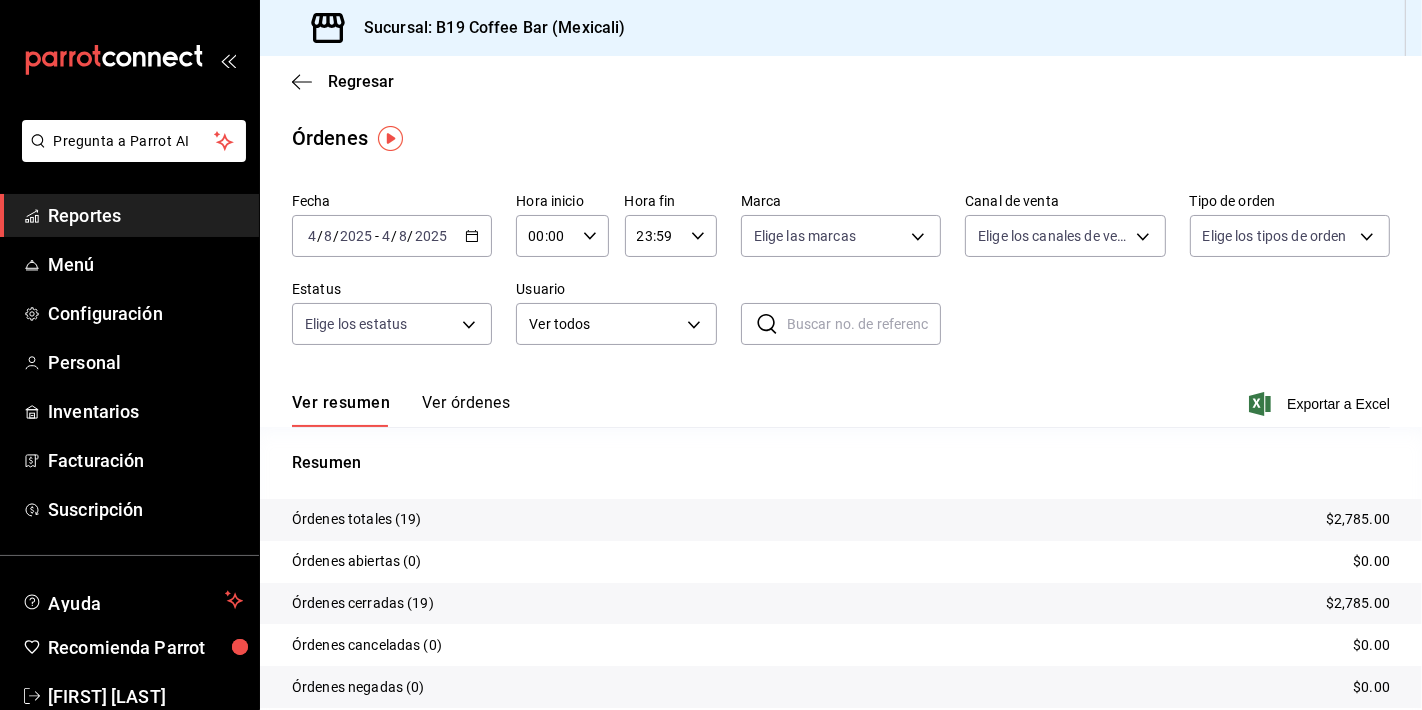 click on "Ver órdenes" at bounding box center (466, 410) 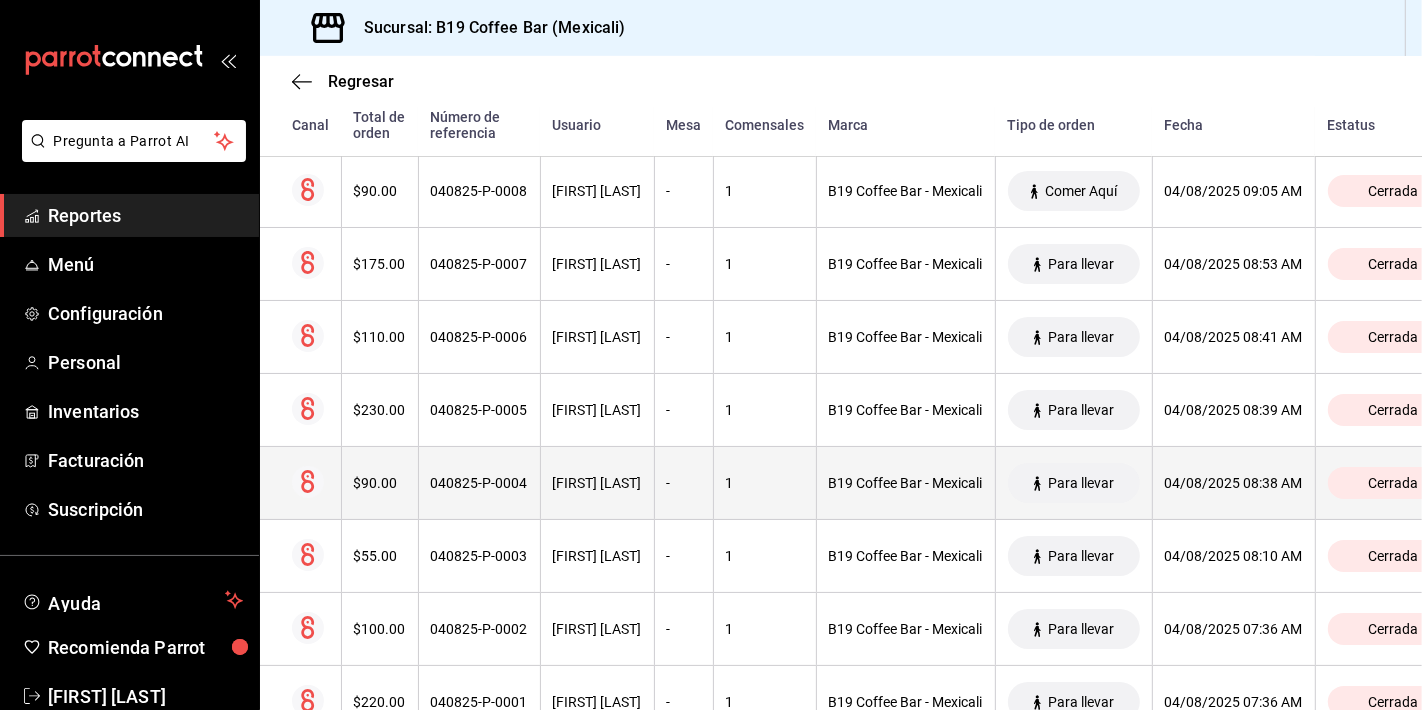 scroll, scrollTop: 1258, scrollLeft: 0, axis: vertical 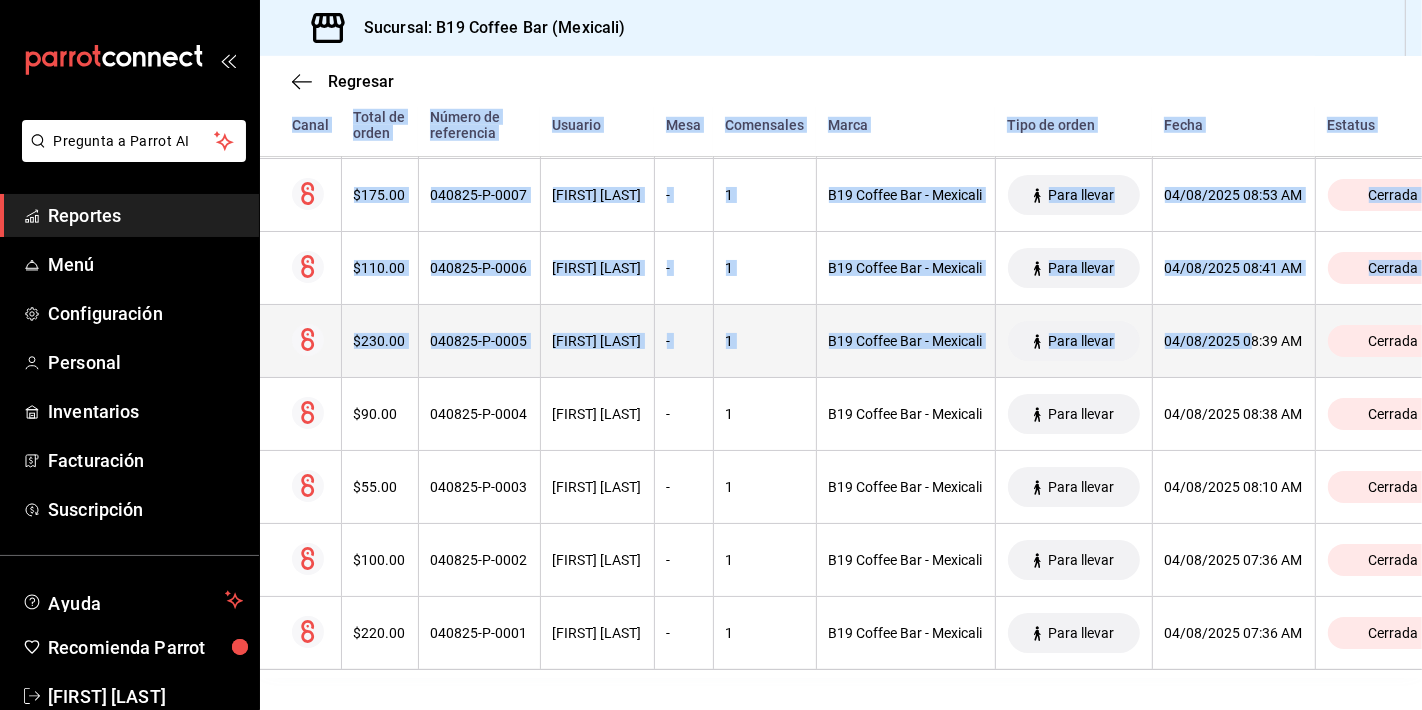 drag, startPoint x: 1226, startPoint y: 665, endPoint x: 1248, endPoint y: 352, distance: 313.77222 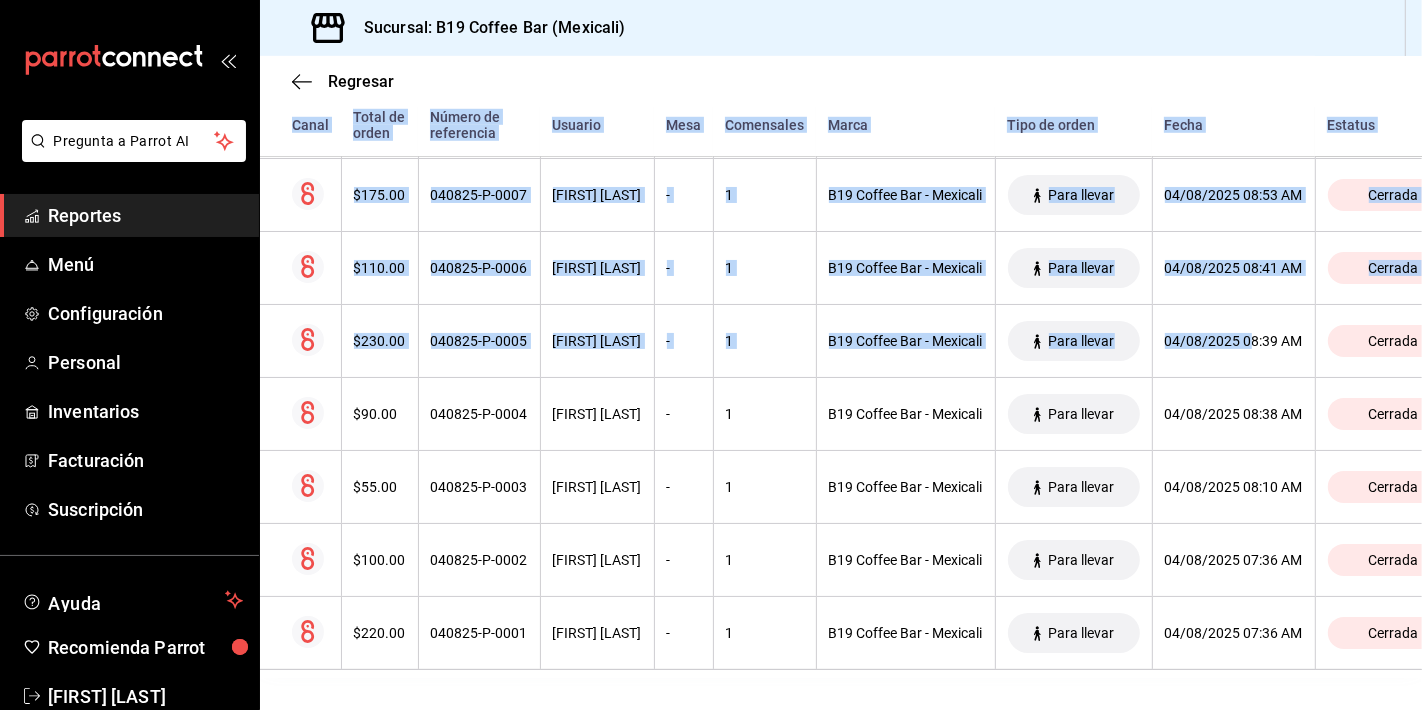 click on "Canal Total de orden Número de referencia Usuario Mesa Comensales Marca Tipo de orden Fecha Estatus $90.00 040825-P-0019 Vanessa Lopez - 1 B19 Coffee Bar - Mexicali Comer Aquí 04/08/2025 11:16 AM Cerrada $275.00 040825-P-0018 Vanessa Lopez - 1 B19 Coffee Bar - Mexicali Para llevar 04/08/2025 11:11 AM Cerrada $85.00 040825-P-0017 Iliana Castro - 1 B19 Coffee Bar - Mexicali Para llevar 04/08/2025 10:54 AM Cerrada $290.00 040825-P-0016 Iliana Castro - 1 B19 Coffee Bar - Mexicali Para llevar 04/08/2025 10:48 AM Cerrada $350.00 040825-P-0015 Iliana Castro - 1 B19 Coffee Bar - Mexicali Para llevar 04/08/2025 10:35 AM Cerrada $75.00 040825-P-0014 Iliana Castro - 1 B19 Coffee Bar - Mexicali Para llevar 04/08/2025 10:34 AM Cerrada $175.00 040825-P-0013 Iliana Castro - 1 B19 Coffee Bar - Mexicali Para llevar 04/08/2025 10:33 AM Cerrada $110.00 040825-P-0012 Iliana Castro - 1 B19 Coffee Bar - Mexicali Para llevar 04/08/2025 10:32 AM Cerrada $85.00 040825-P-0011 Iliana Castro - 1 B19 Coffee Bar - Mexicali Comer Aquí -" at bounding box center [876, -70] 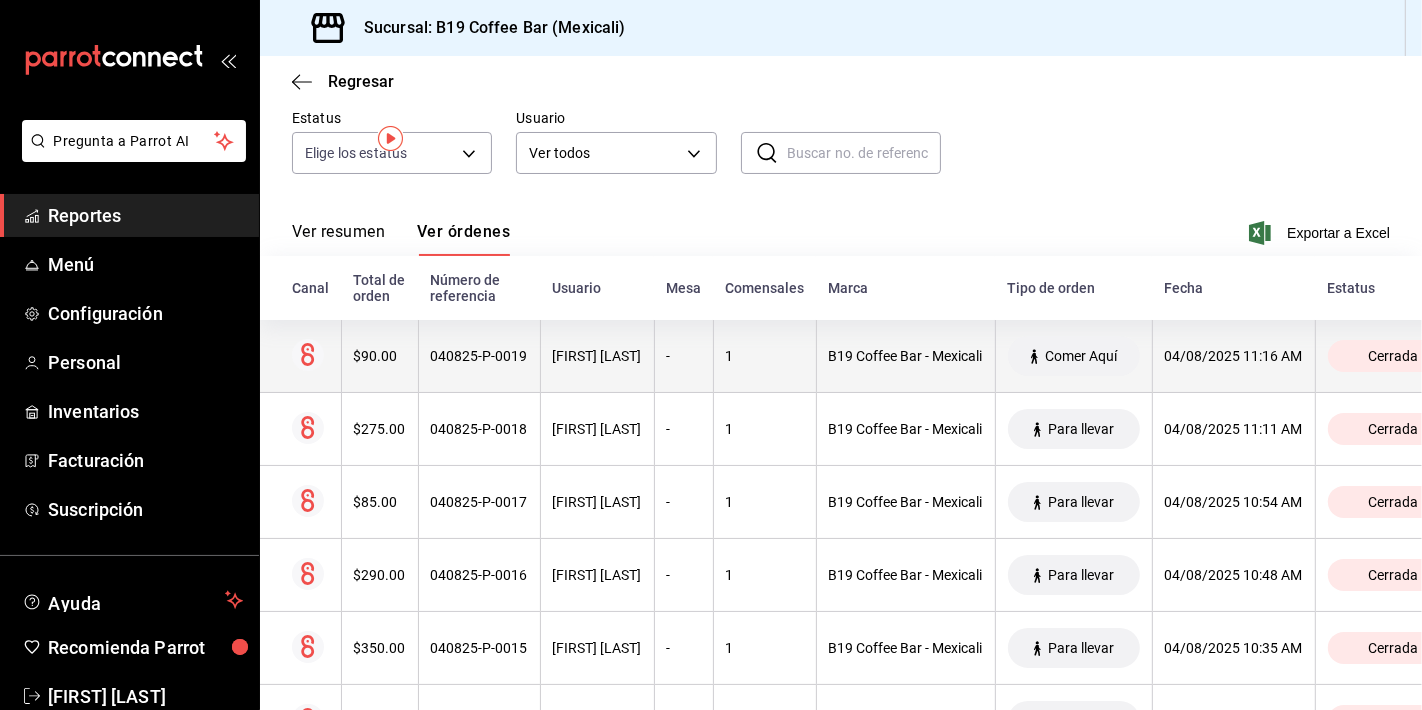 scroll, scrollTop: 0, scrollLeft: 0, axis: both 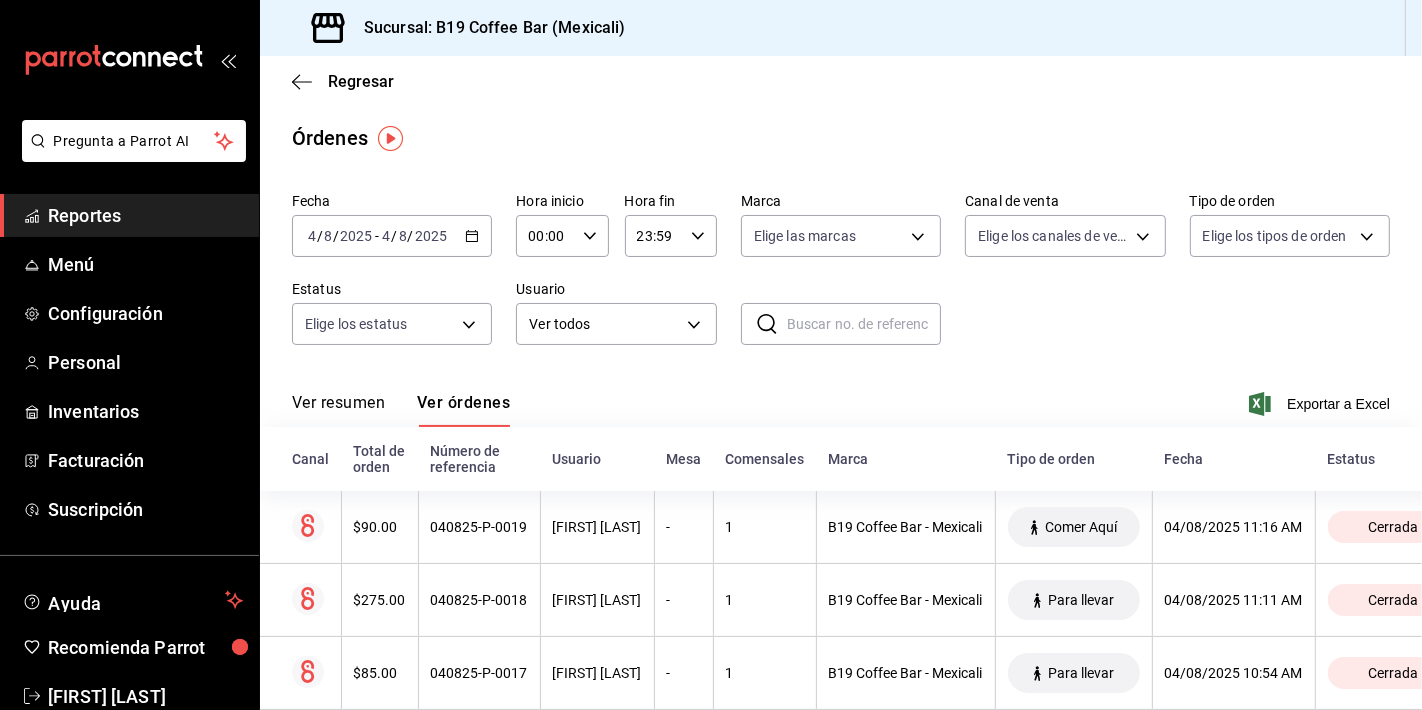 click on "Fecha 2025-08-04 4 / 8 / 2025 - 2025-08-04 4 / 8 / 2025 Hora inicio 00:00 Hora inicio Hora fin 23:59 Hora fin Marca Elige las marcas Canal de venta Elige los canales de venta Tipo de orden Elige los tipos de orden Estatus Elige los estatus Usuario Ver todos ALL ​ ​" at bounding box center [841, 277] 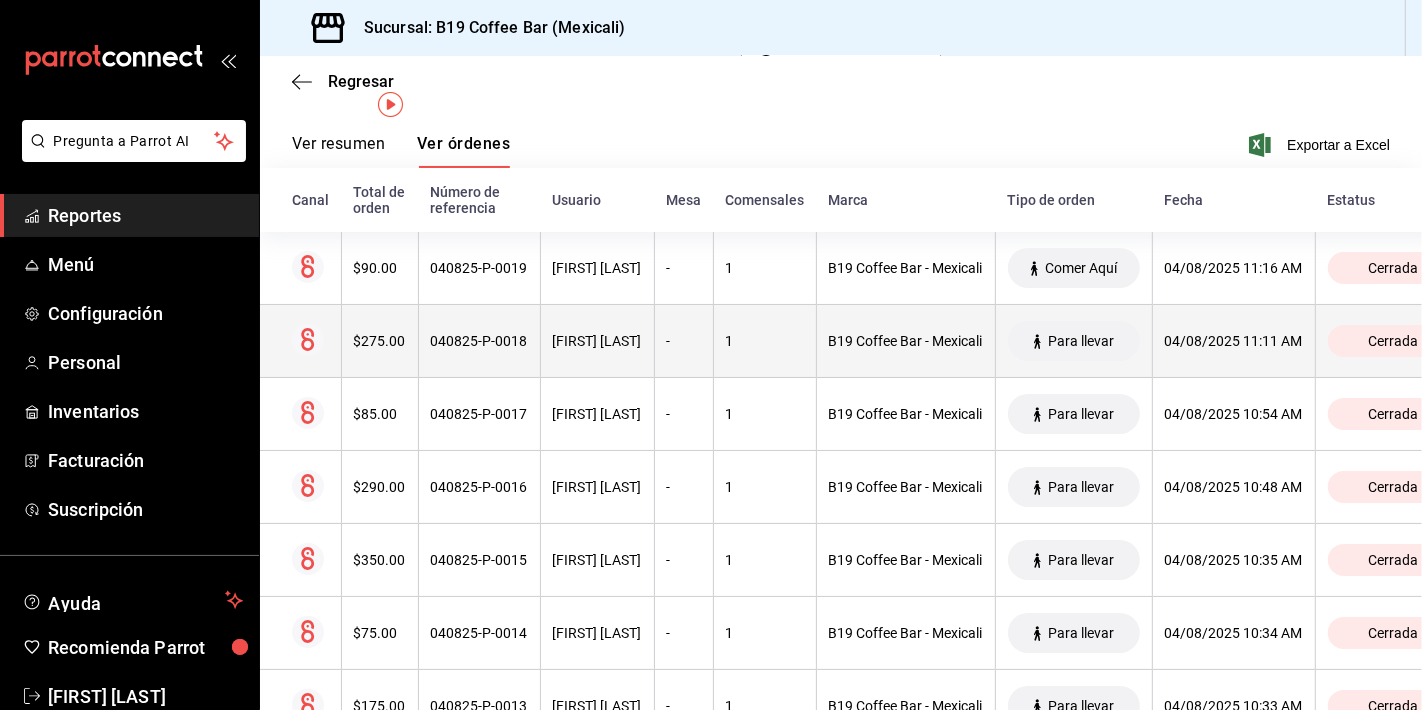scroll, scrollTop: 0, scrollLeft: 0, axis: both 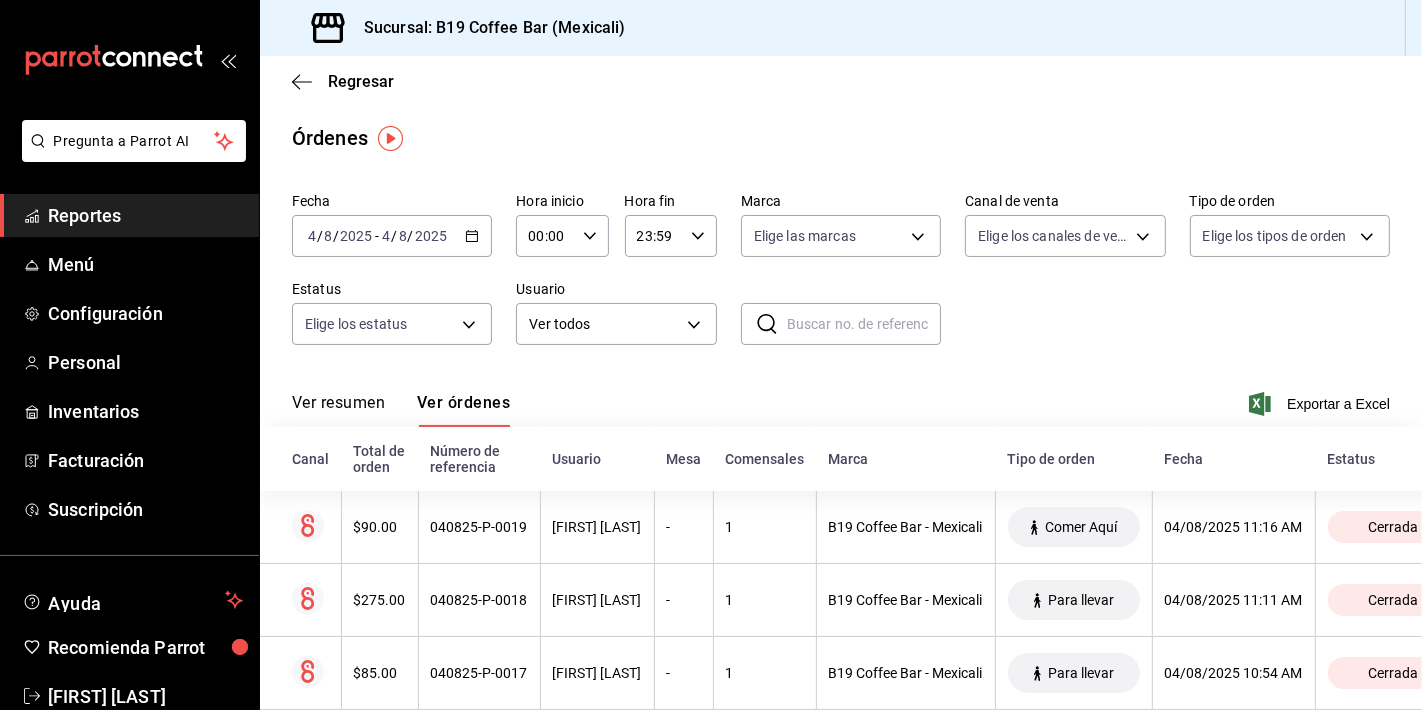 click on "Reportes" at bounding box center (145, 215) 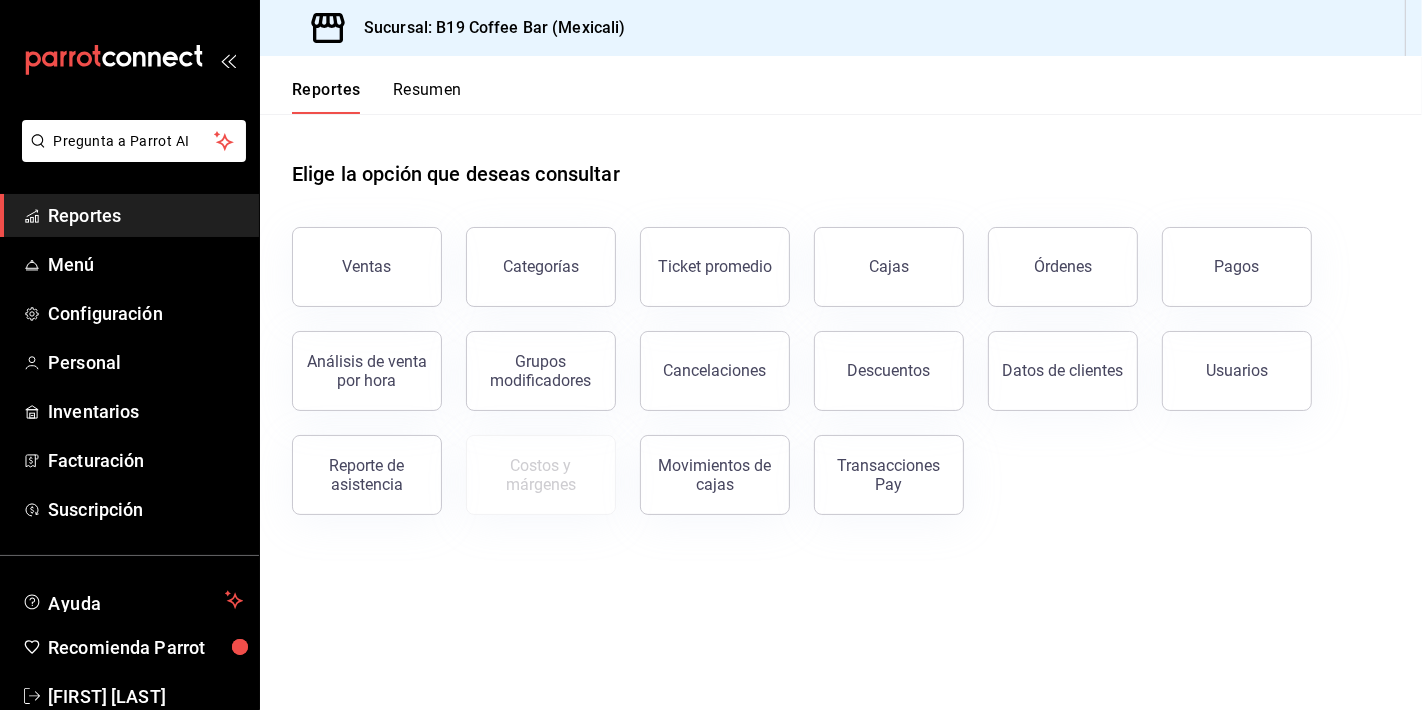drag, startPoint x: 965, startPoint y: 415, endPoint x: 576, endPoint y: 207, distance: 441.1179 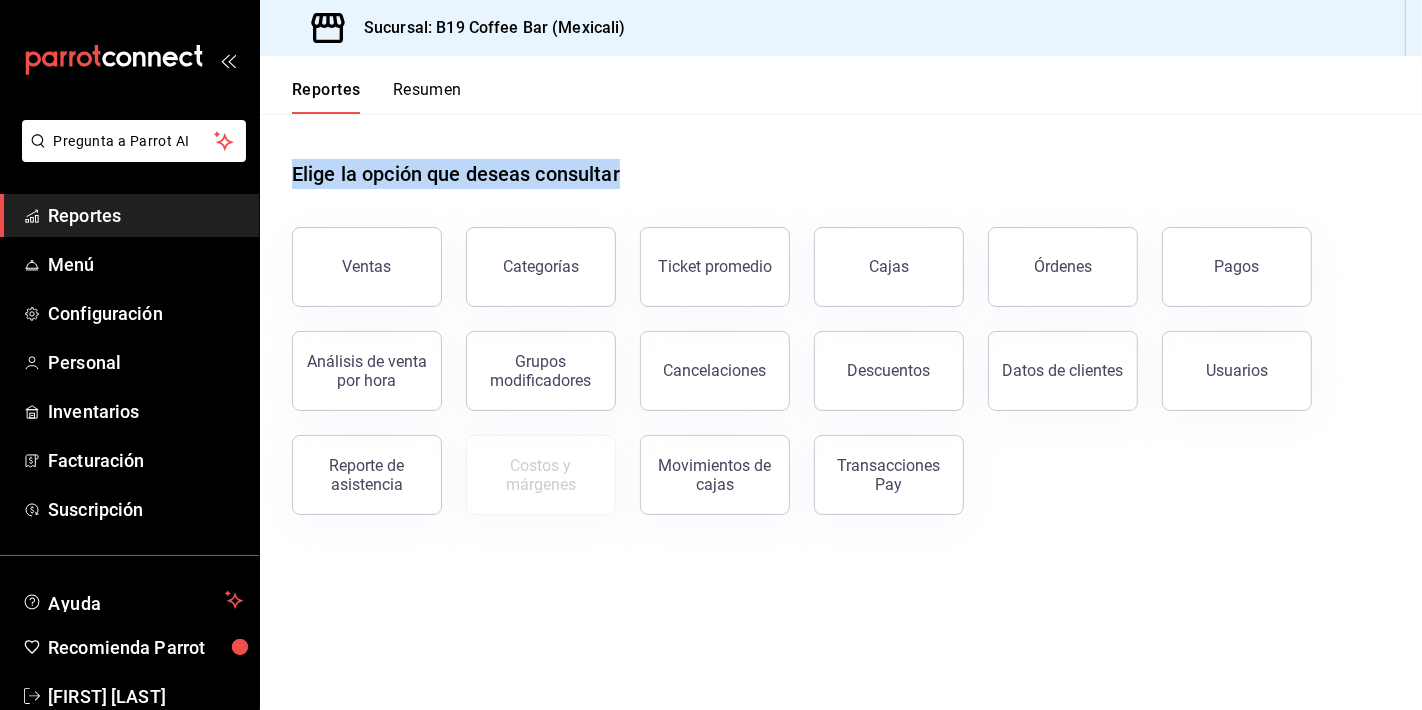 drag, startPoint x: 581, startPoint y: 135, endPoint x: 917, endPoint y: 612, distance: 583.45953 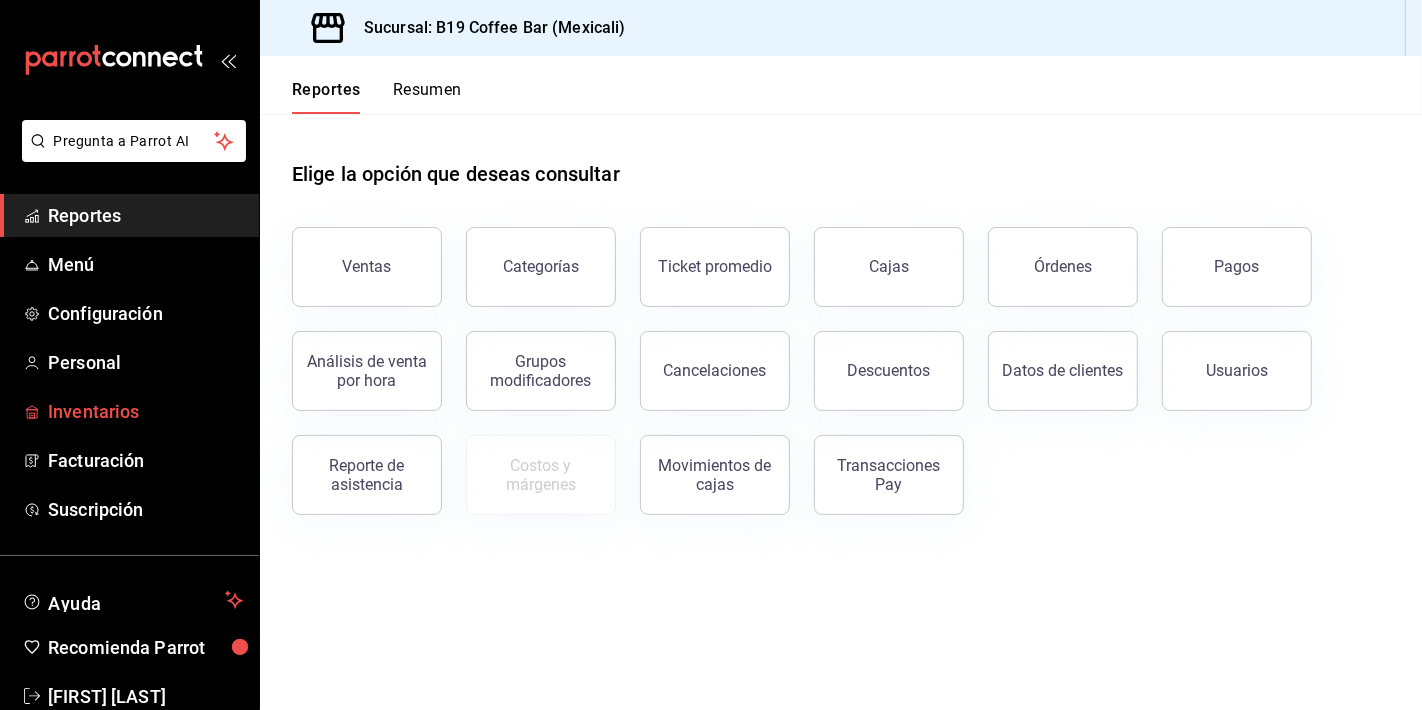 click on "Inventarios" at bounding box center [145, 411] 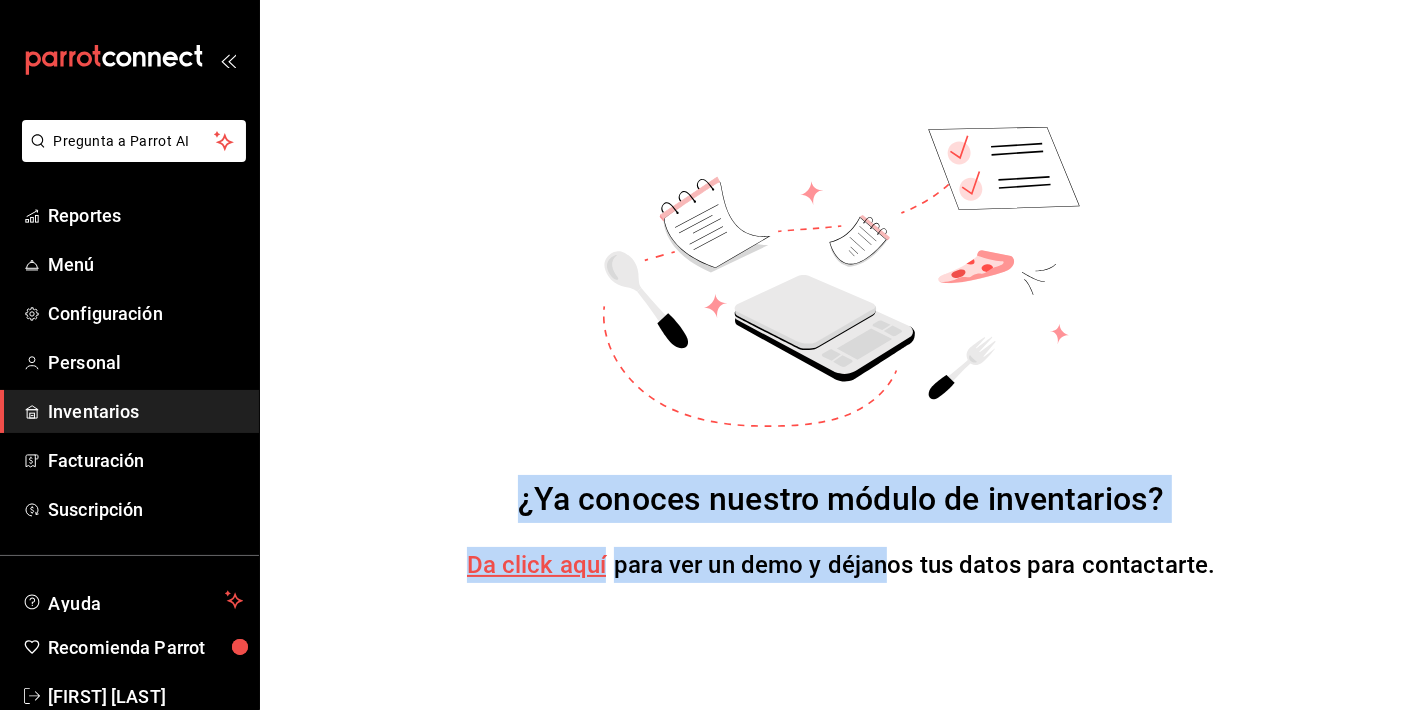 drag, startPoint x: 807, startPoint y: 130, endPoint x: 890, endPoint y: 602, distance: 479.2421 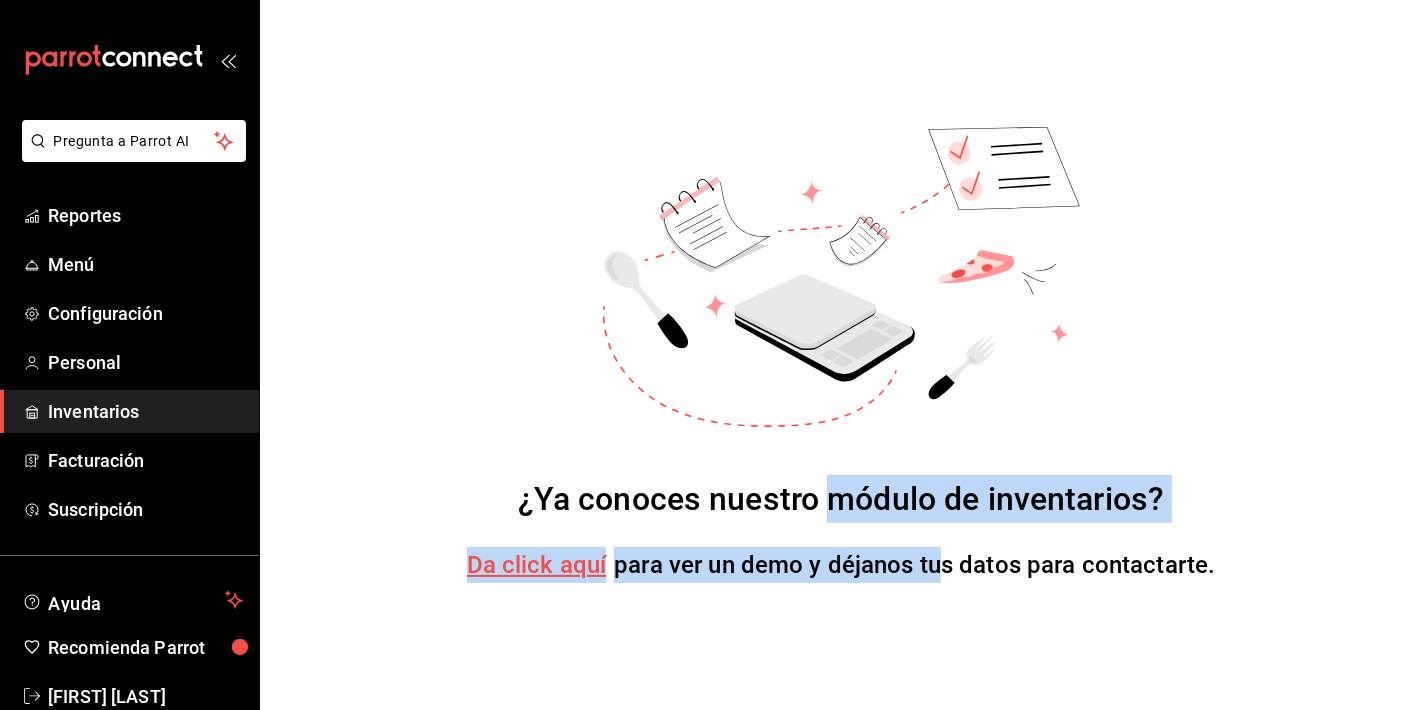 drag, startPoint x: 890, startPoint y: 535, endPoint x: 825, endPoint y: 490, distance: 79.05694 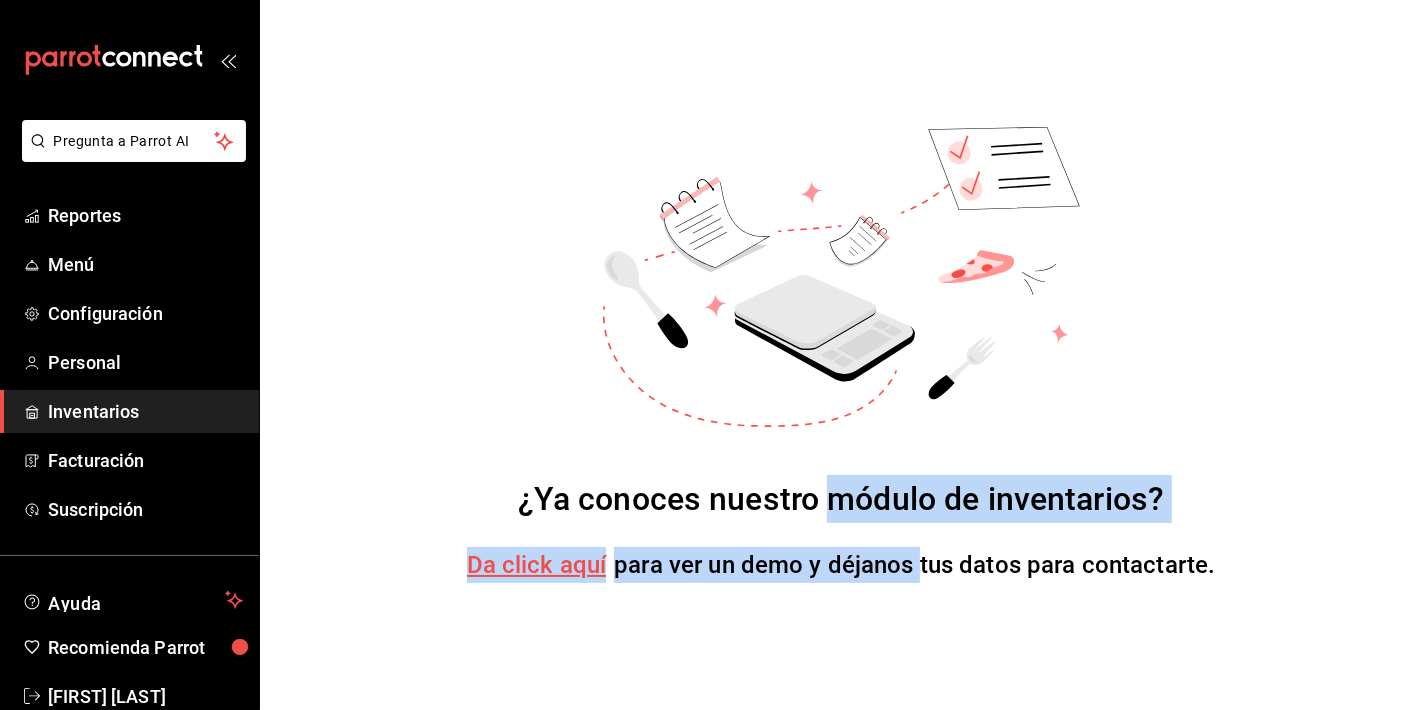drag, startPoint x: 824, startPoint y: 498, endPoint x: 922, endPoint y: 555, distance: 113.37107 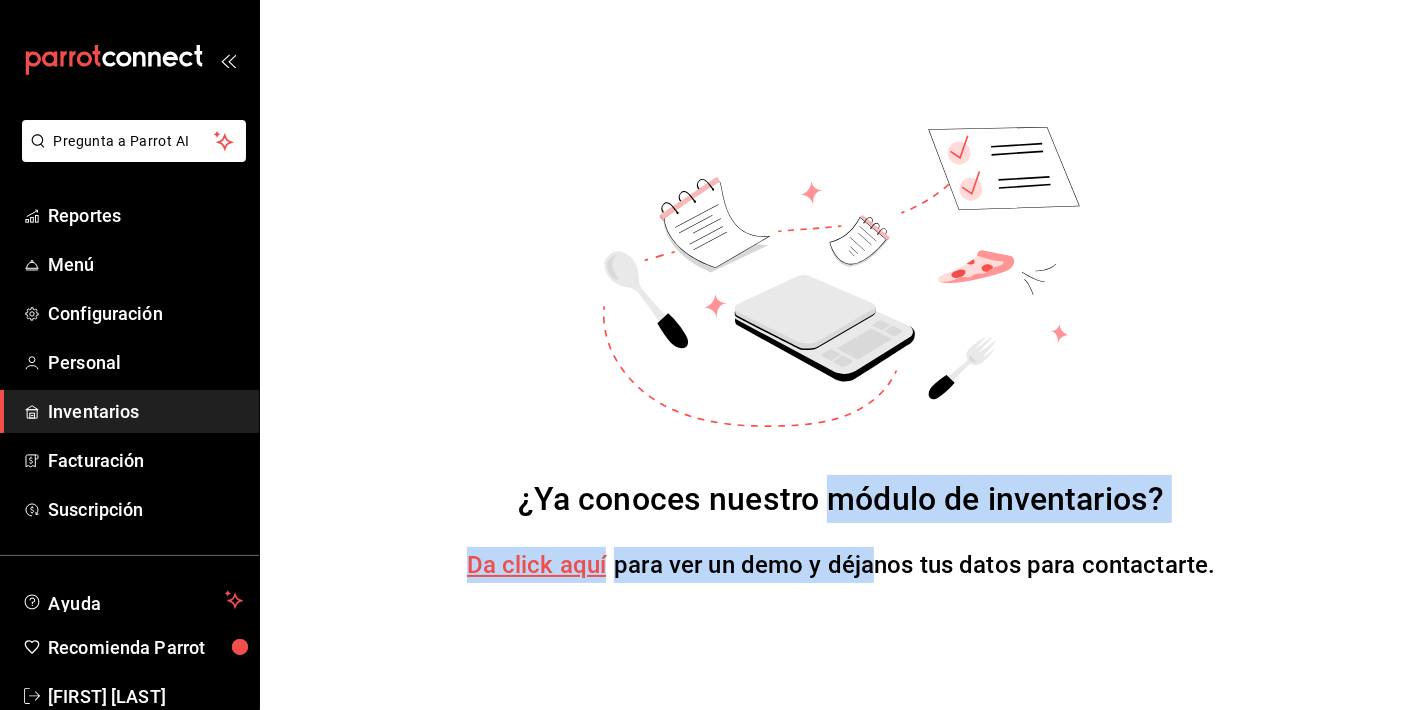 drag, startPoint x: 923, startPoint y: 555, endPoint x: 869, endPoint y: 540, distance: 56.044624 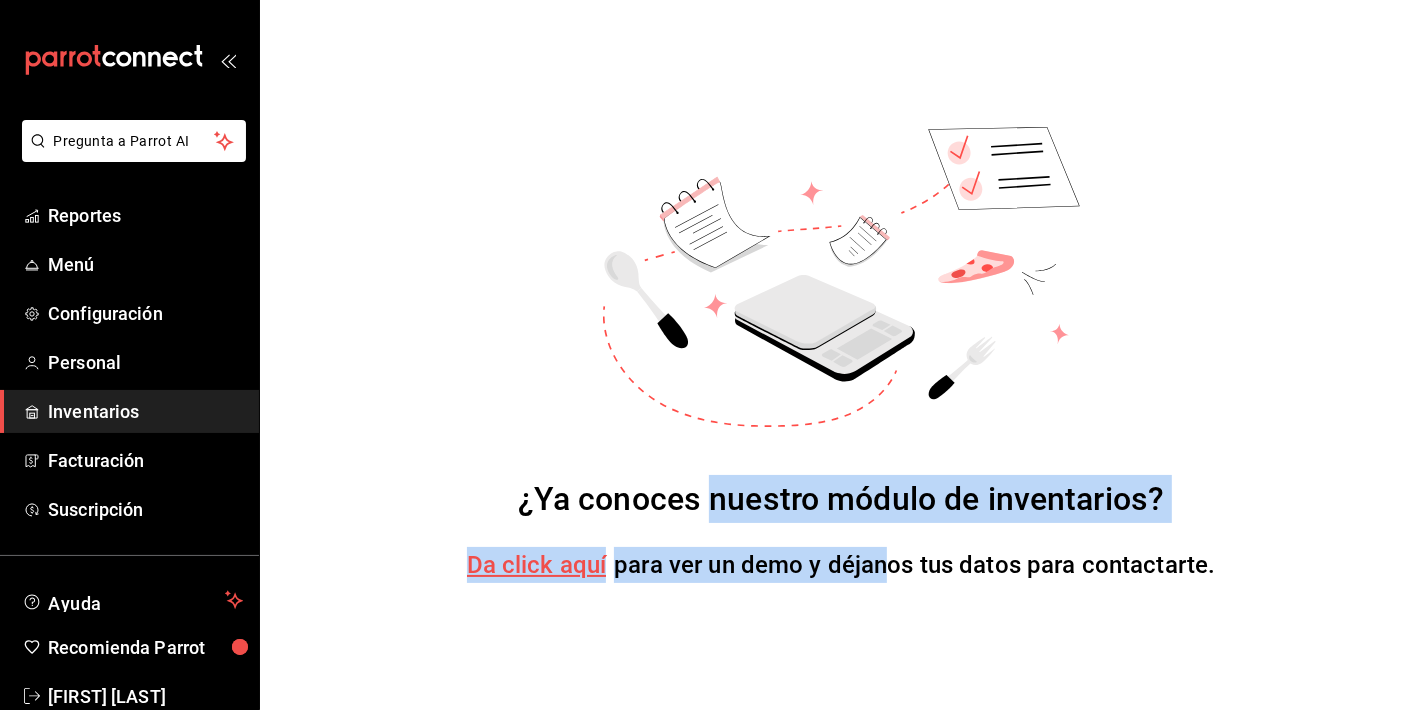 drag, startPoint x: 705, startPoint y: 492, endPoint x: 886, endPoint y: 562, distance: 194.06442 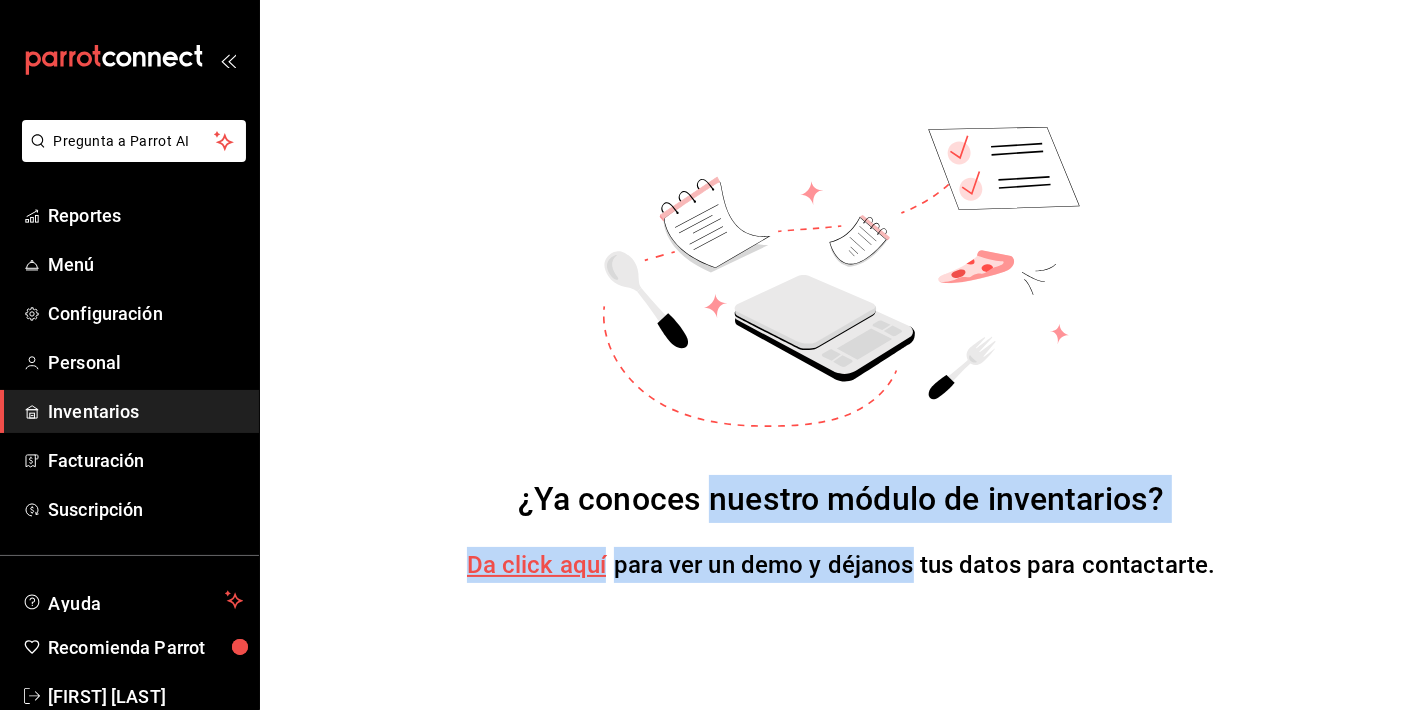 drag, startPoint x: 911, startPoint y: 566, endPoint x: 708, endPoint y: 492, distance: 216.06712 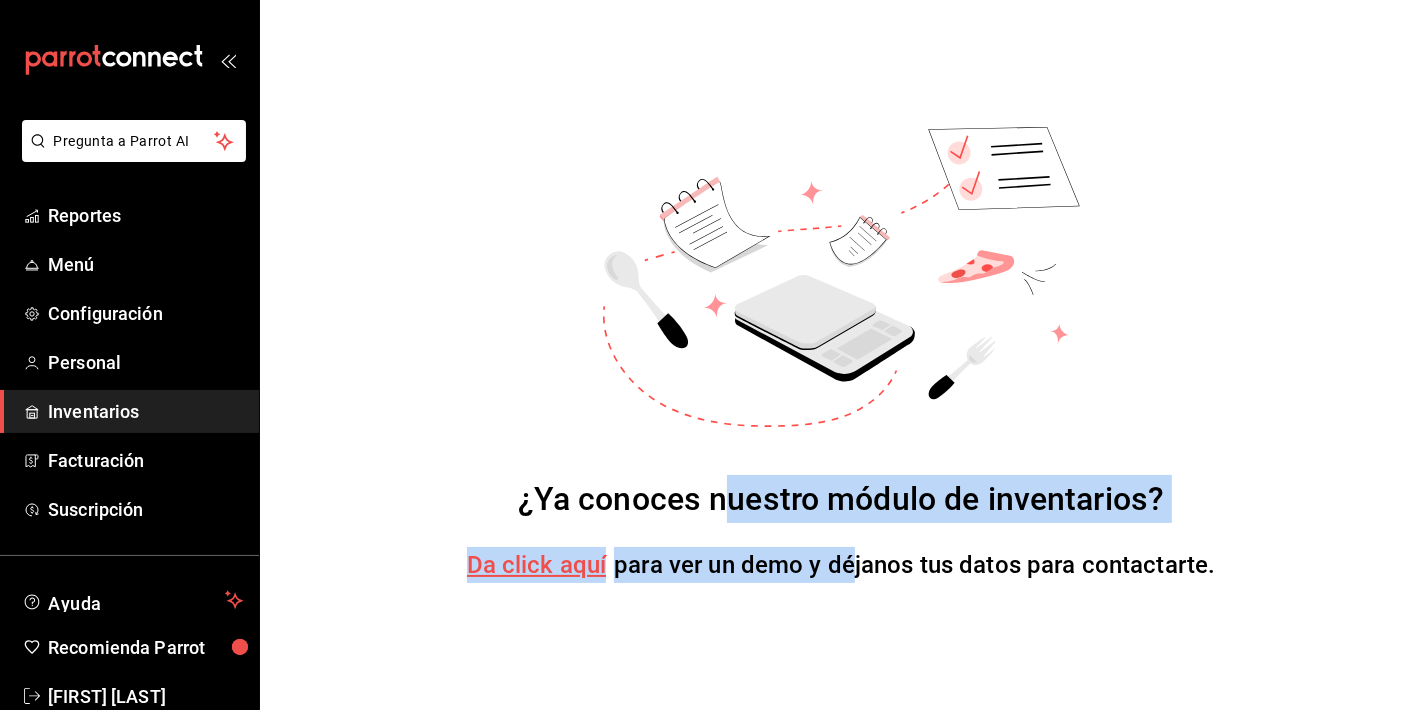 drag, startPoint x: 724, startPoint y: 478, endPoint x: 849, endPoint y: 567, distance: 153.44705 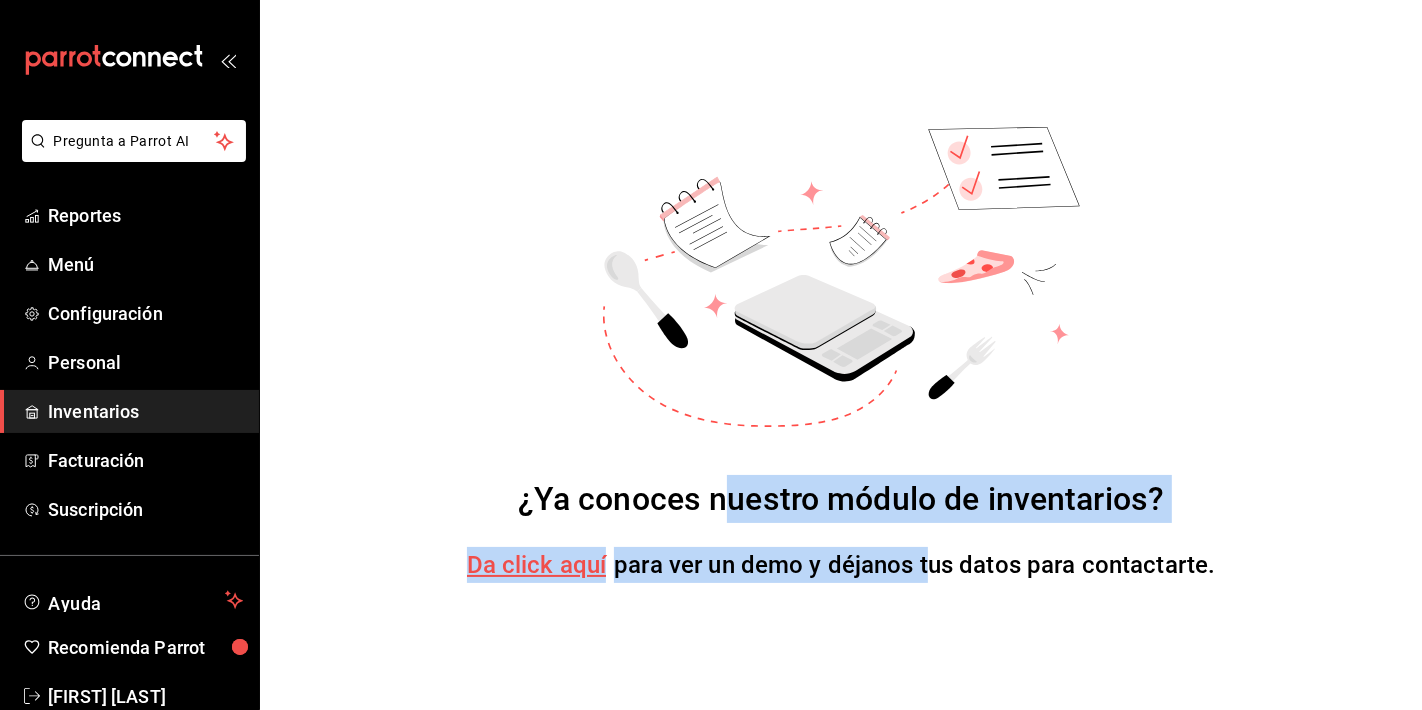 drag, startPoint x: 934, startPoint y: 567, endPoint x: 718, endPoint y: 515, distance: 222.17111 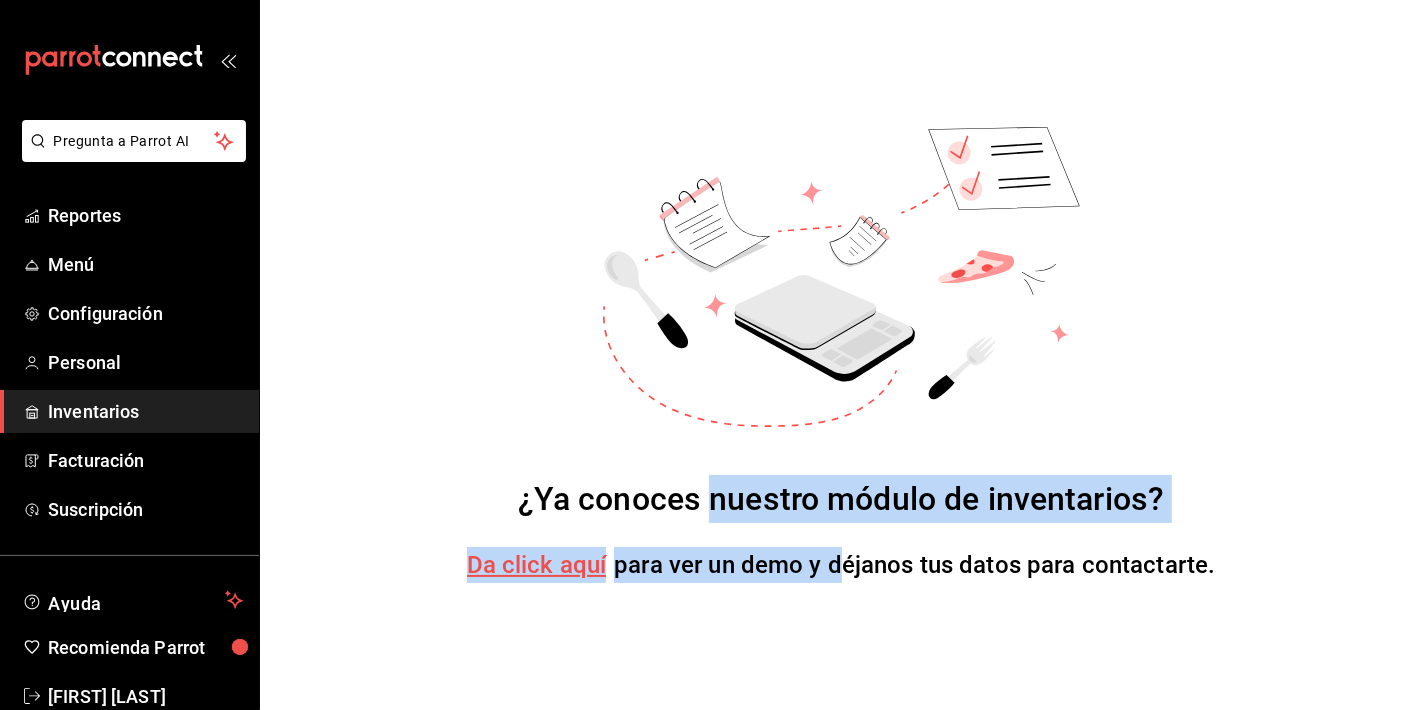 drag, startPoint x: 711, startPoint y: 504, endPoint x: 846, endPoint y: 567, distance: 148.9765 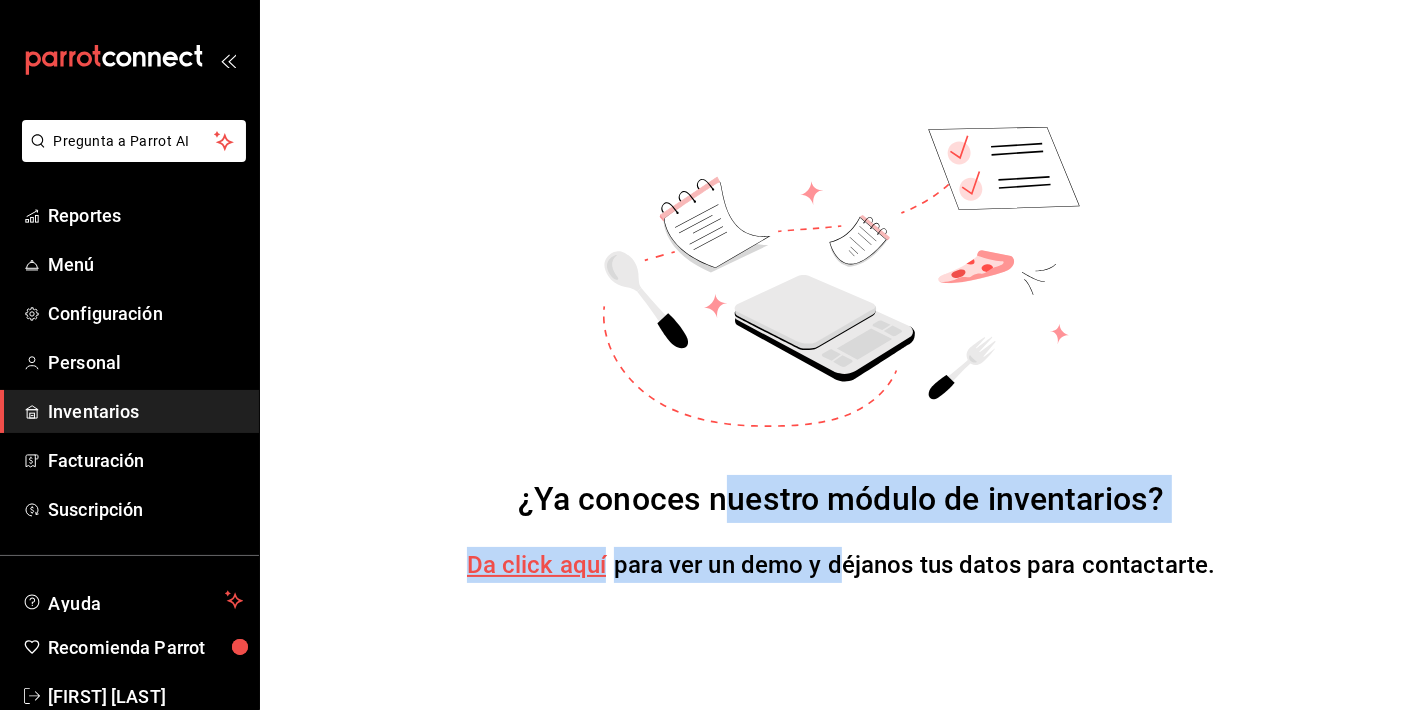 drag, startPoint x: 817, startPoint y: 558, endPoint x: 730, endPoint y: 476, distance: 119.55334 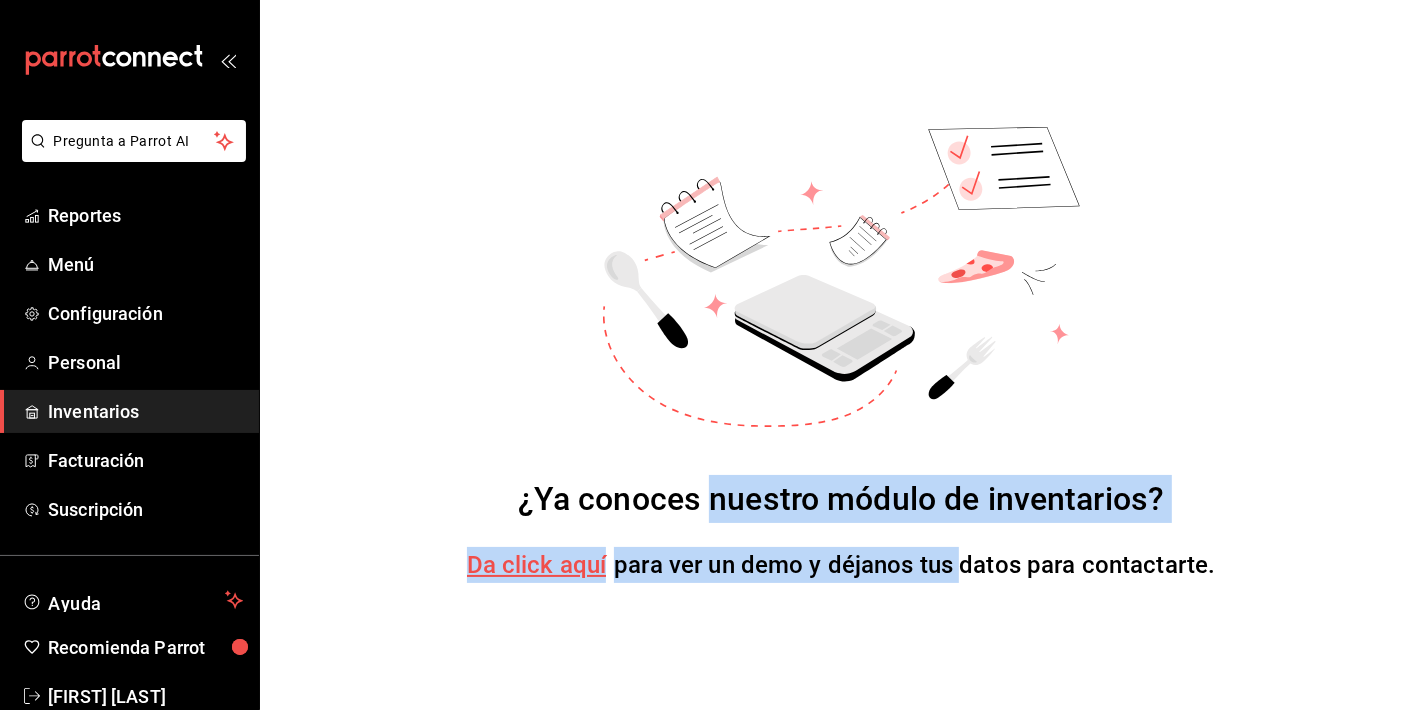 drag, startPoint x: 717, startPoint y: 476, endPoint x: 957, endPoint y: 584, distance: 263.18054 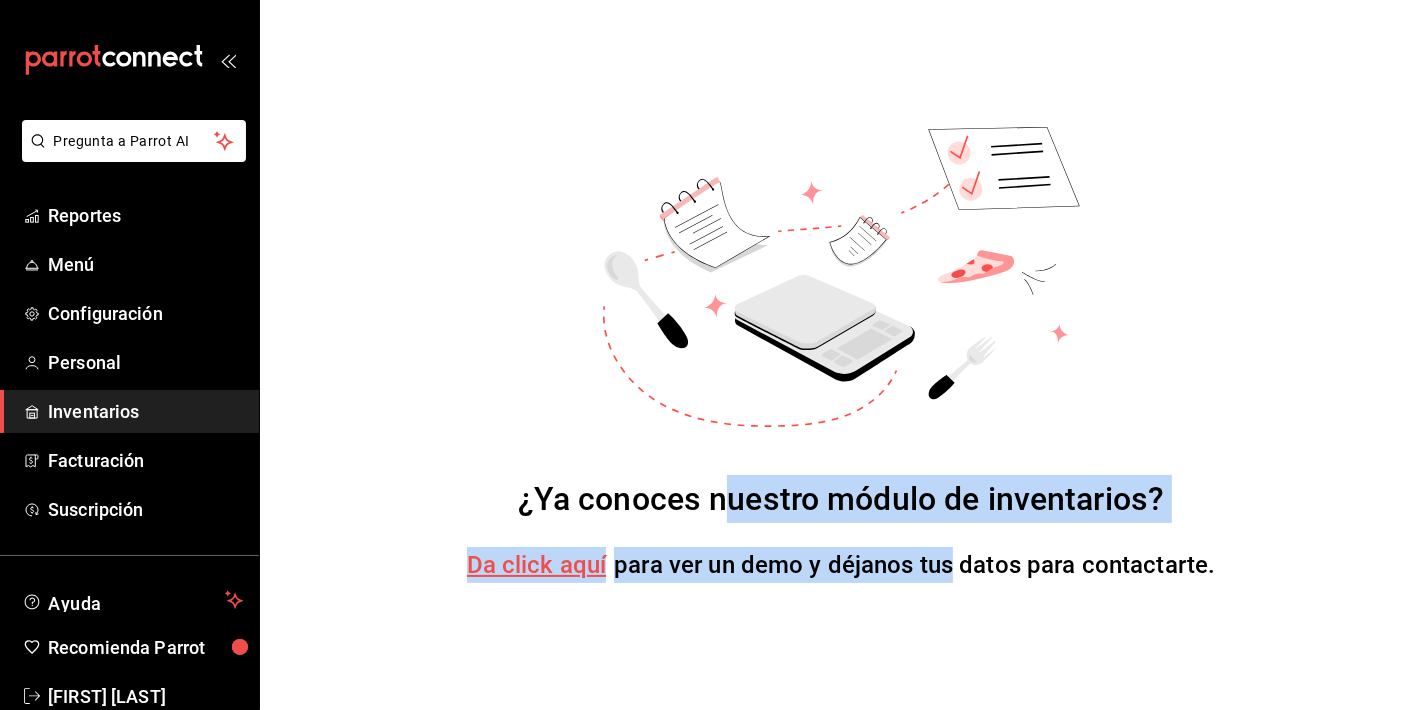 drag, startPoint x: 923, startPoint y: 581, endPoint x: 726, endPoint y: 491, distance: 216.58485 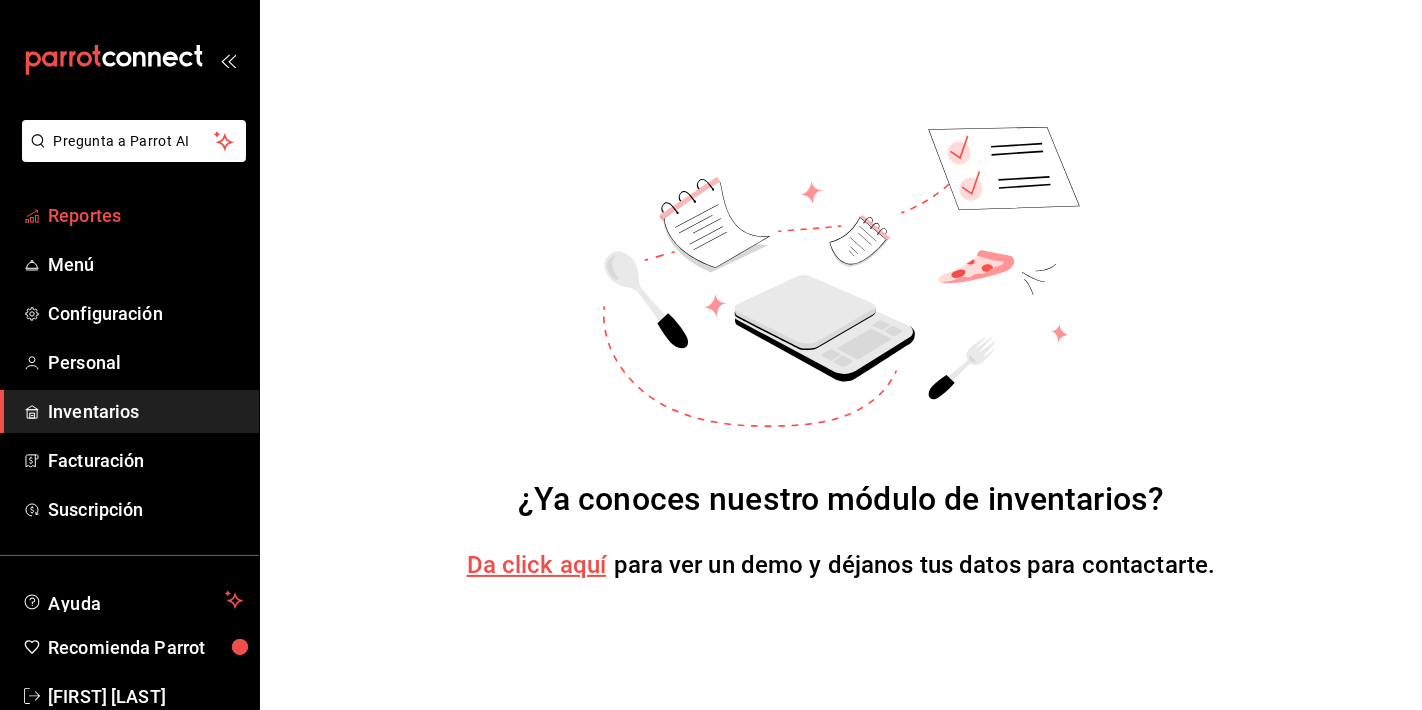 click on "Reportes" at bounding box center (145, 215) 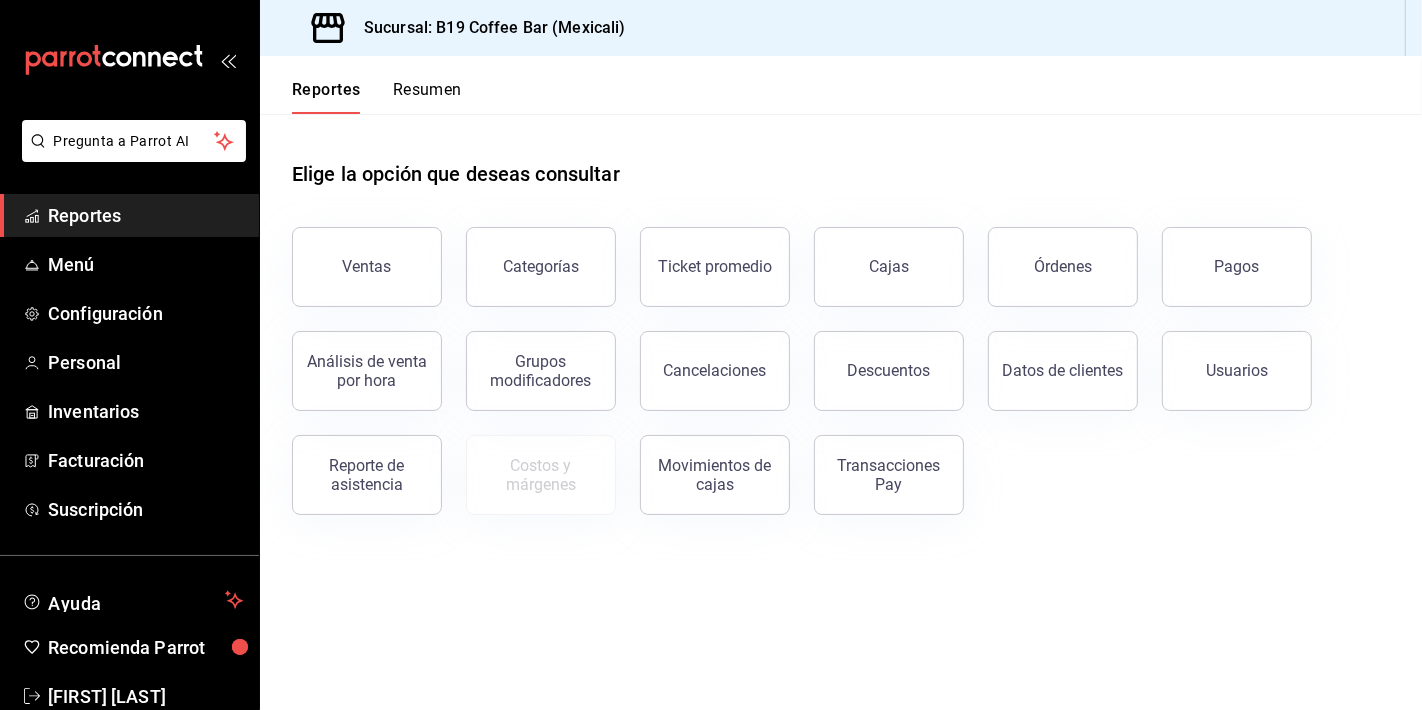 click on "Reportes Resumen" at bounding box center [841, 85] 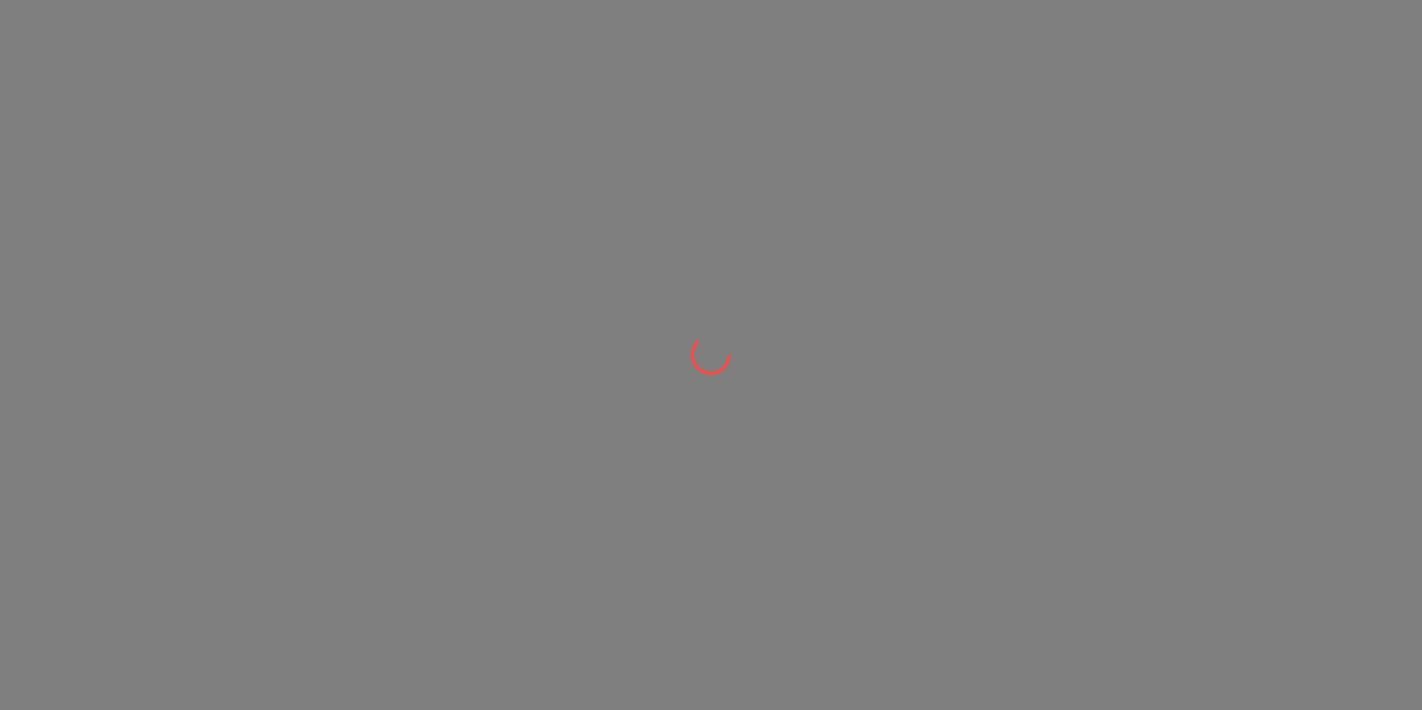 scroll, scrollTop: 0, scrollLeft: 0, axis: both 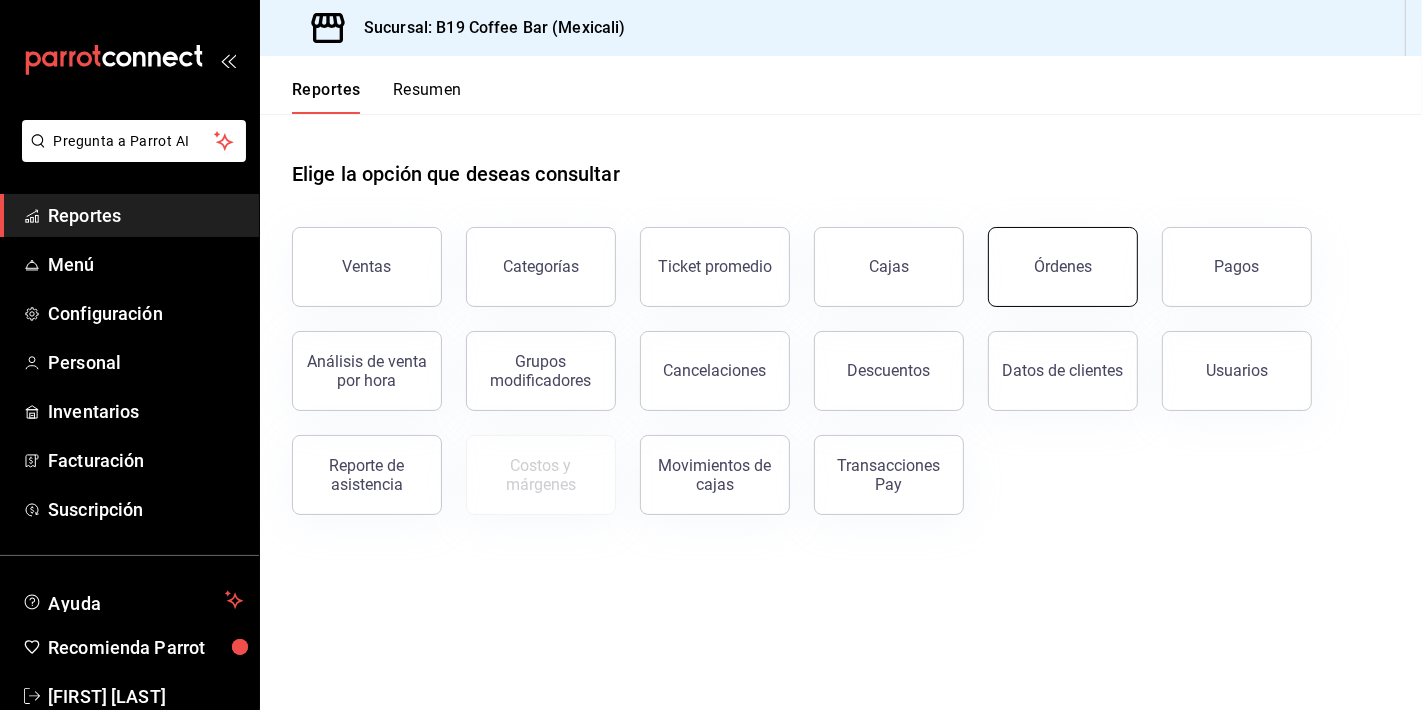 click on "Órdenes" at bounding box center (1063, 266) 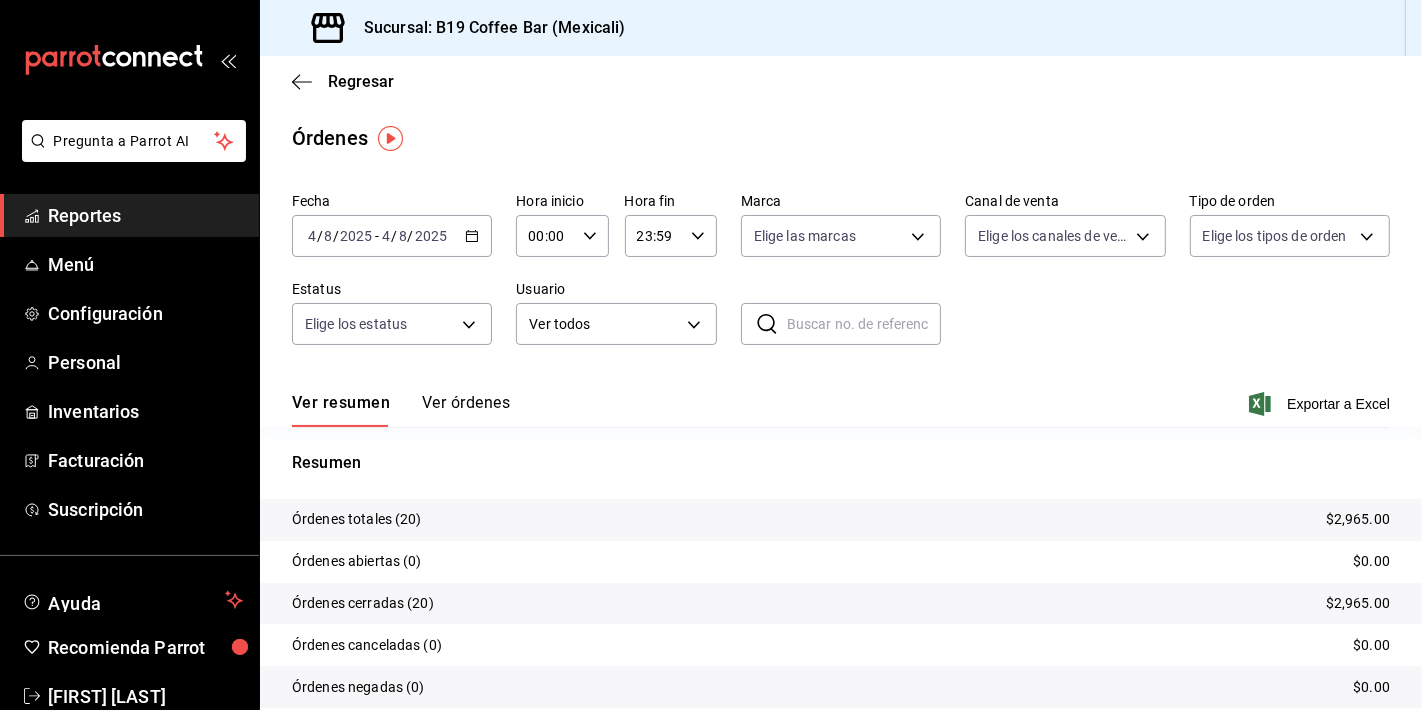 click on "Ver resumen Ver órdenes Exportar a Excel" at bounding box center [841, 398] 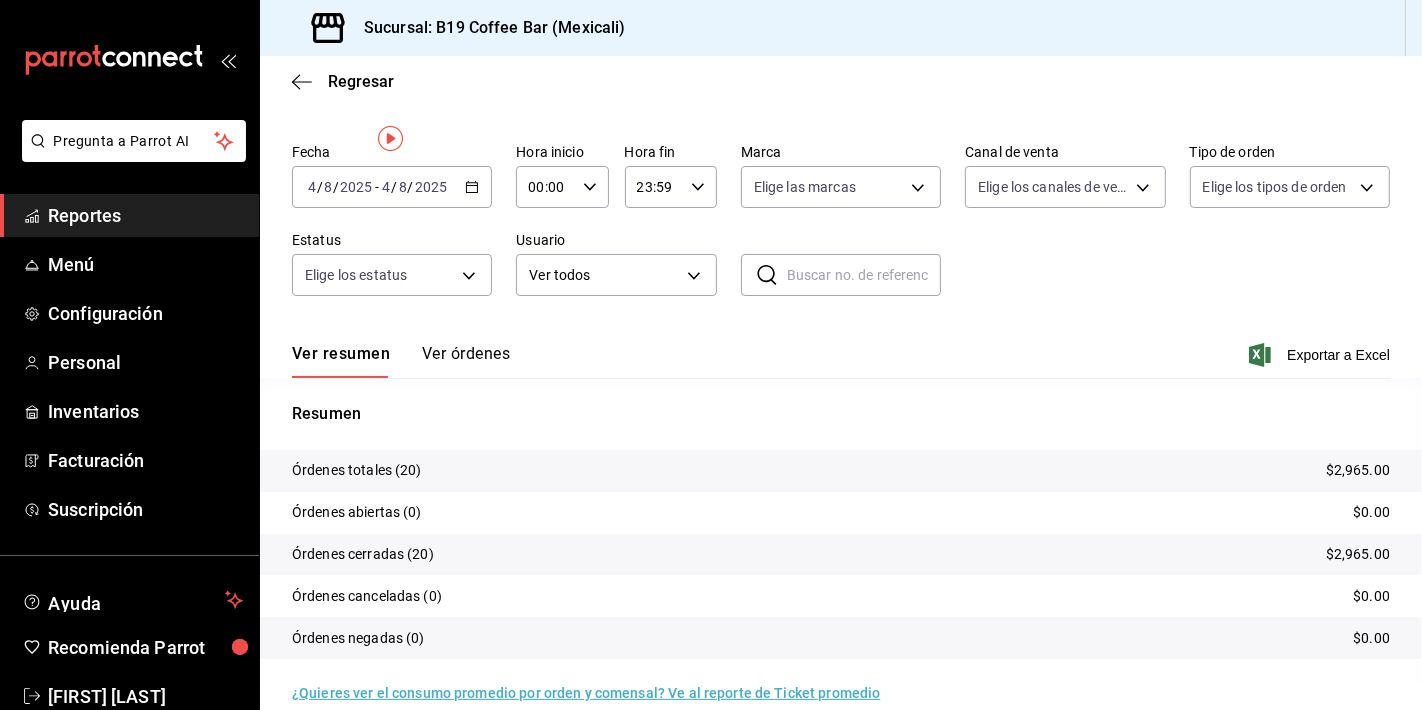 scroll, scrollTop: 74, scrollLeft: 0, axis: vertical 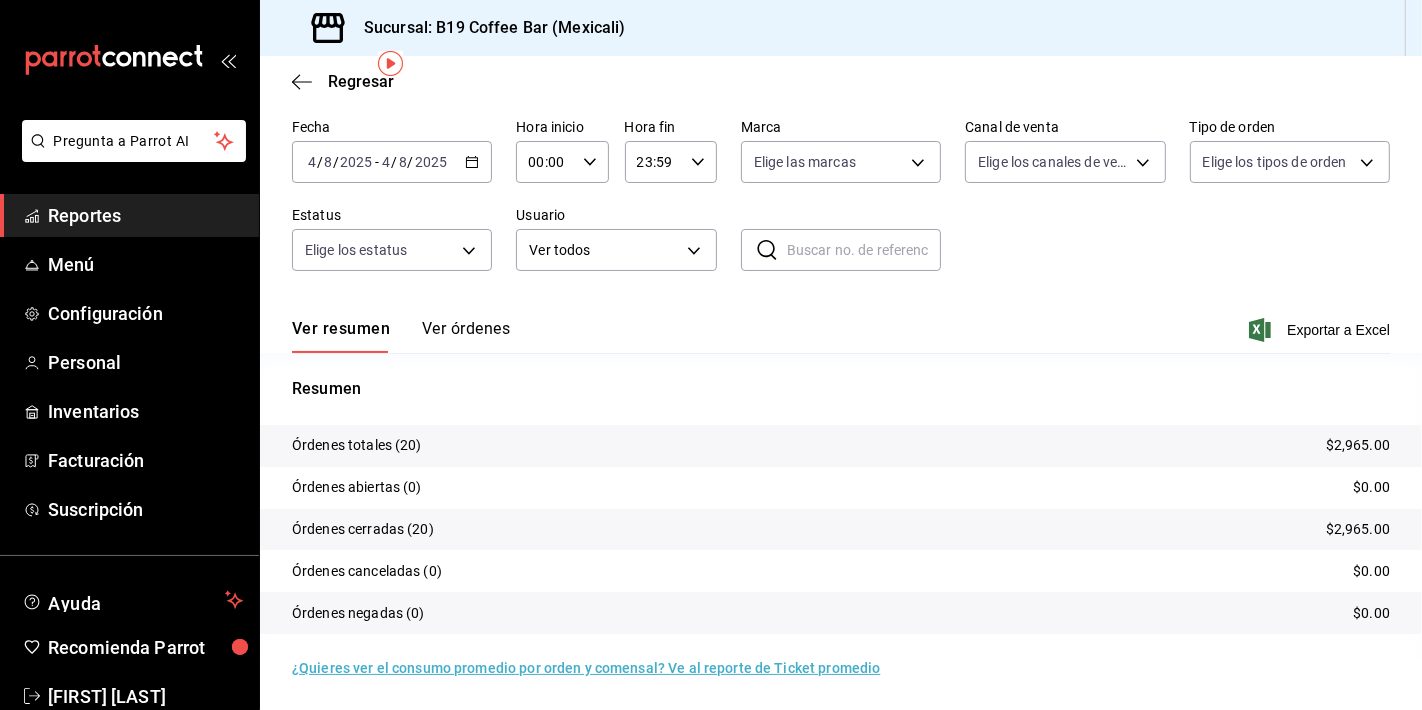 click on "Ver órdenes" at bounding box center [466, 336] 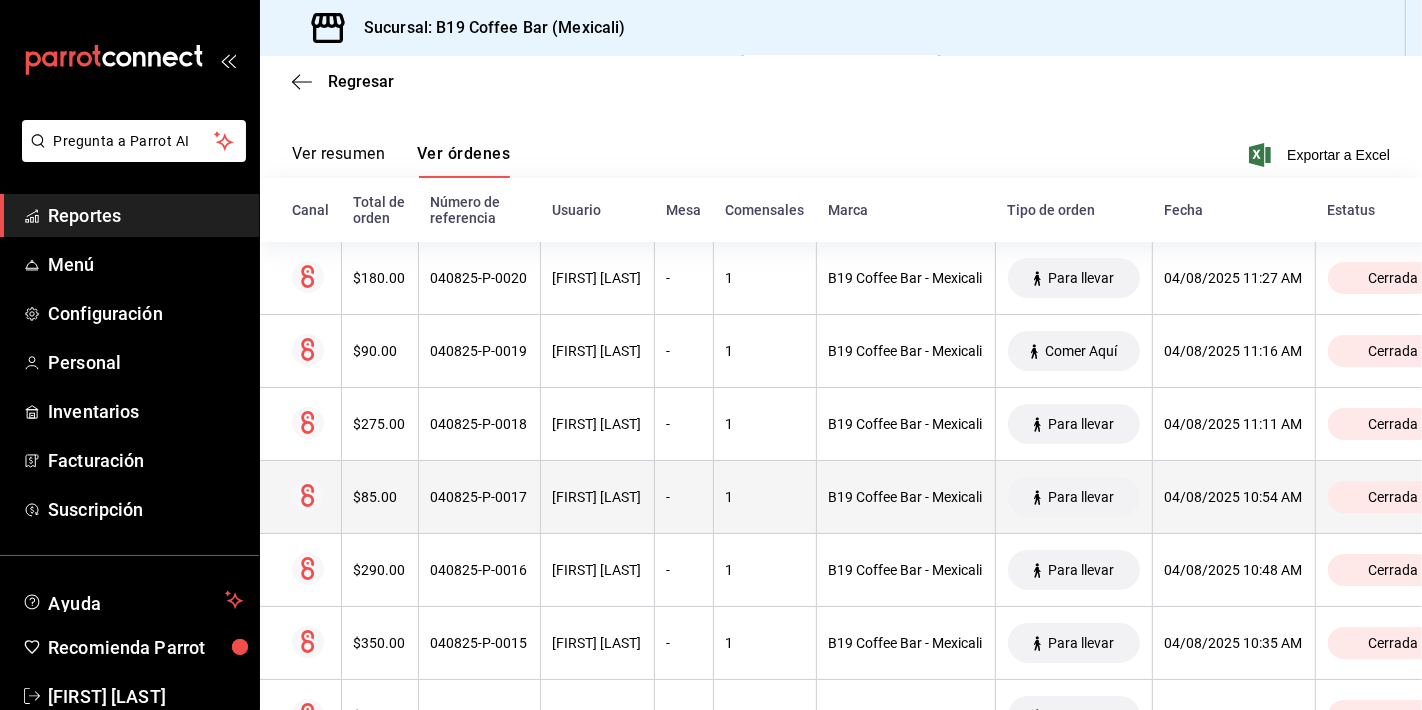 scroll, scrollTop: 259, scrollLeft: 0, axis: vertical 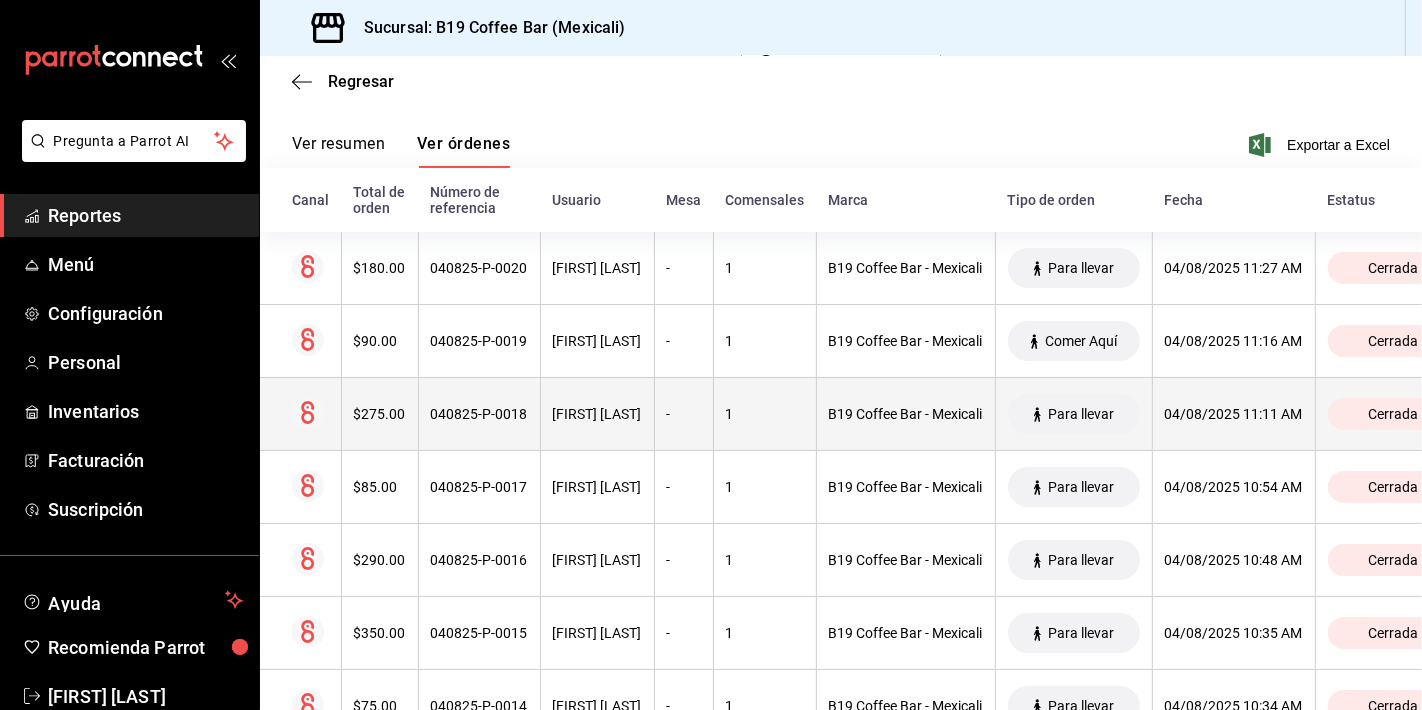 click on "Vanessa Lopez" at bounding box center [597, 414] 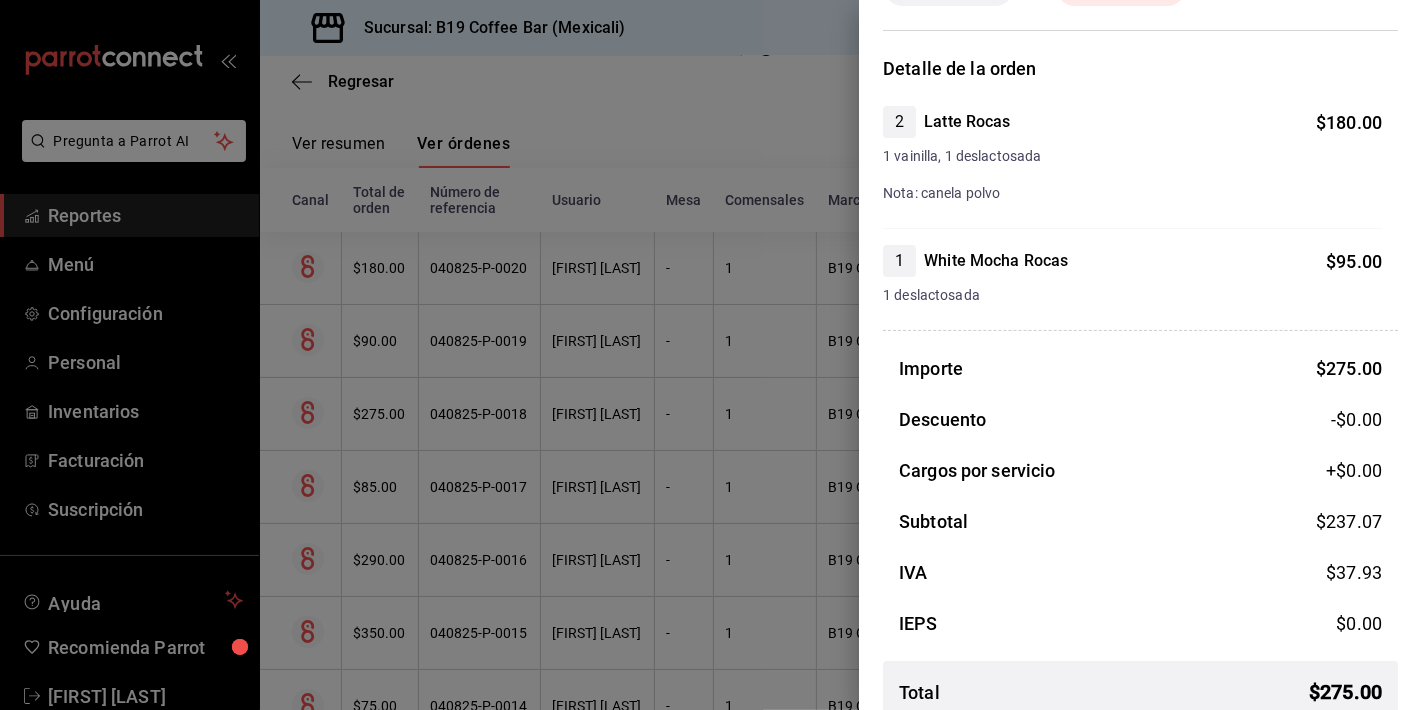 scroll, scrollTop: 157, scrollLeft: 0, axis: vertical 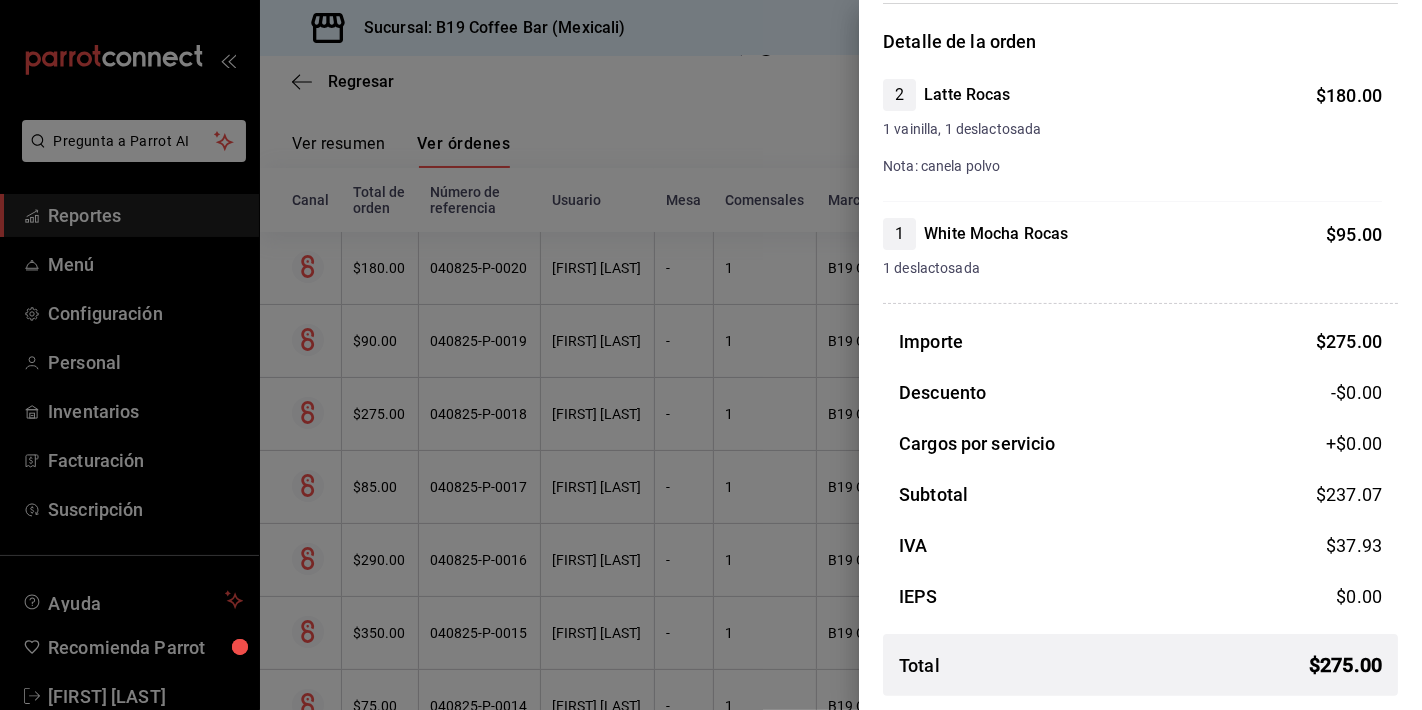 click at bounding box center [711, 355] 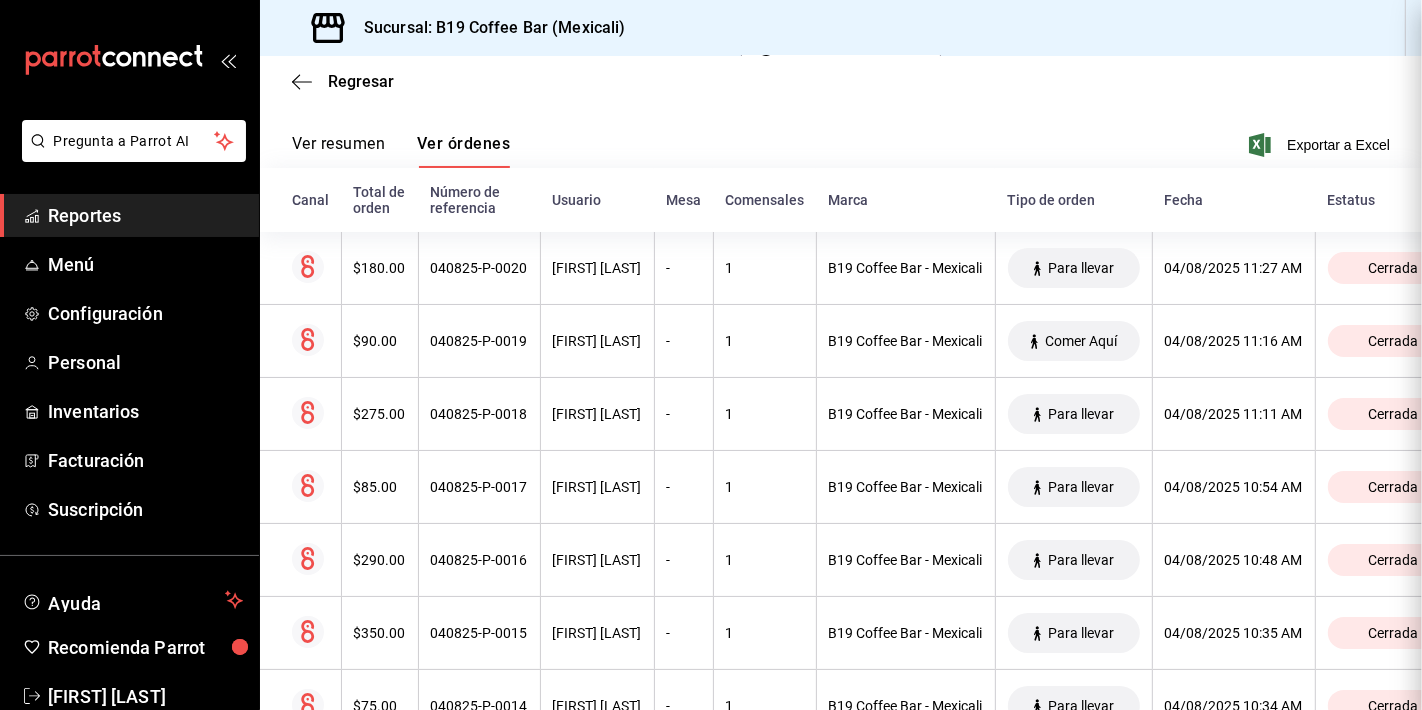scroll, scrollTop: 0, scrollLeft: 0, axis: both 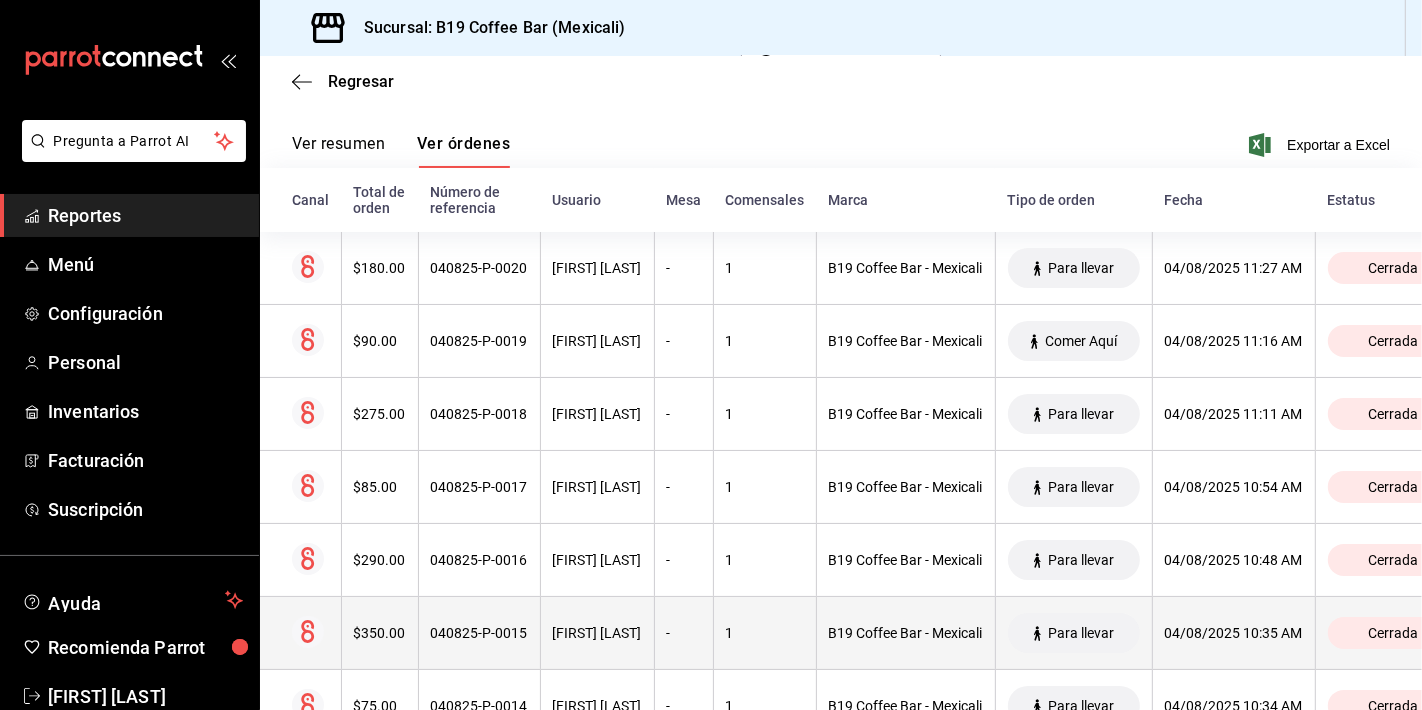 click on "Iliana Castro" at bounding box center (597, 633) 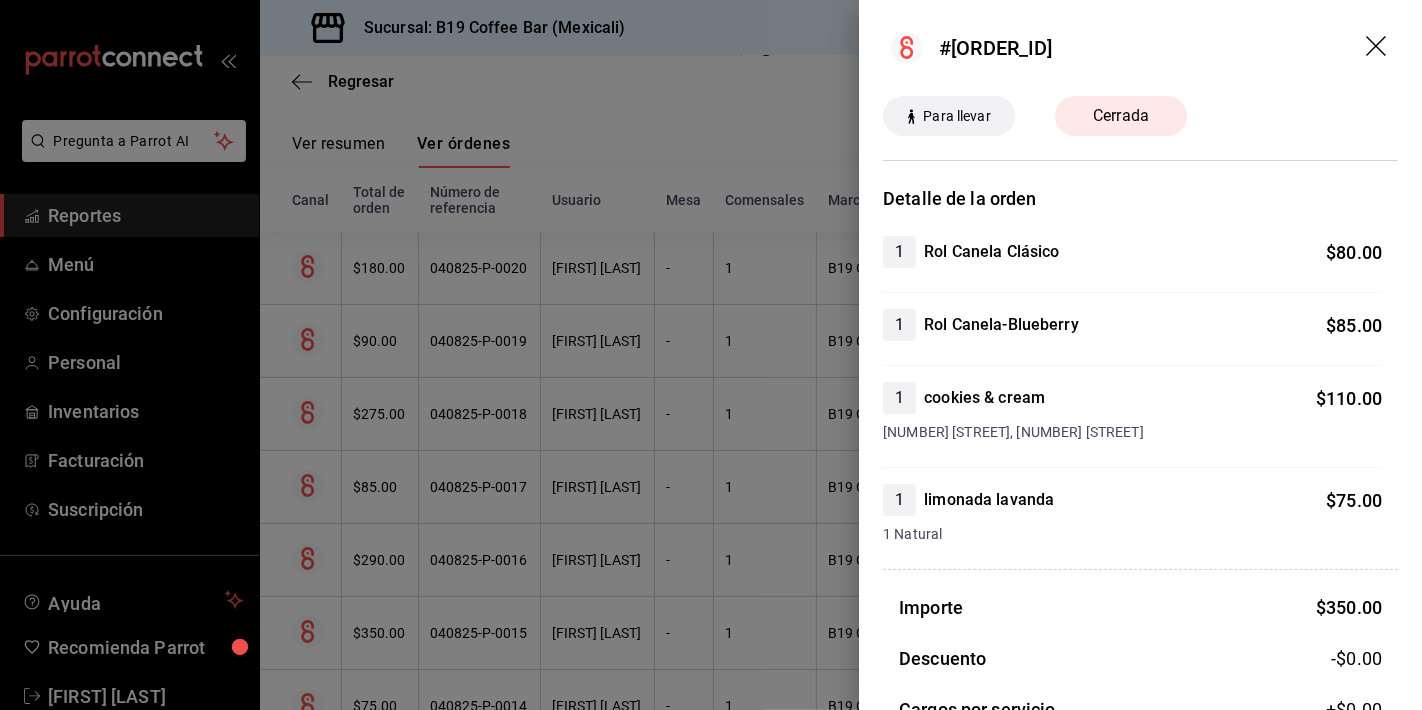 click at bounding box center [711, 355] 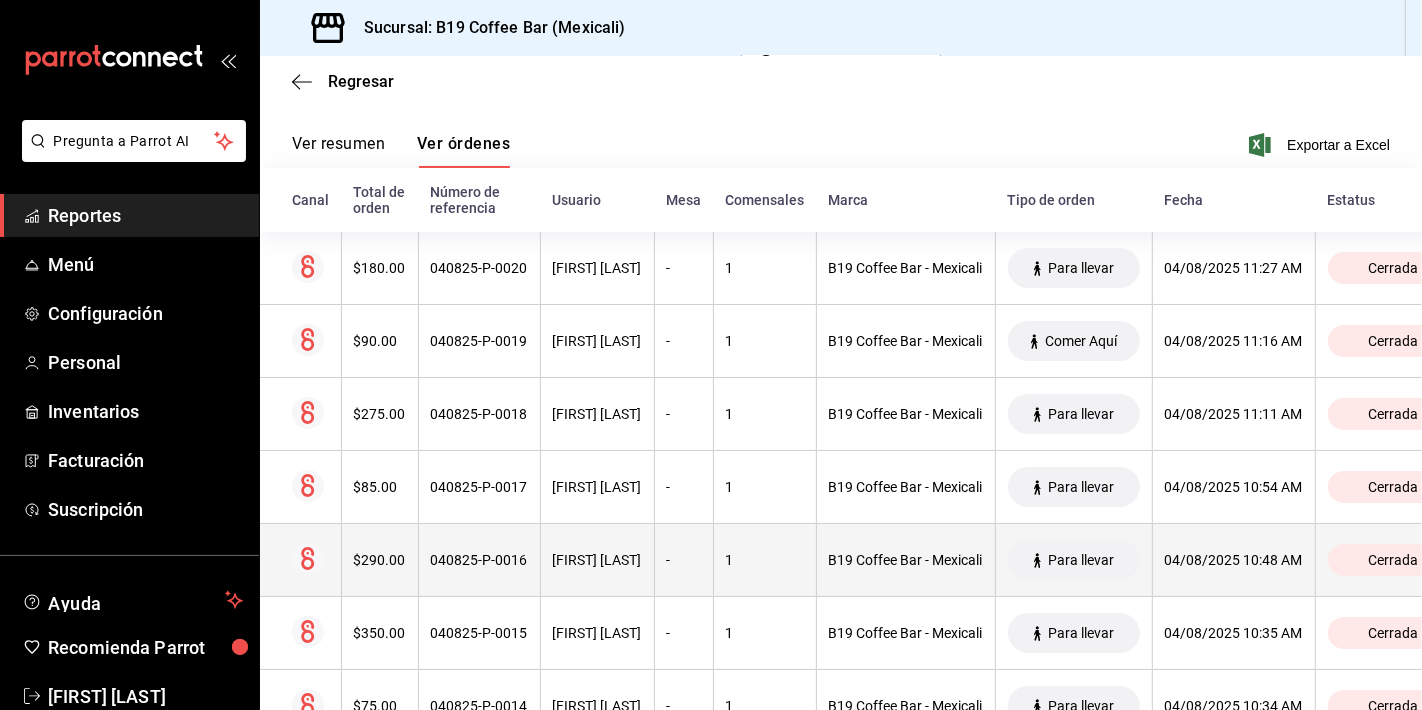 click on "[FIRST] [LAST]" at bounding box center (597, 560) 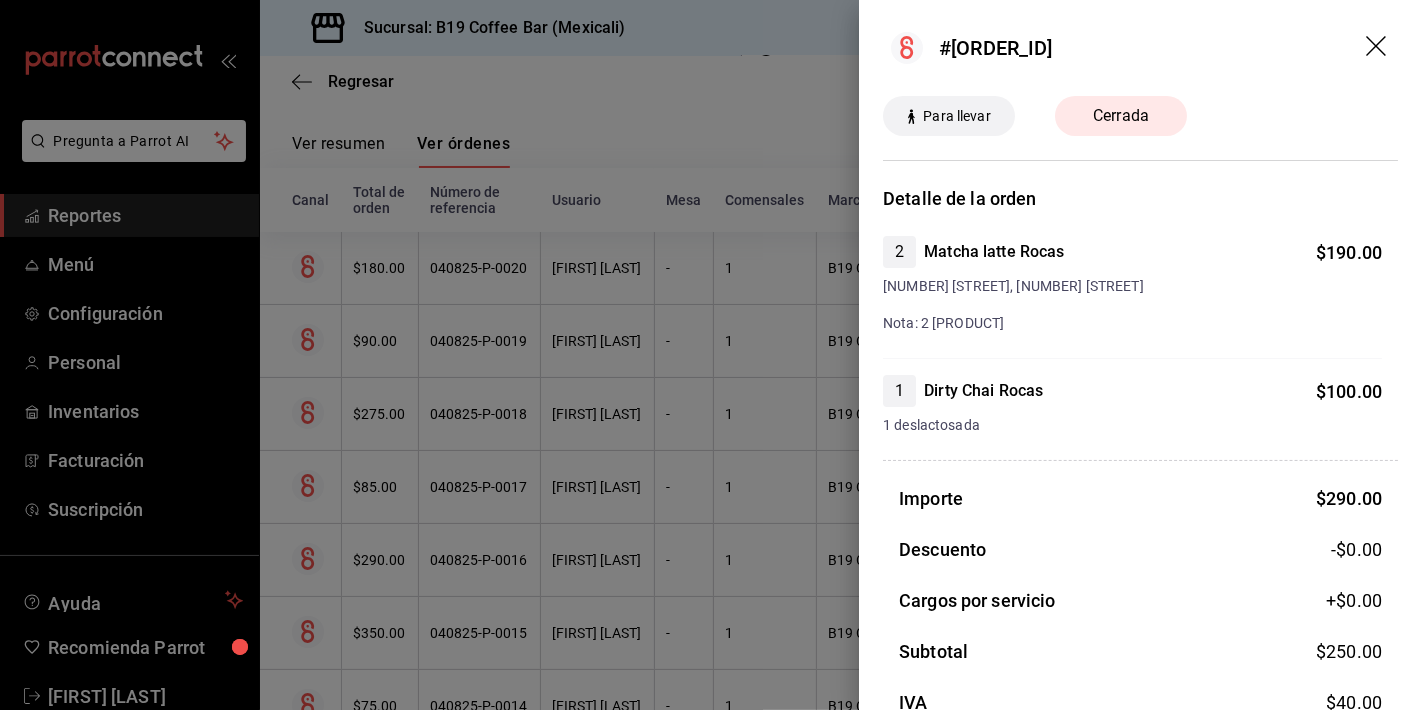 click at bounding box center (711, 355) 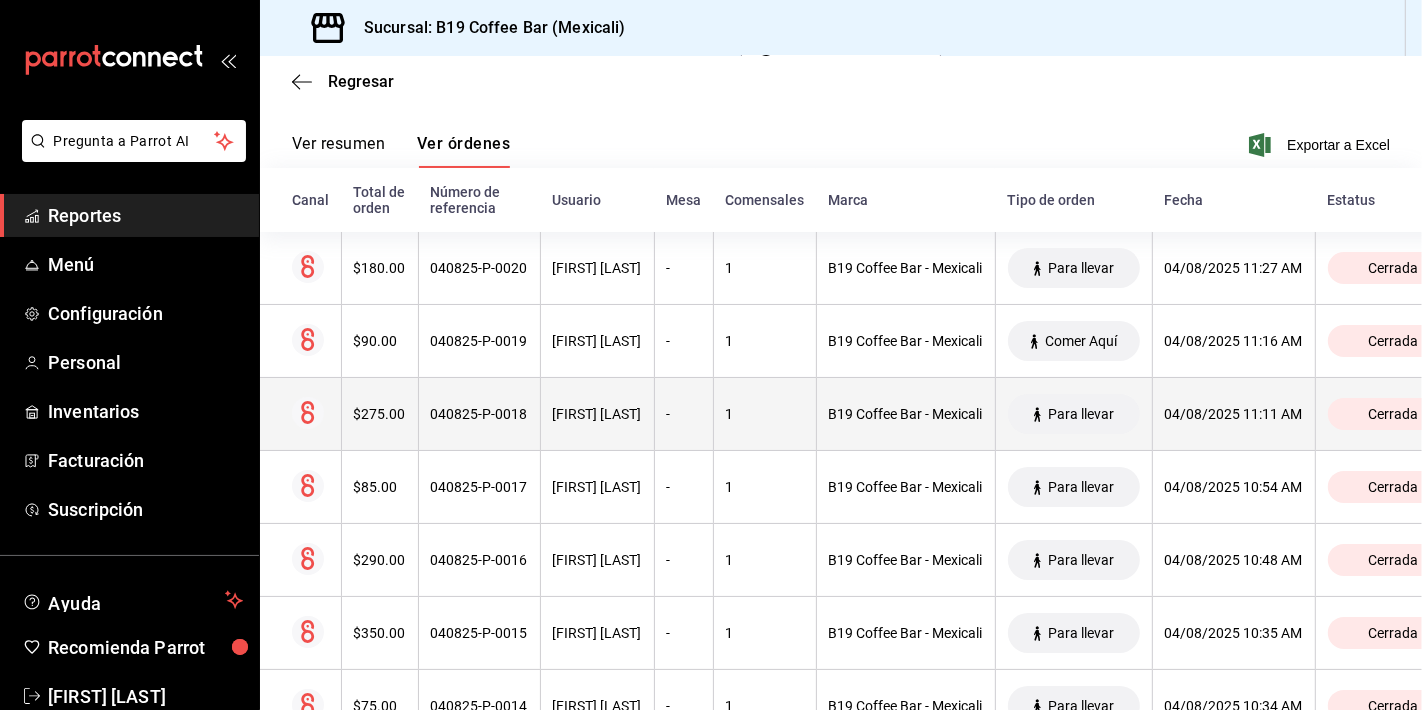 click on "Vanessa Lopez" at bounding box center (597, 414) 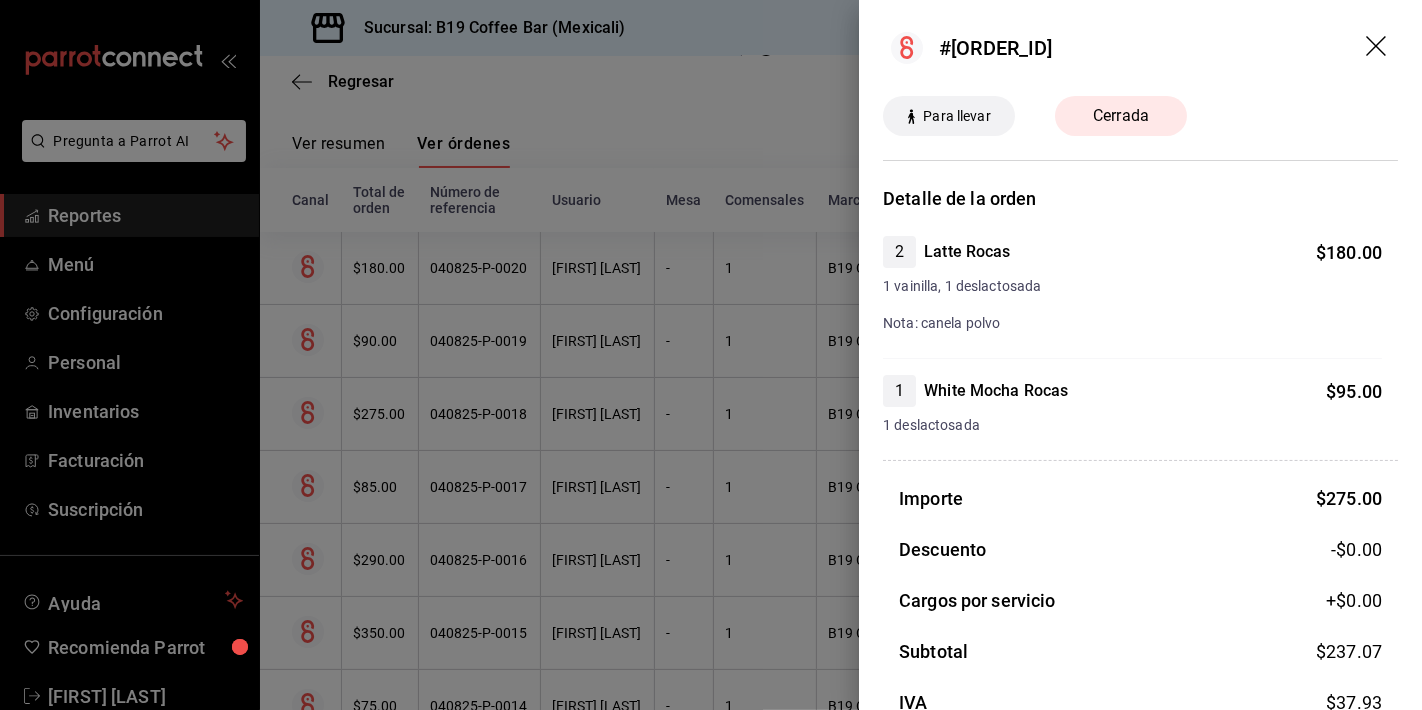 click at bounding box center (711, 355) 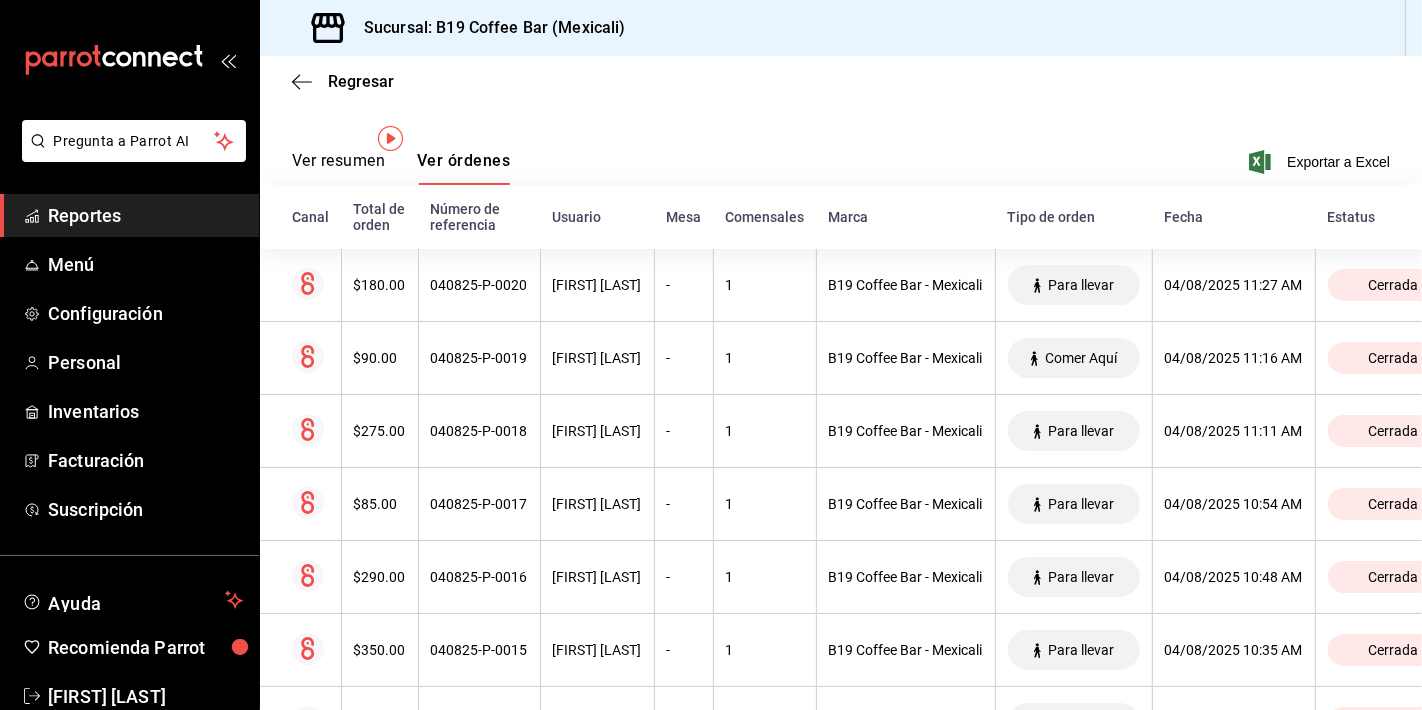 scroll, scrollTop: 0, scrollLeft: 0, axis: both 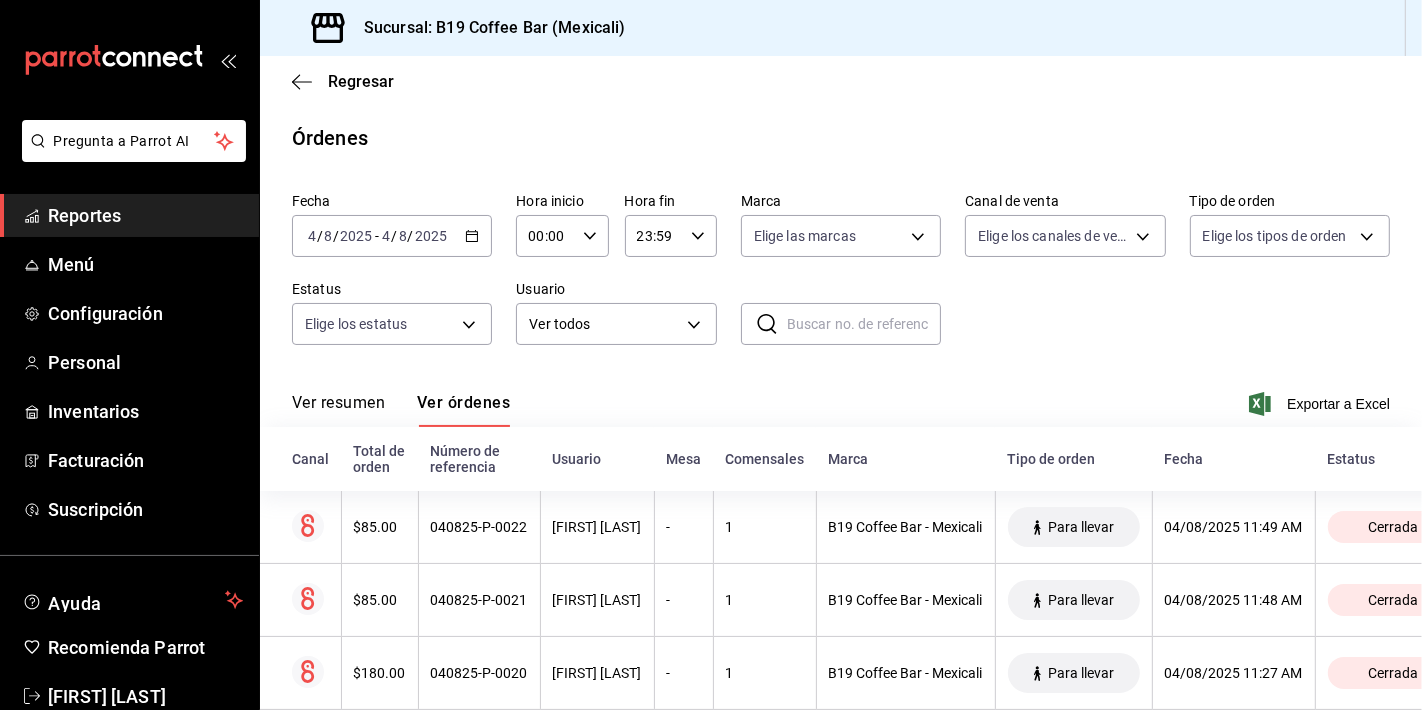 click on "Fecha 2025-08-04 4 / 8 / 2025 - 2025-08-04 4 / 8 / 2025 Hora inicio 00:00 Hora inicio Hora fin 23:59 Hora fin Marca Elige las marcas Canal de venta Elige los canales de venta Tipo de orden Elige los tipos de orden Estatus Elige los estatus Usuario Ver todos ALL ​ ​" at bounding box center (841, 277) 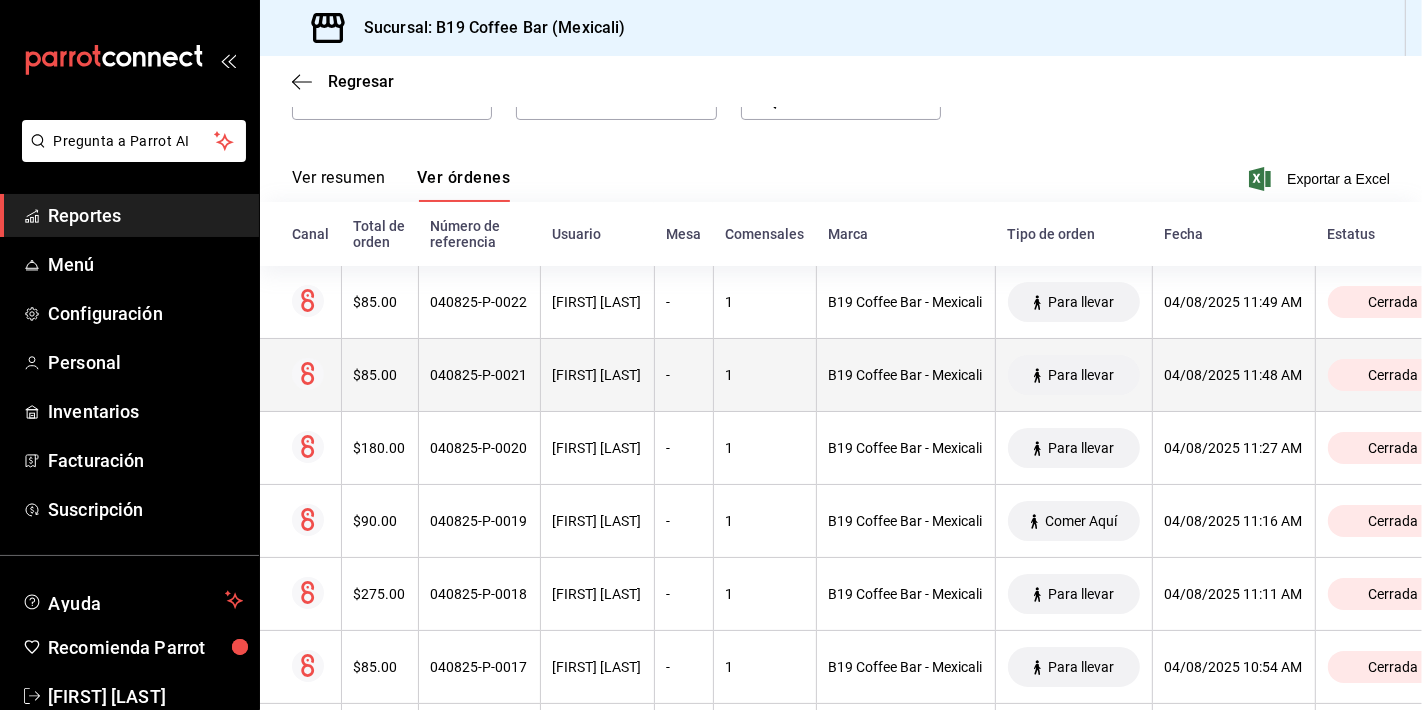 scroll, scrollTop: 259, scrollLeft: 0, axis: vertical 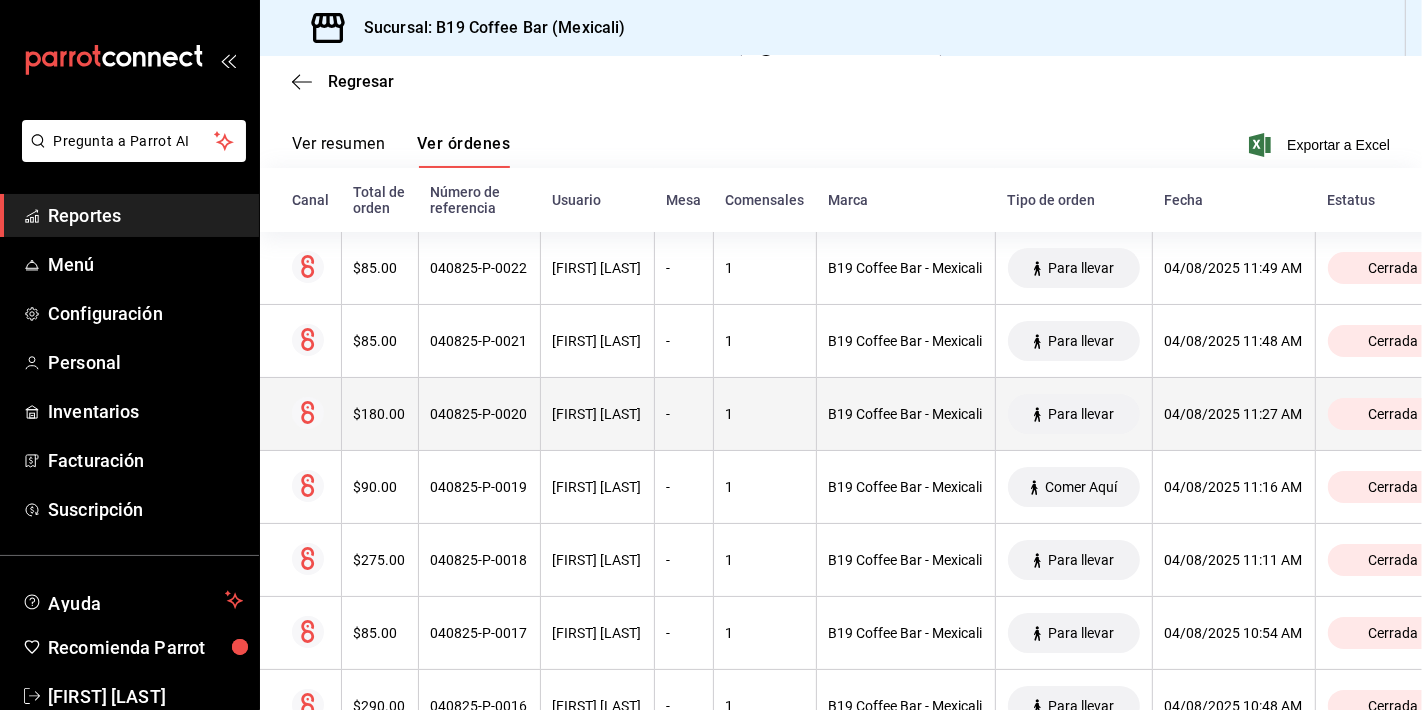 click on "1" at bounding box center (764, 414) 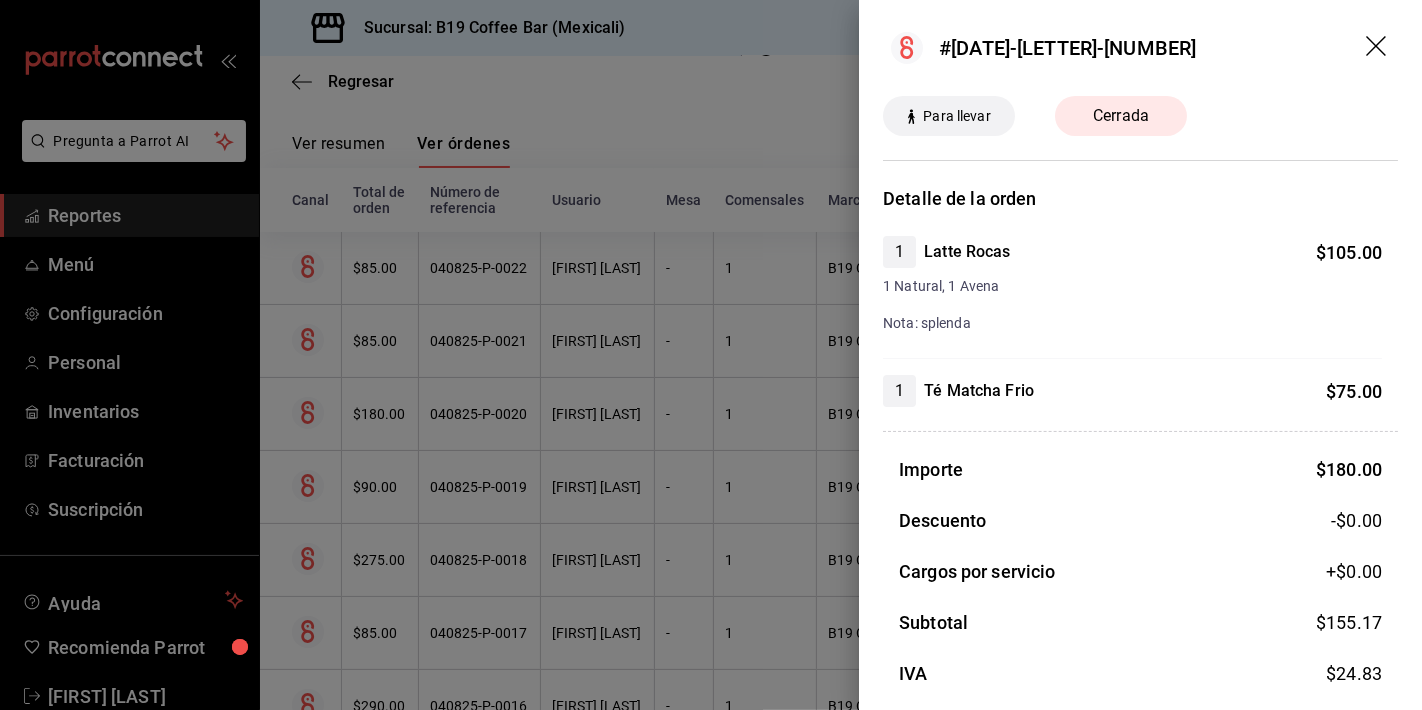 click at bounding box center [711, 355] 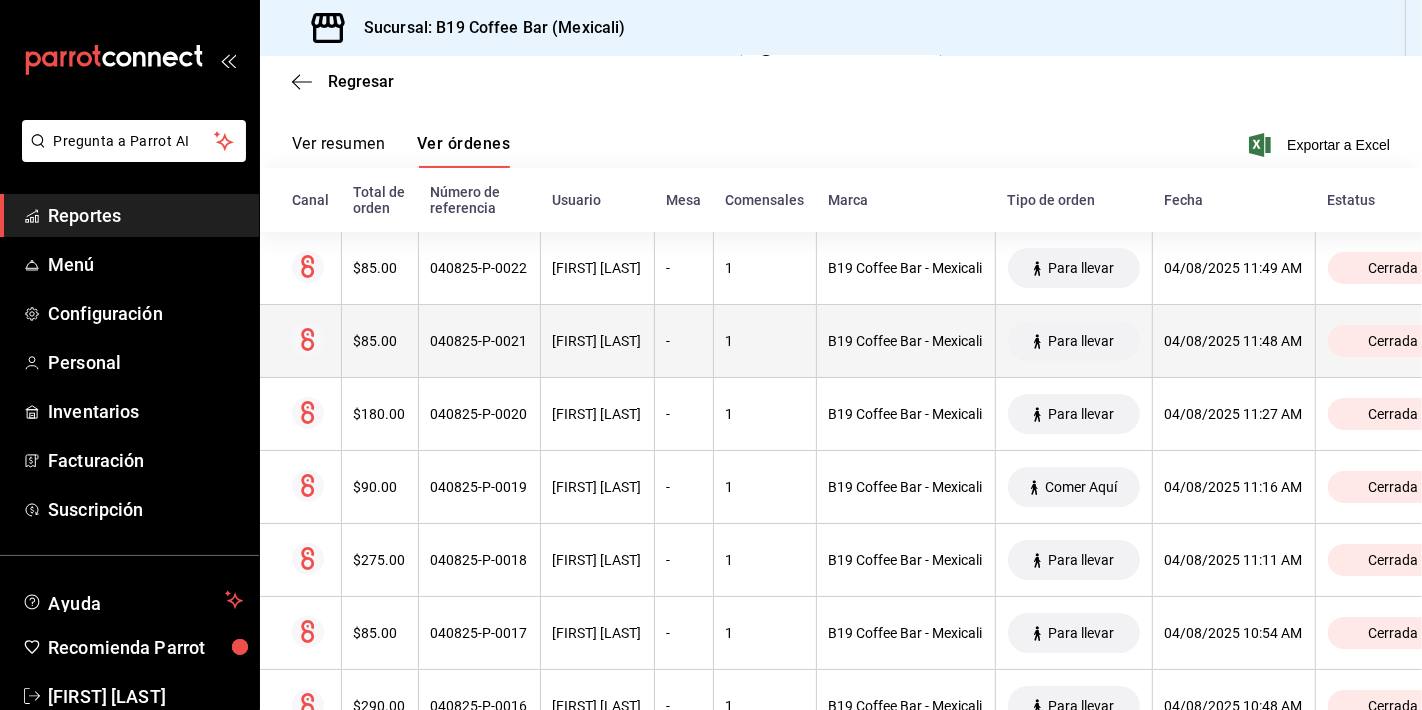 click on "1" at bounding box center [764, 341] 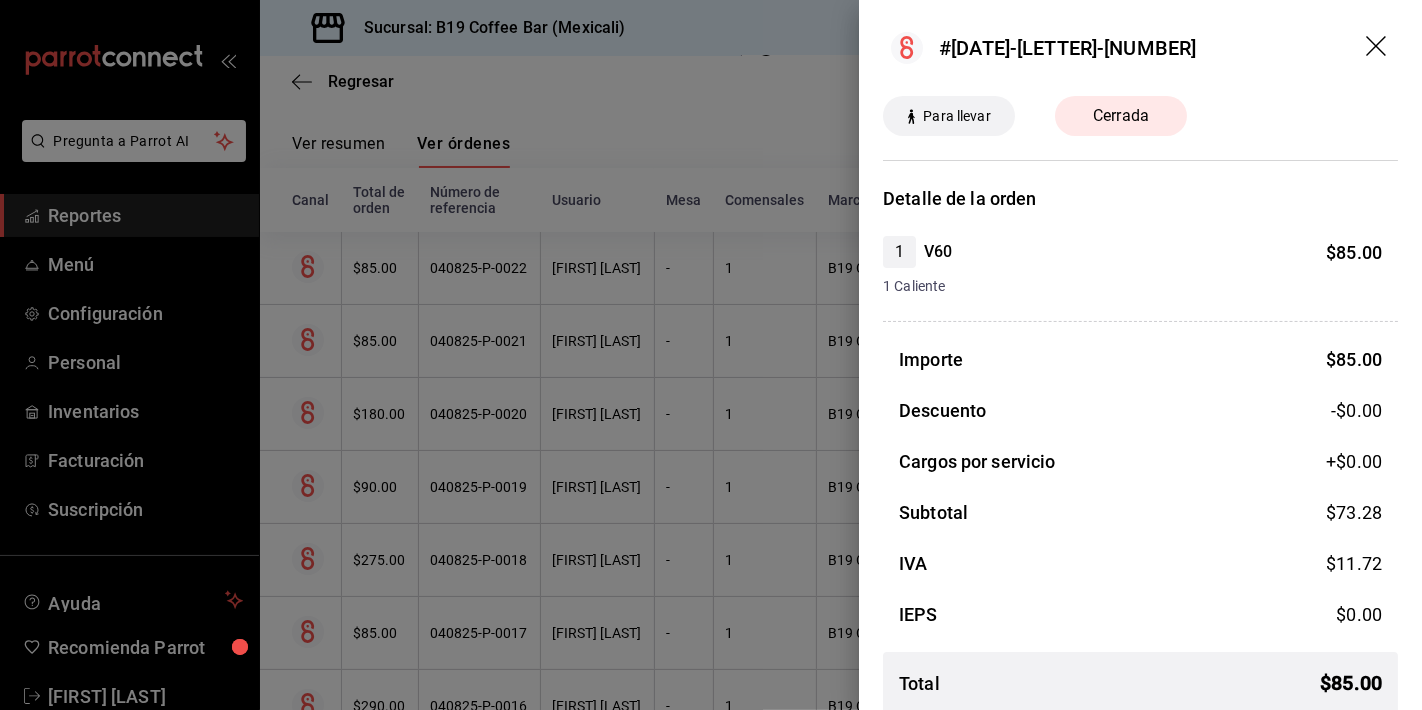 click at bounding box center [711, 355] 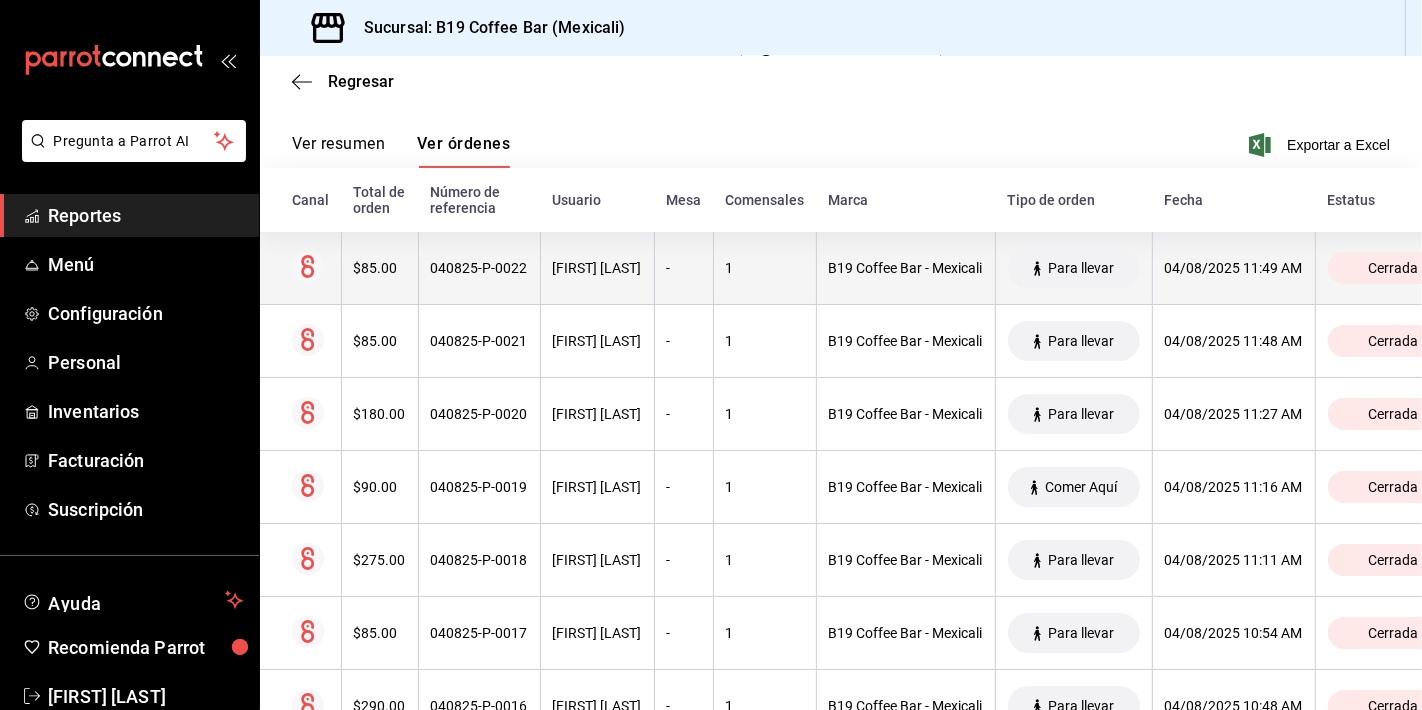 click on "1" at bounding box center (764, 268) 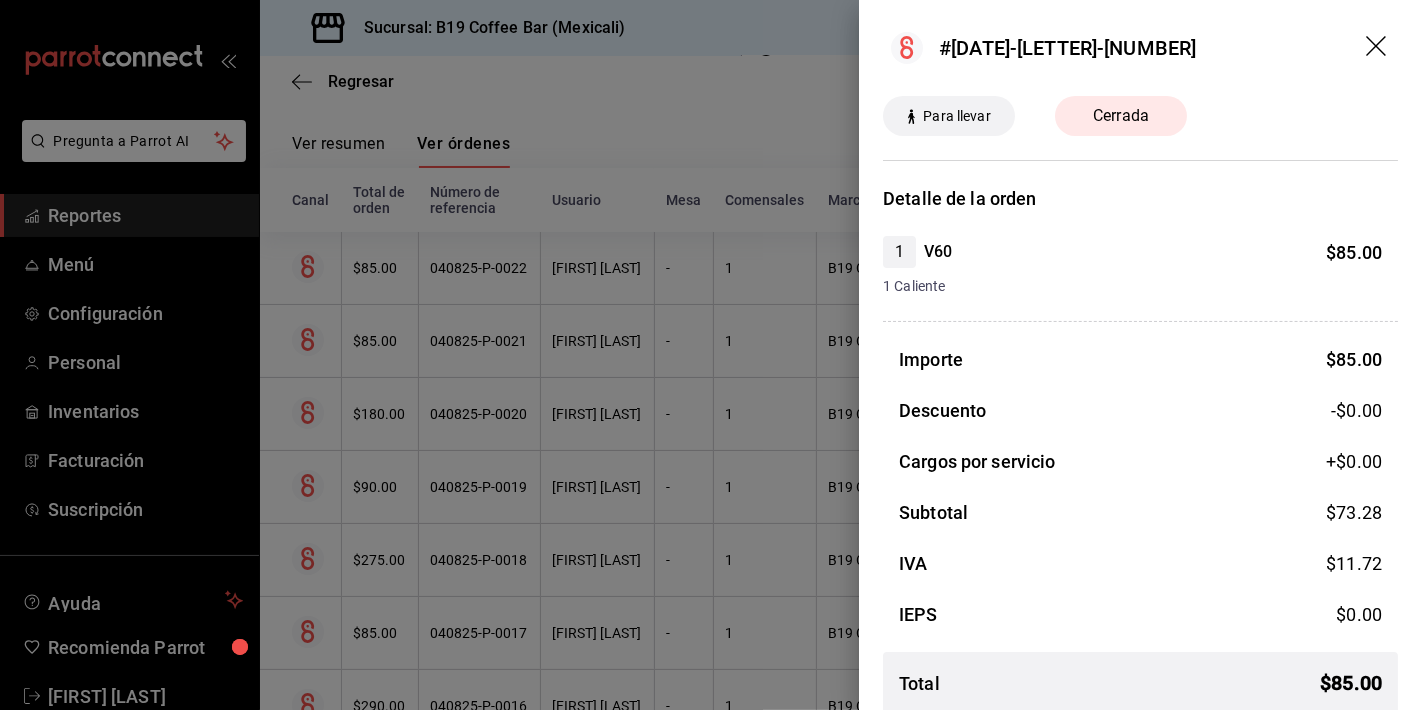 click at bounding box center [711, 355] 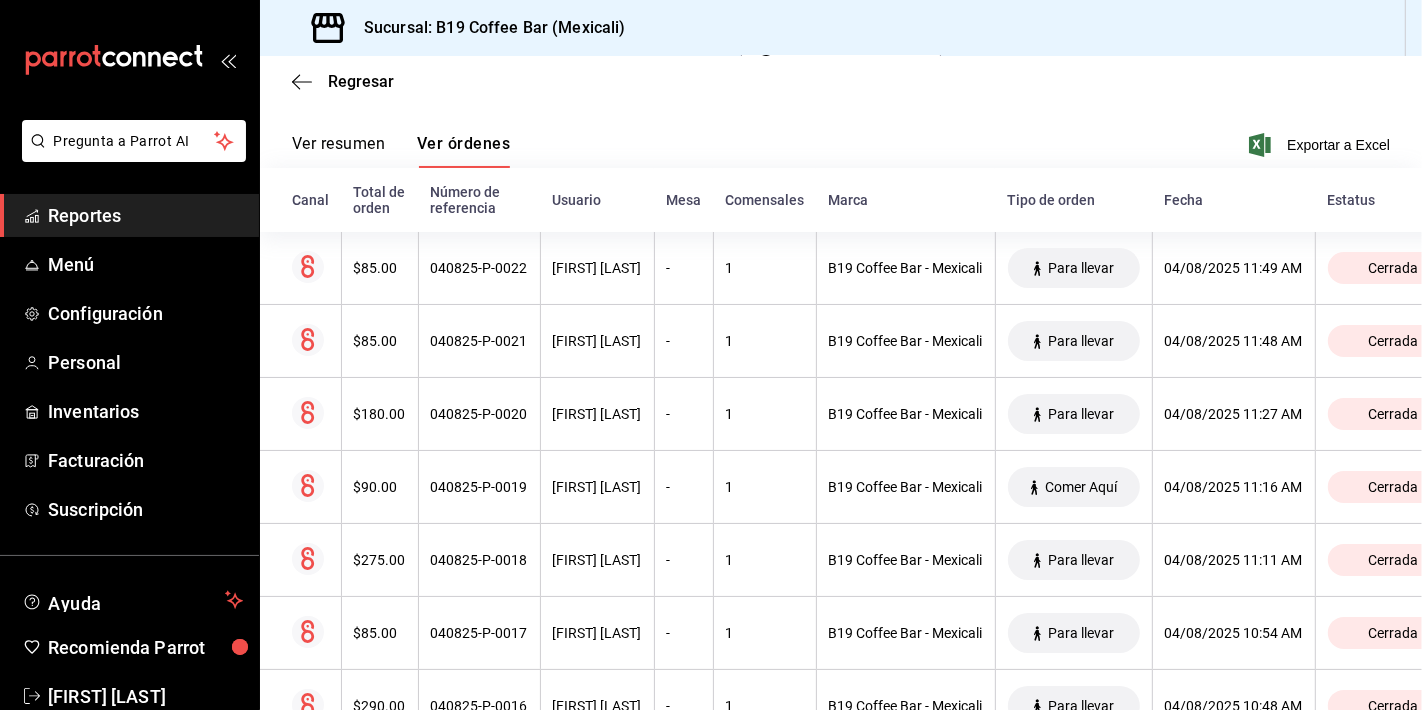 click on "Reportes" at bounding box center [145, 215] 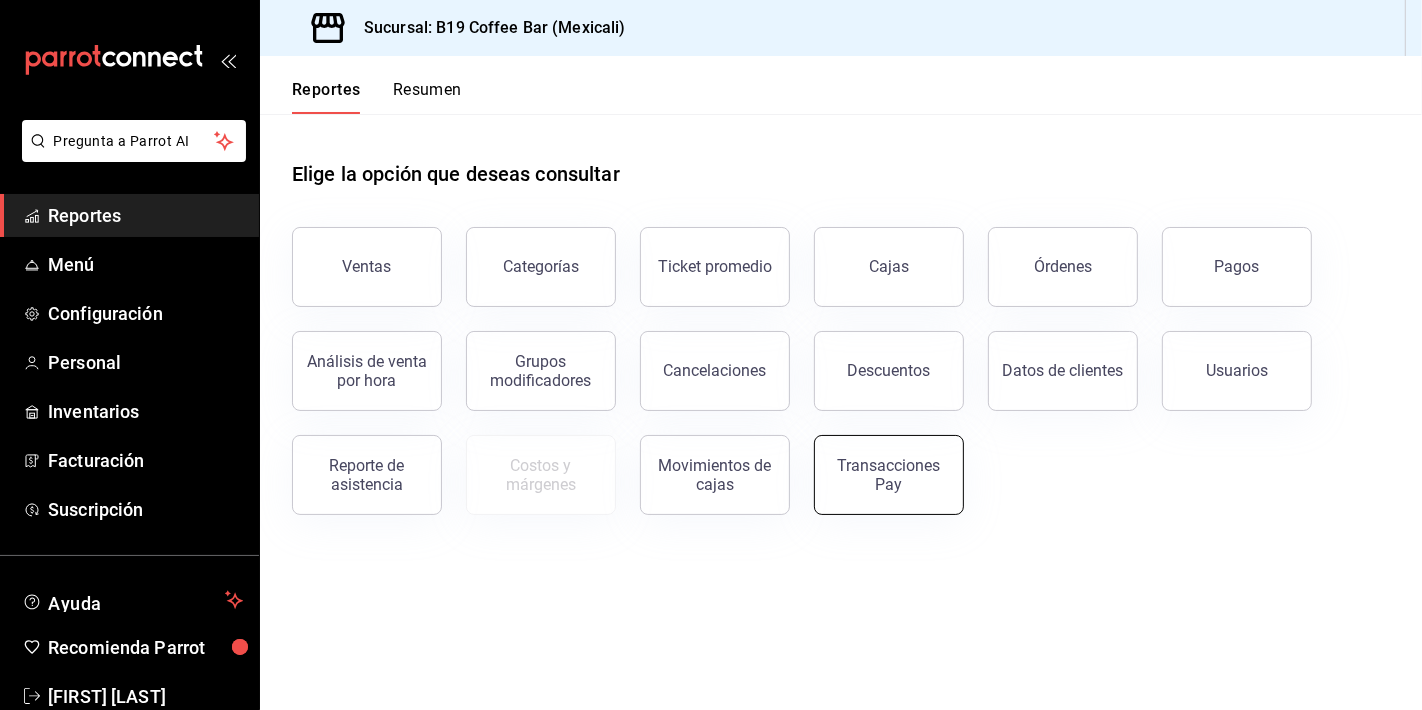click on "Transacciones Pay" at bounding box center [889, 475] 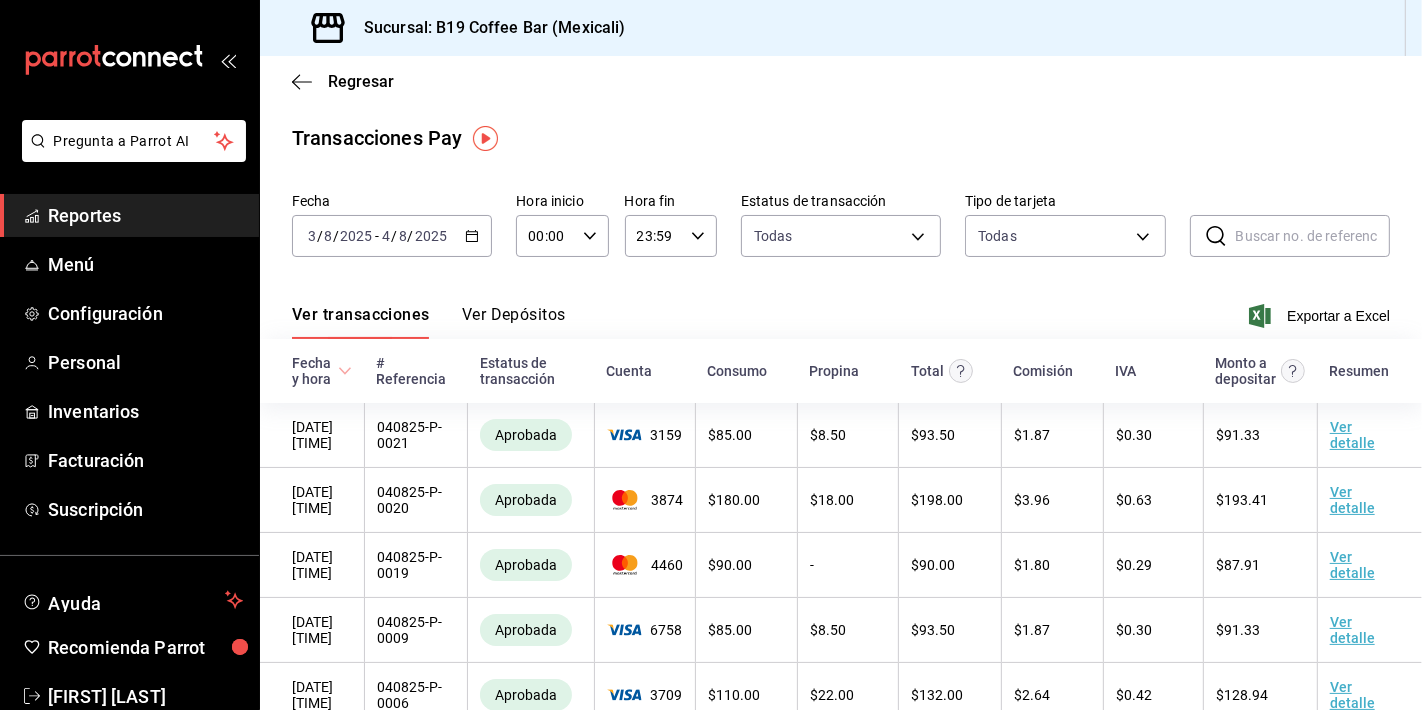 click on "Ver Depósitos" at bounding box center (514, 322) 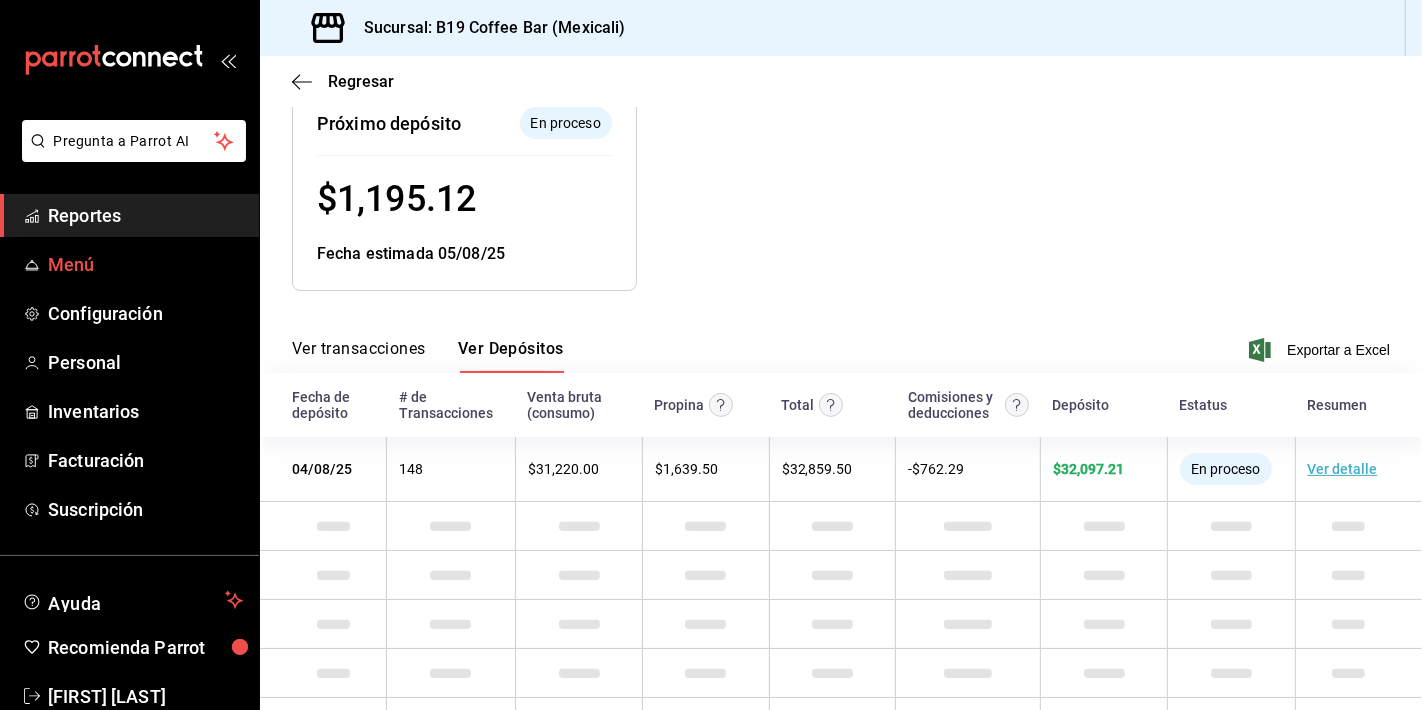 scroll, scrollTop: 259, scrollLeft: 0, axis: vertical 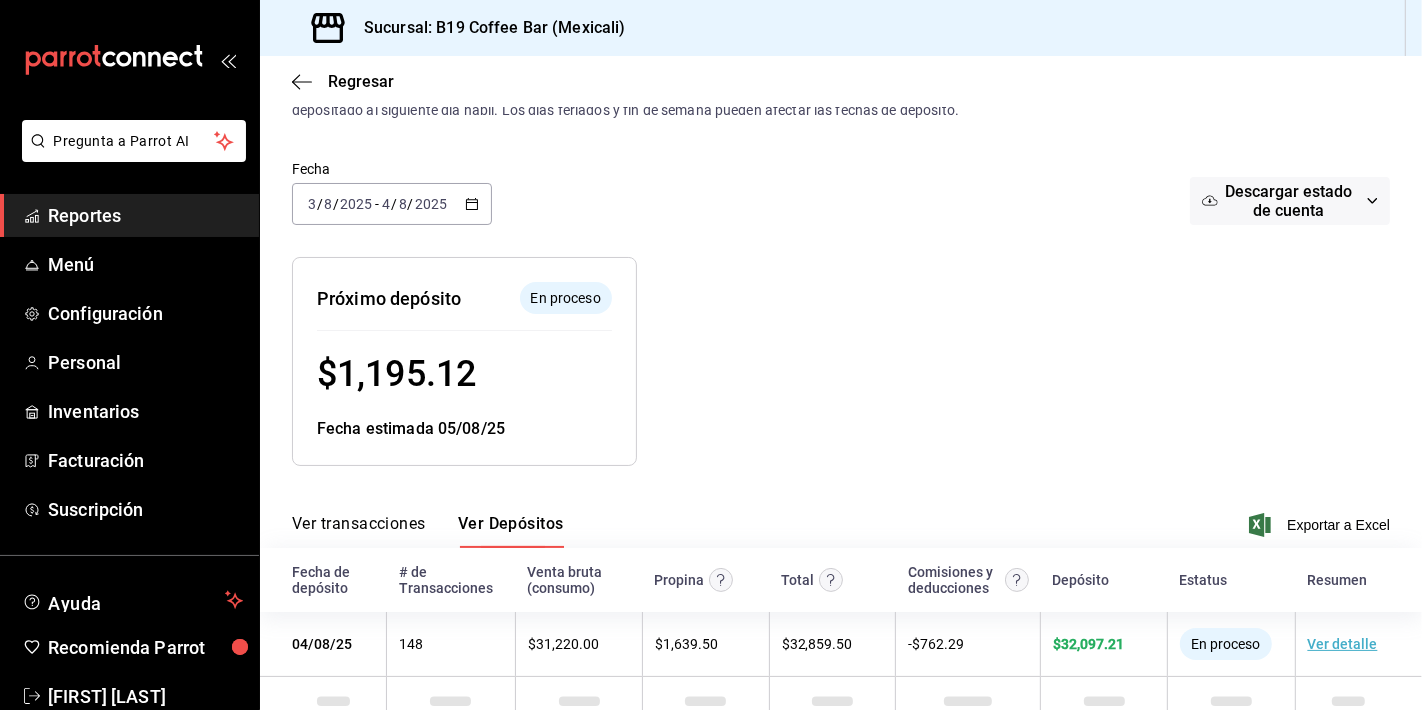 click on "Reportes" at bounding box center [145, 215] 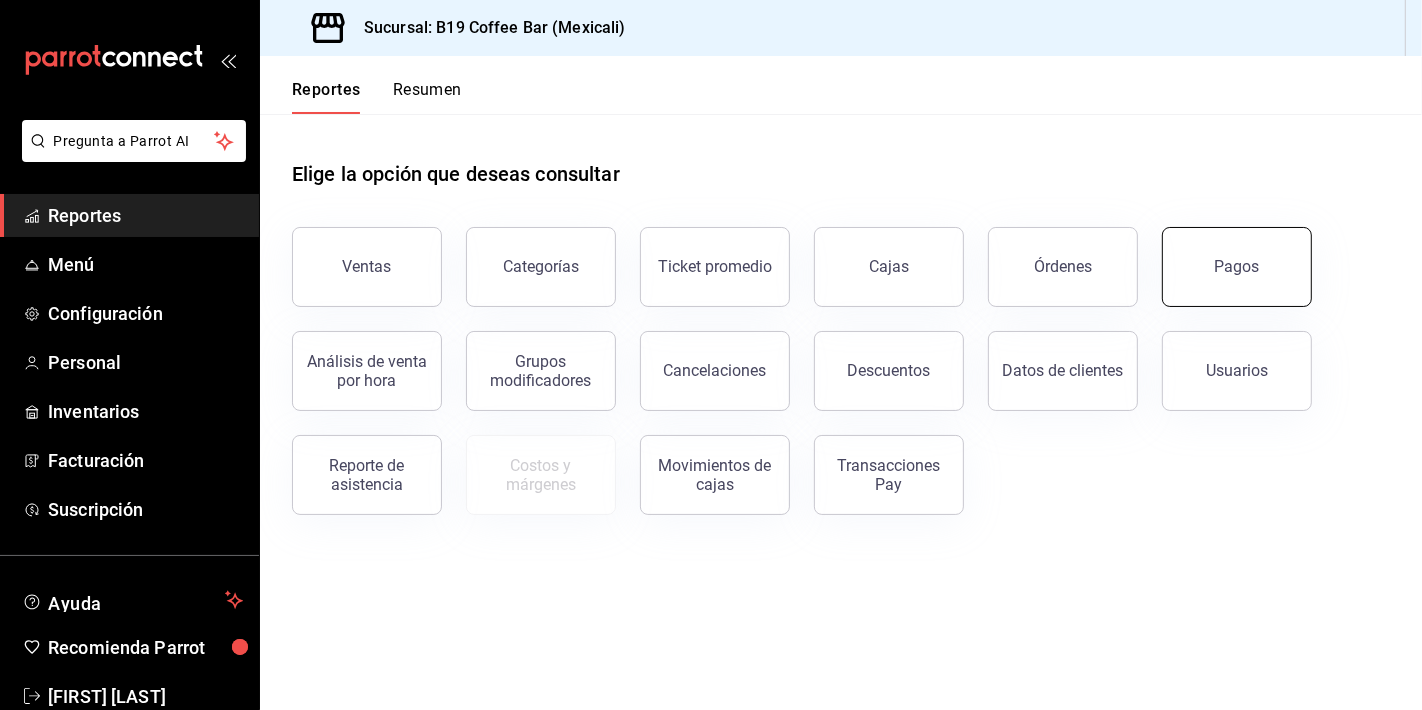 click on "Pagos" at bounding box center (1237, 266) 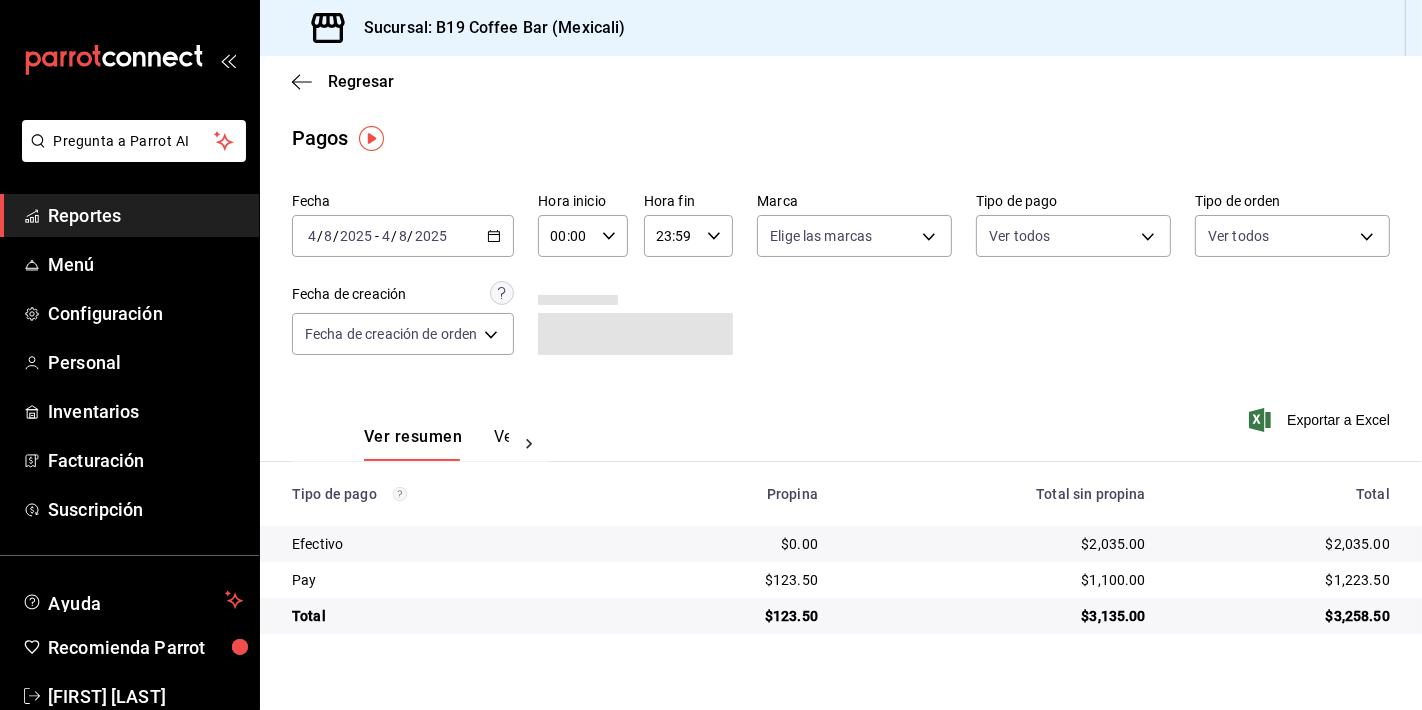 click on "2025-08-04 4 / 8 / 2025 - 2025-08-04 4 / 8 / 2025" at bounding box center (403, 236) 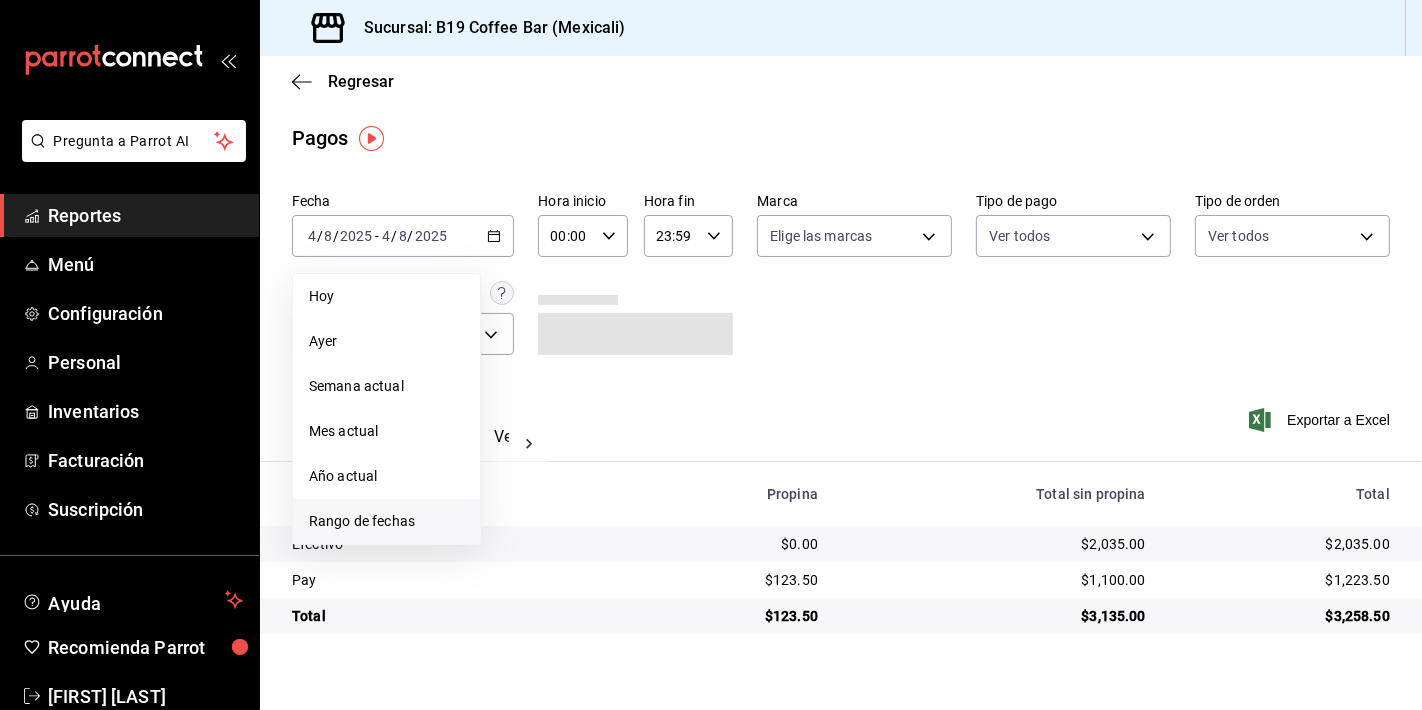 click on "Rango de fechas" at bounding box center (386, 521) 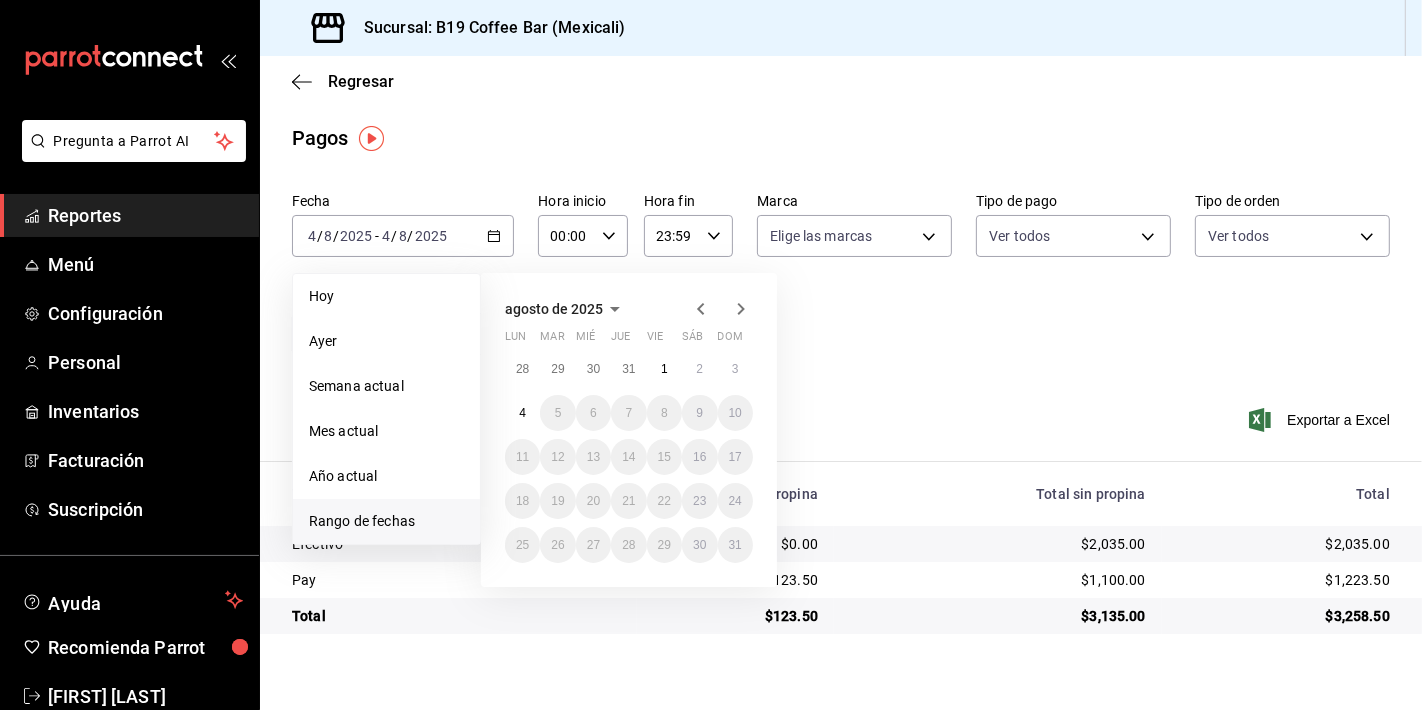 click 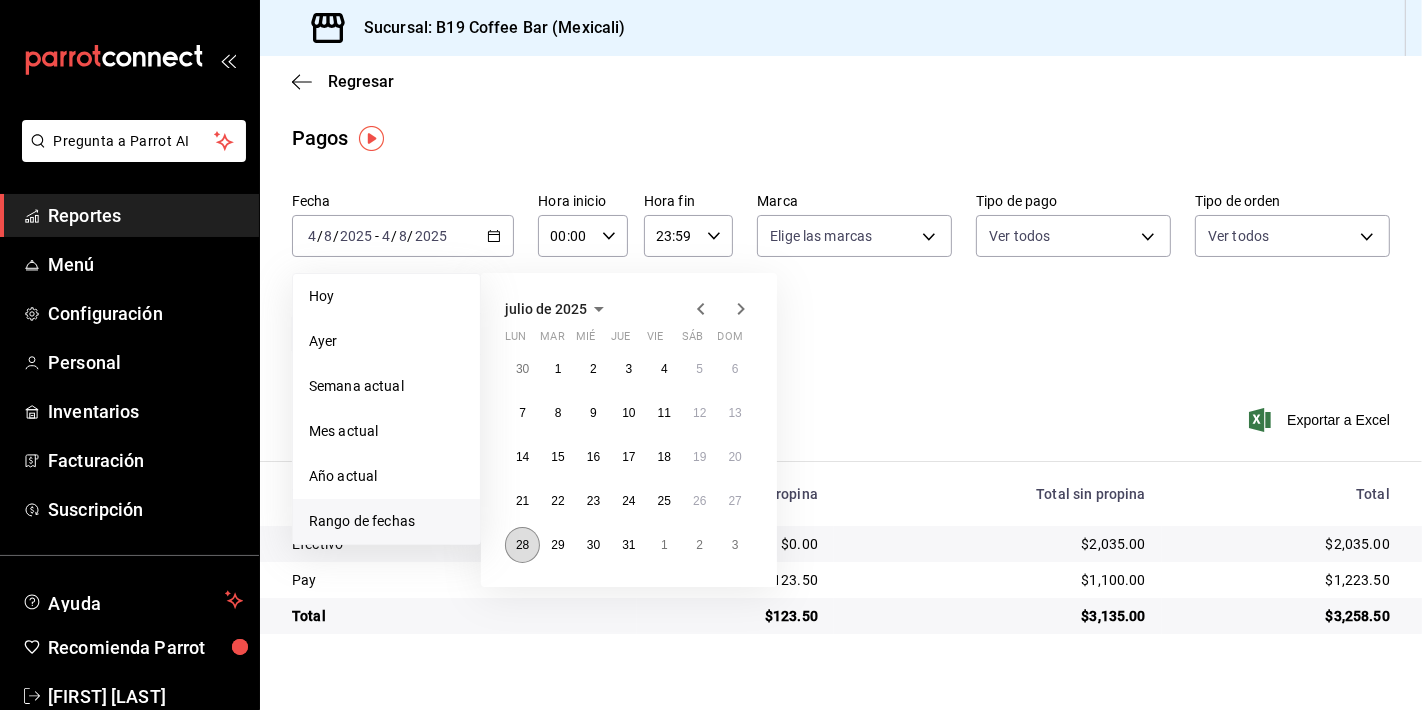 click on "28" at bounding box center (522, 545) 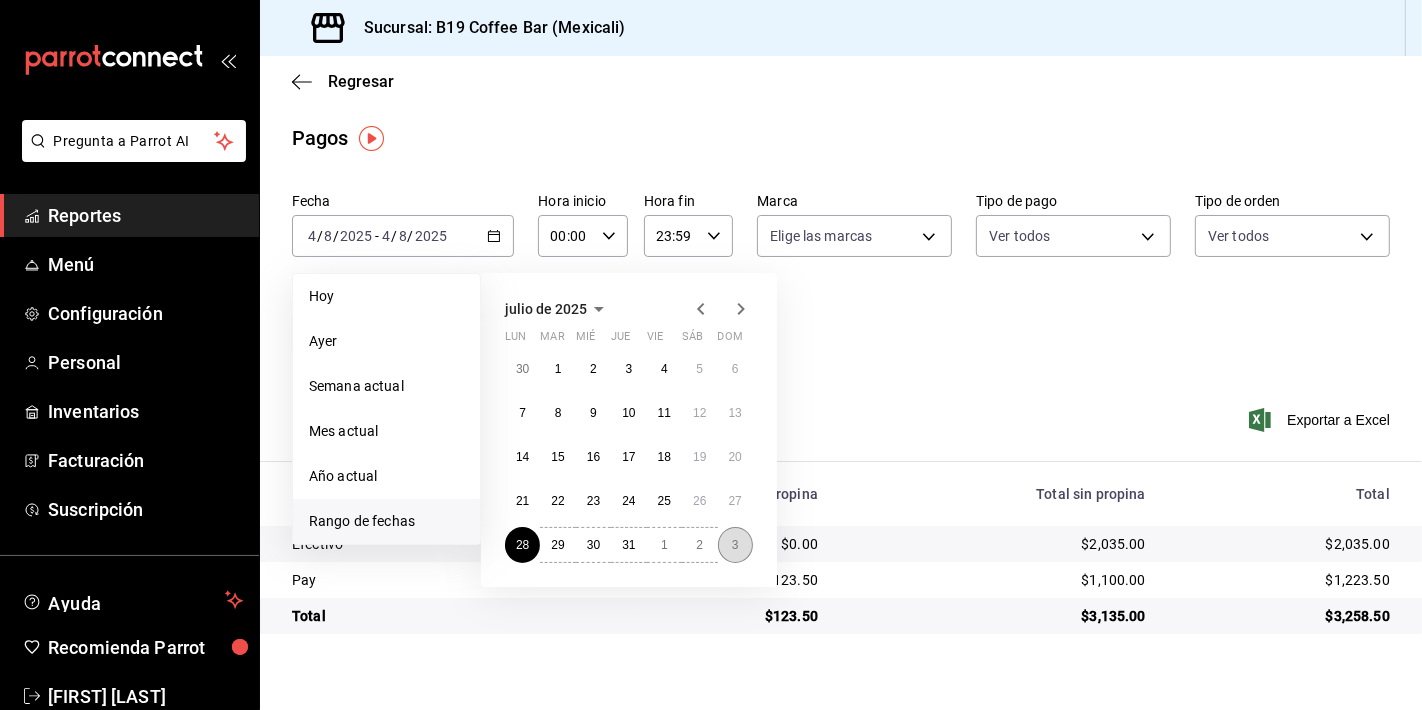 click on "3" at bounding box center (735, 545) 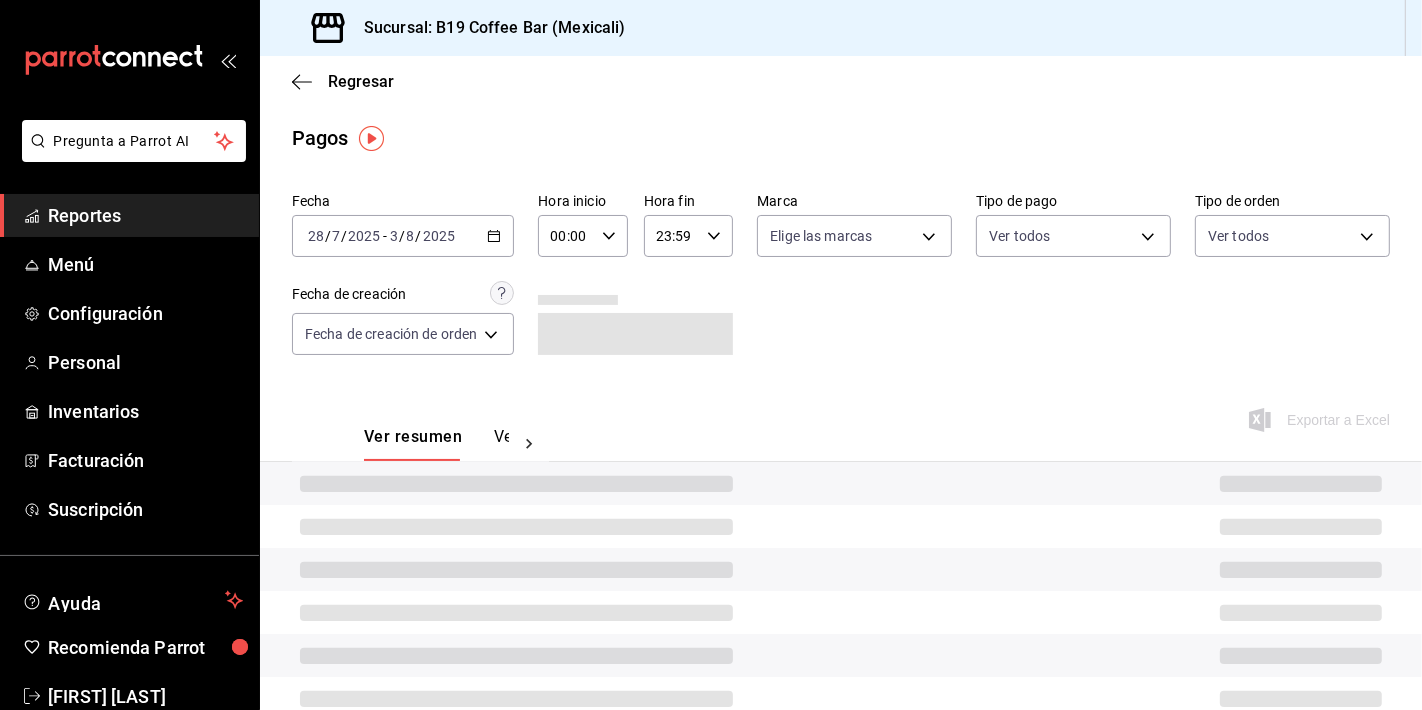 click on "Fecha 2025-07-28 28 / 7 / 2025 - 2025-08-03 3 / 8 / 2025 Hora inicio 00:00 Hora inicio Hora fin 23:59 Hora fin Marca Elige las marcas Tipo de pago Ver todos Tipo de orden Ver todos Fecha de creación   Fecha de creación de orden ORDER" at bounding box center [841, 282] 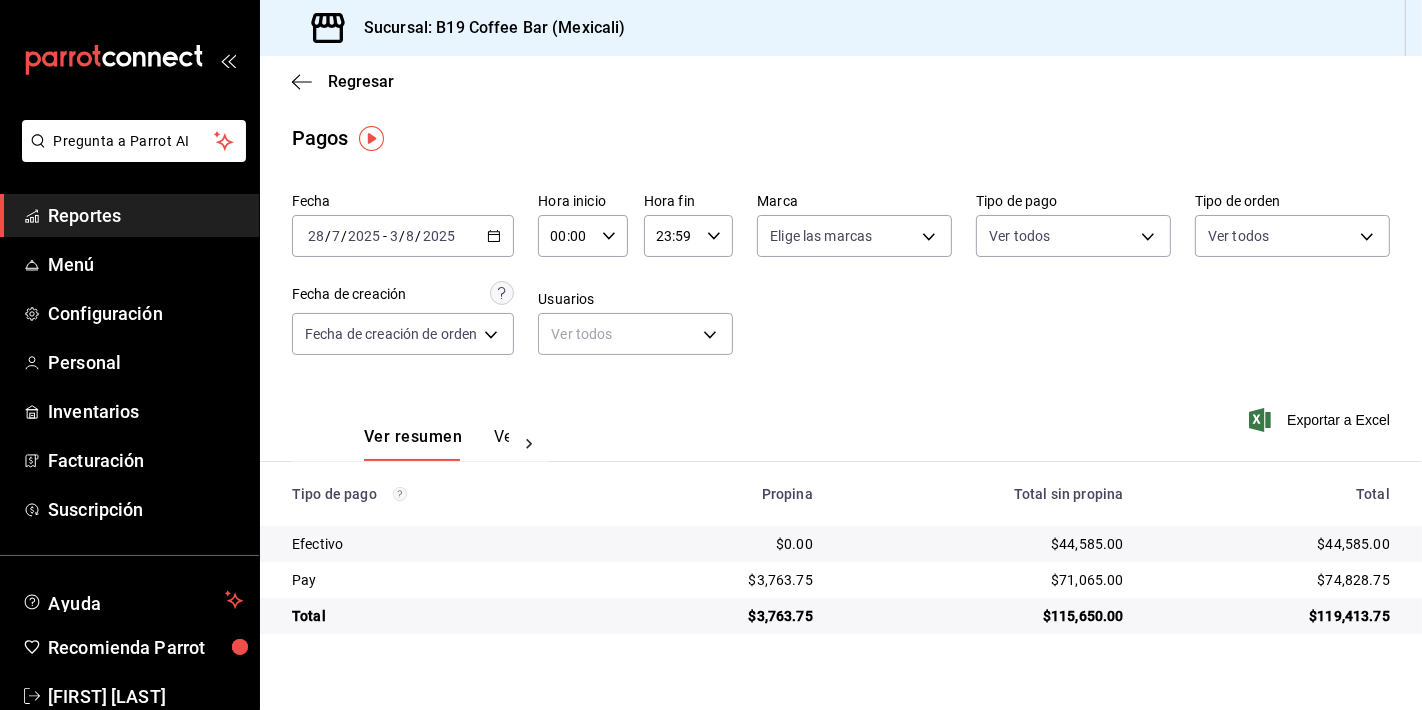 scroll, scrollTop: 0, scrollLeft: 0, axis: both 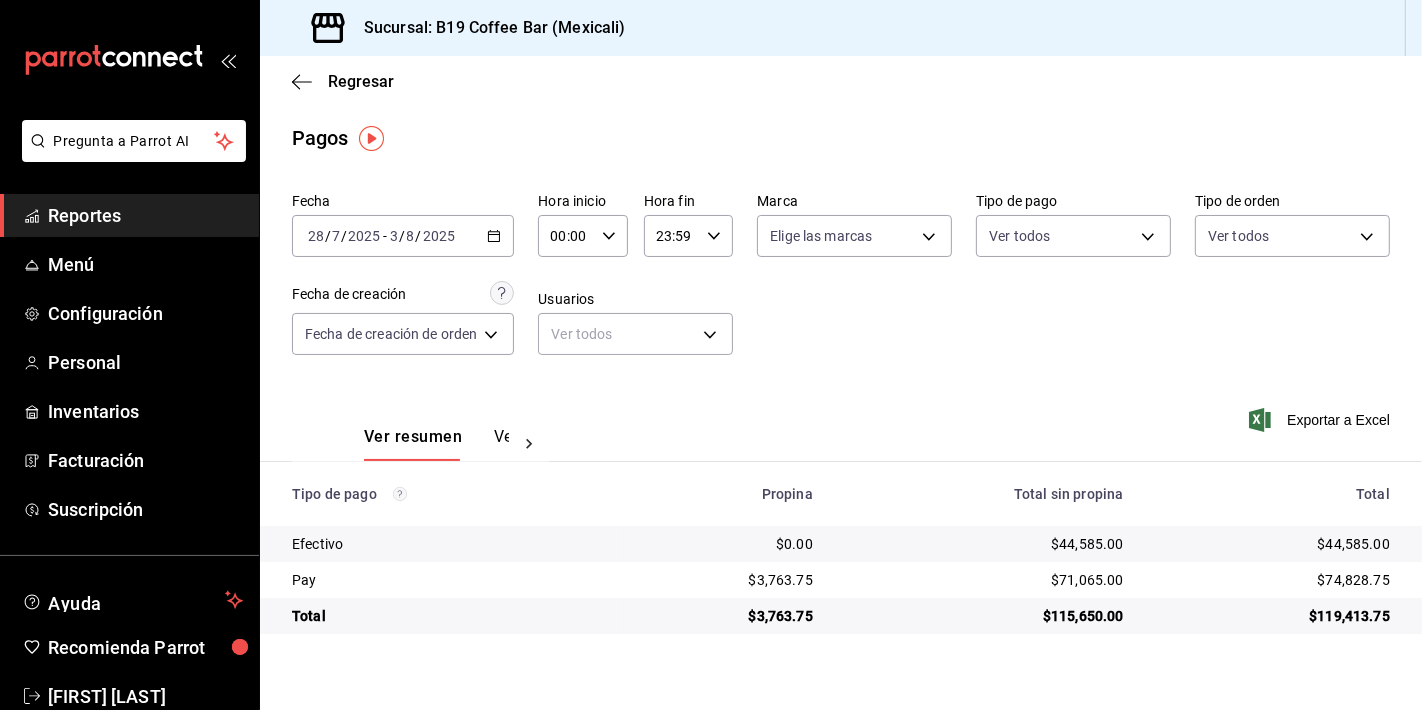 click on "Fecha 2025-07-28 28 / 7 / 2025 - 2025-08-03 3 / 8 / 2025 Hora inicio 00:00 Hora inicio Hora fin 23:59 Hora fin Marca Elige las marcas Tipo de pago Ver todos Tipo de orden Ver todos Fecha de creación   Fecha de creación de orden ORDER Usuarios Ver todos null" at bounding box center [841, 282] 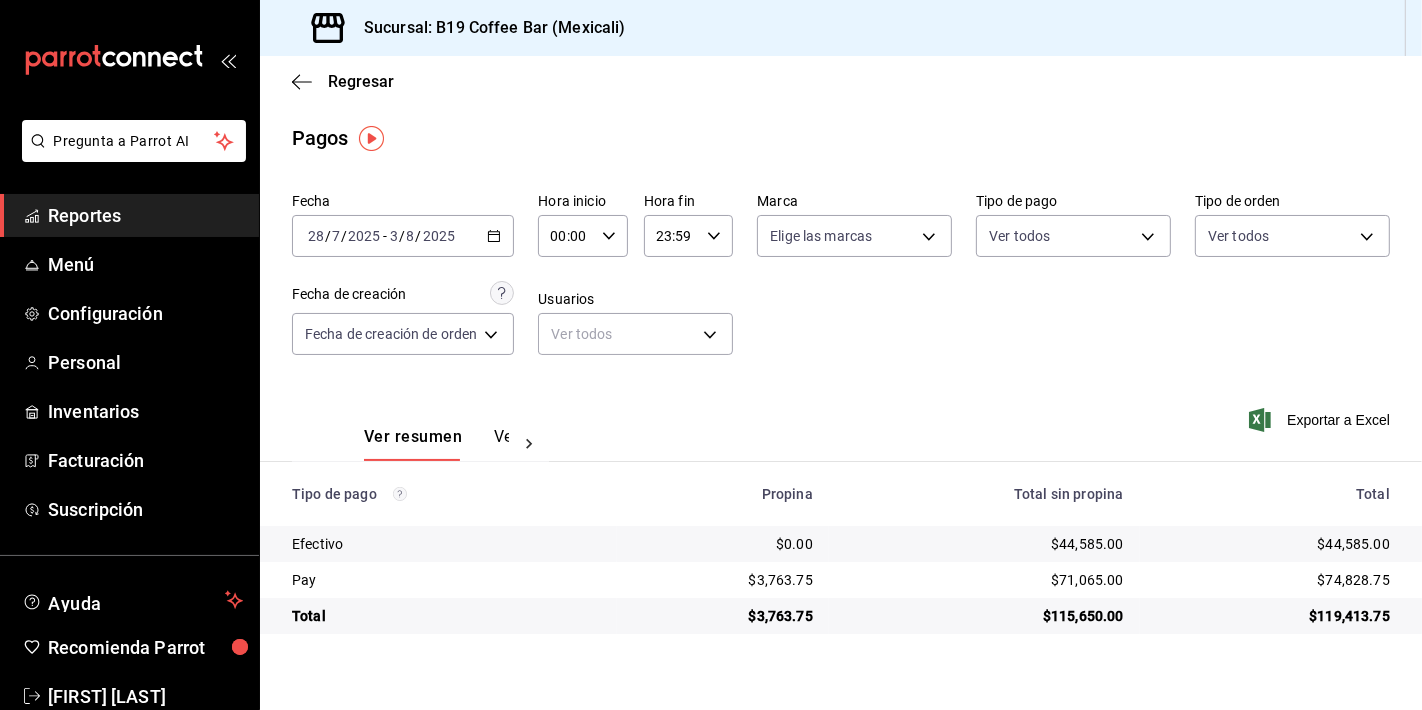 click on "Ver pagos" at bounding box center [531, 444] 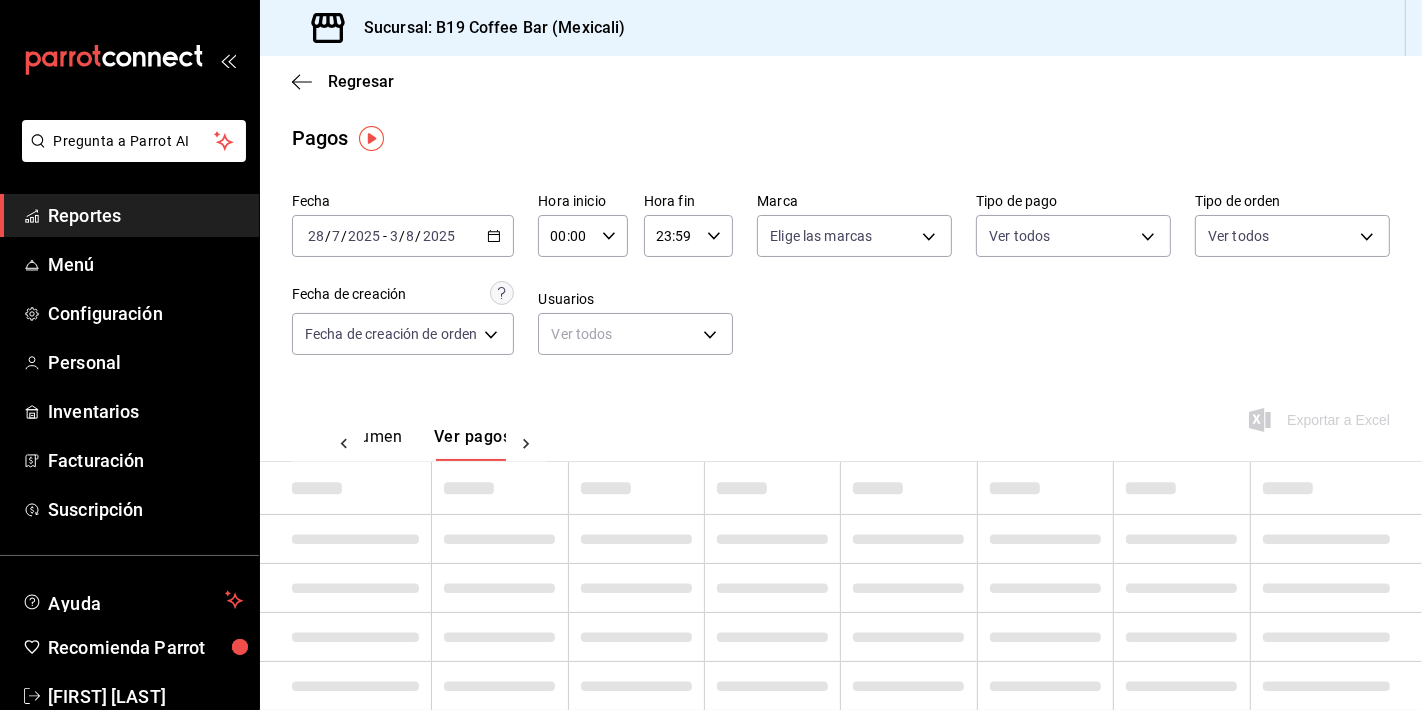 click on "Ver resumen Ver pagos Exportar a Excel" at bounding box center [841, 432] 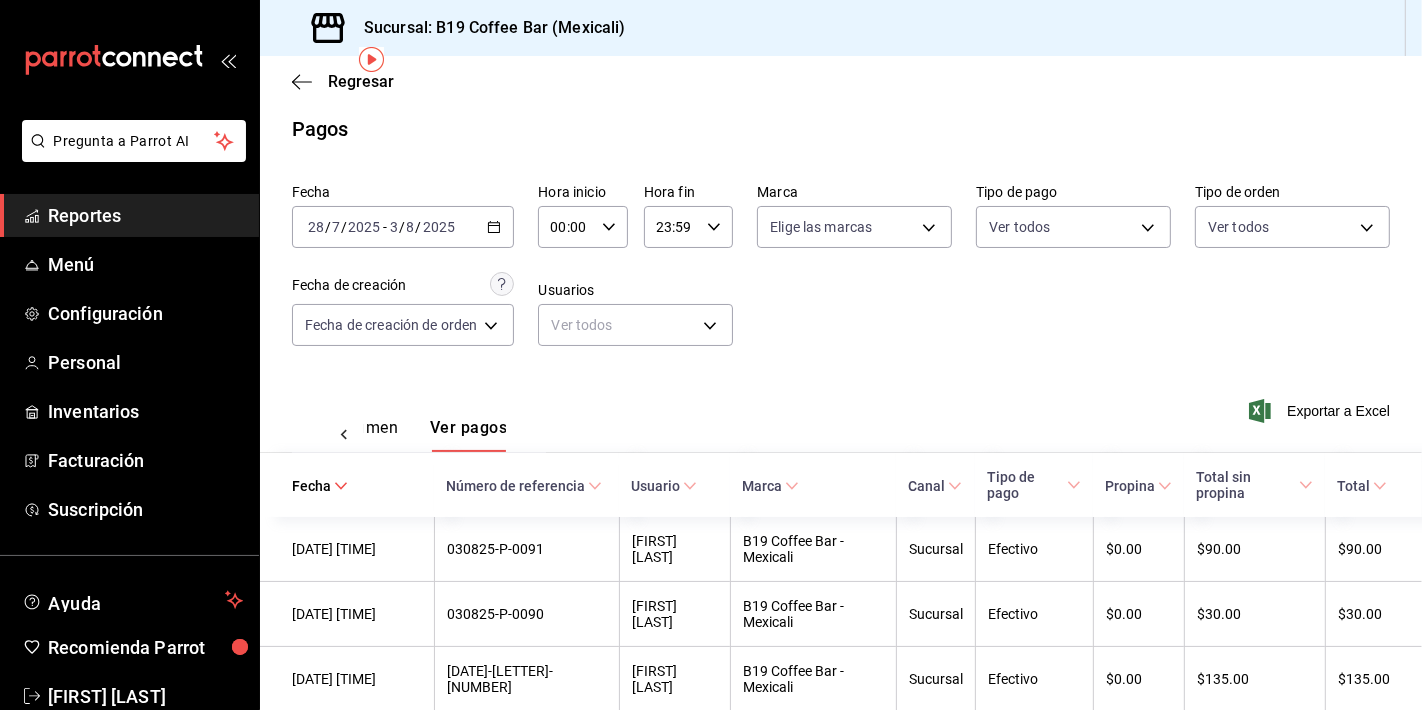 scroll, scrollTop: 0, scrollLeft: 0, axis: both 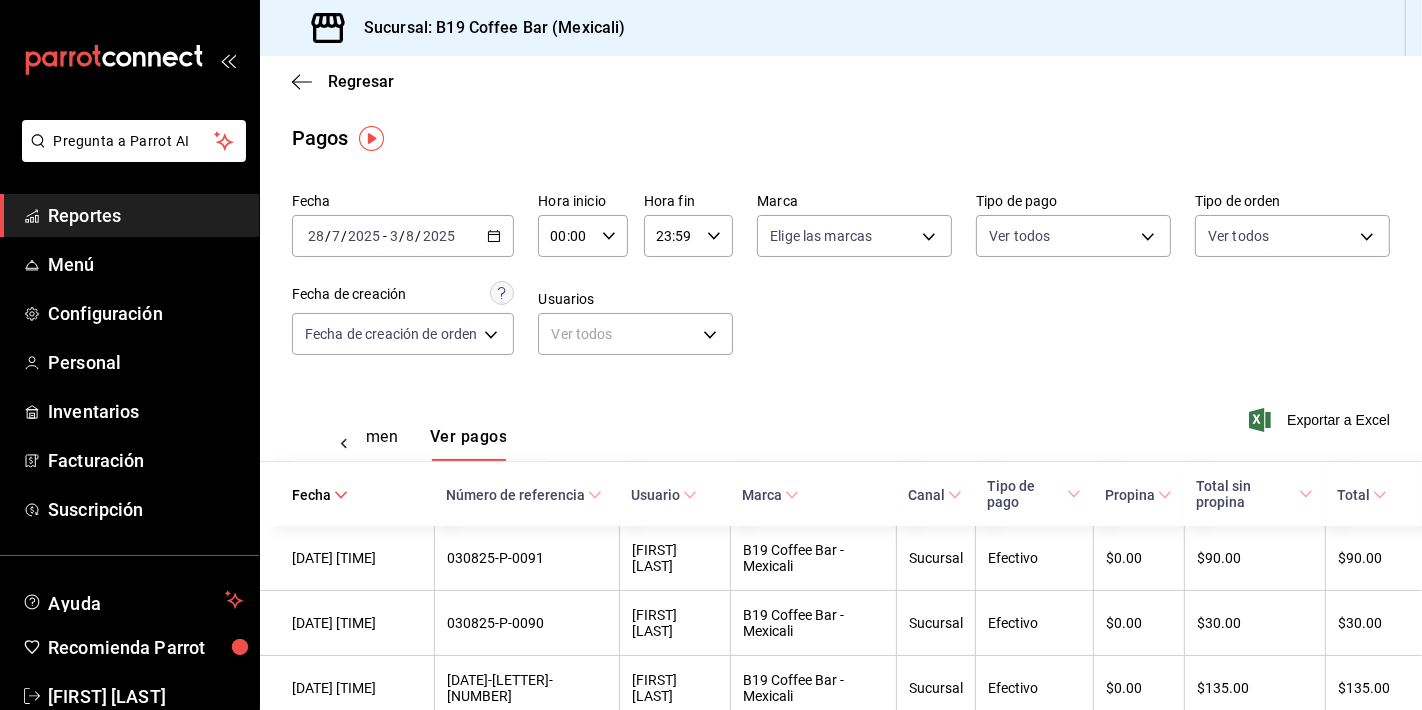 click on "Ver resumen Ver pagos Exportar a Excel" at bounding box center (841, 432) 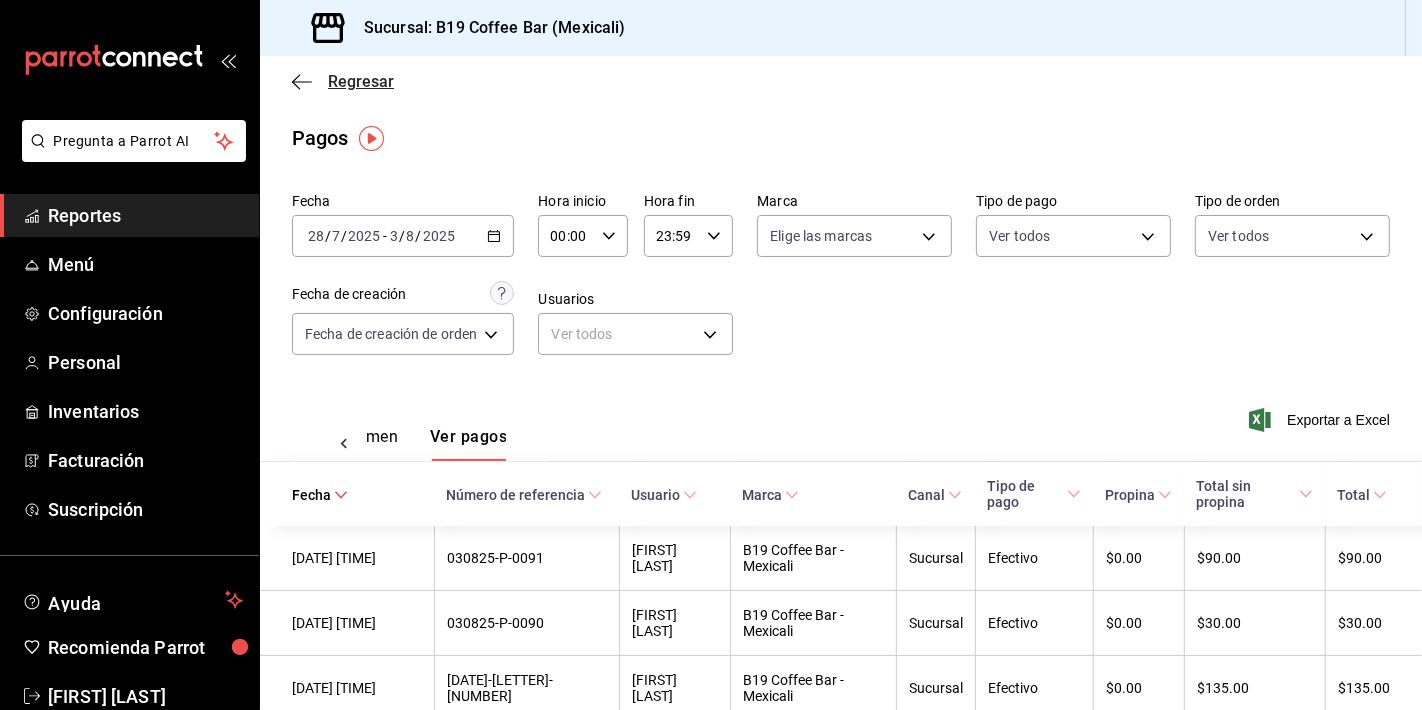 click 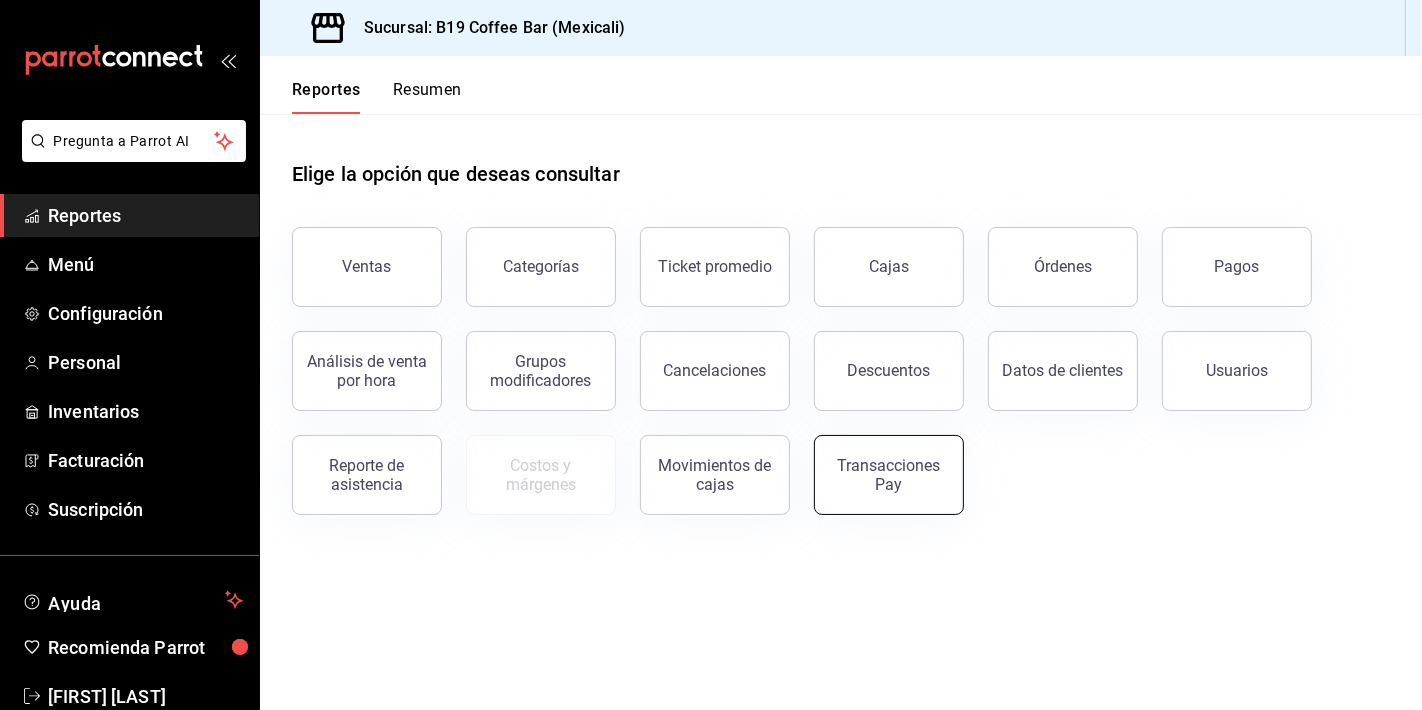 click on "Transacciones Pay" at bounding box center [889, 475] 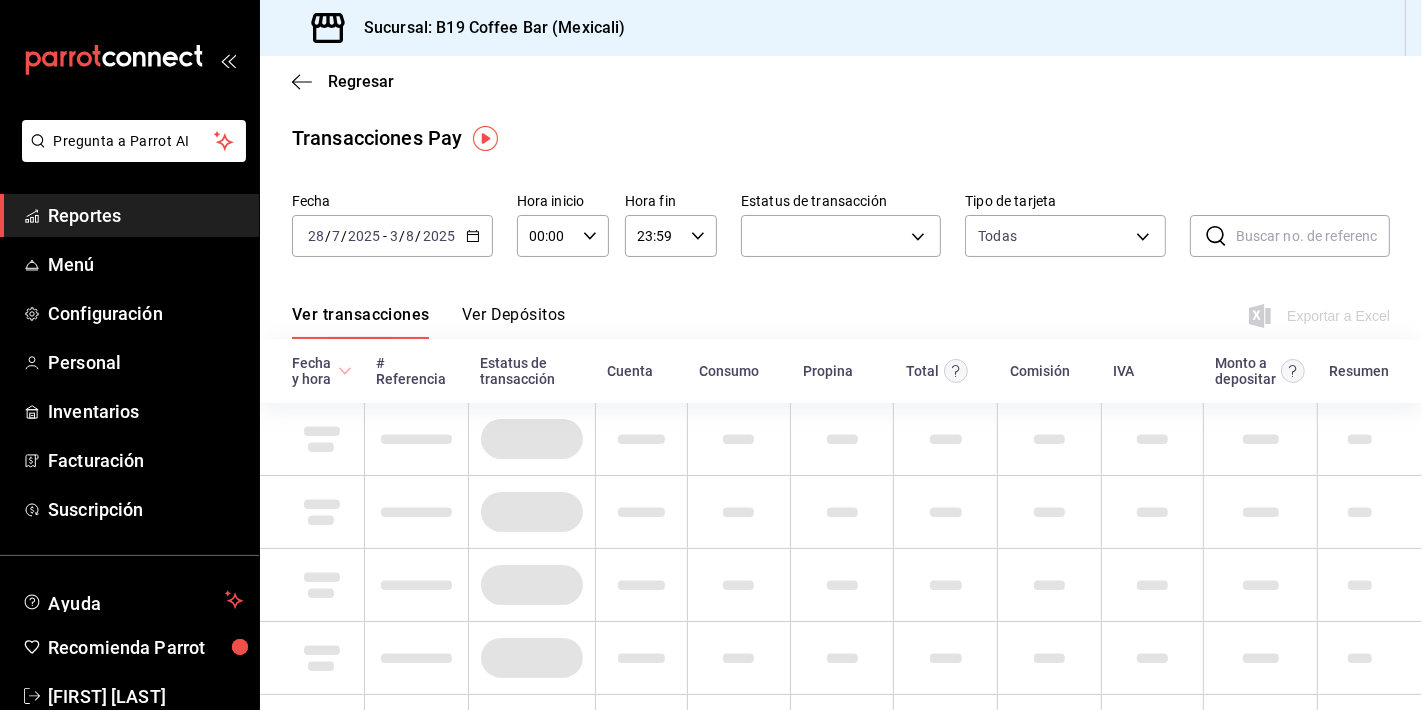 click on "Ver transacciones Ver Depósitos Exportar a Excel" at bounding box center [841, 310] 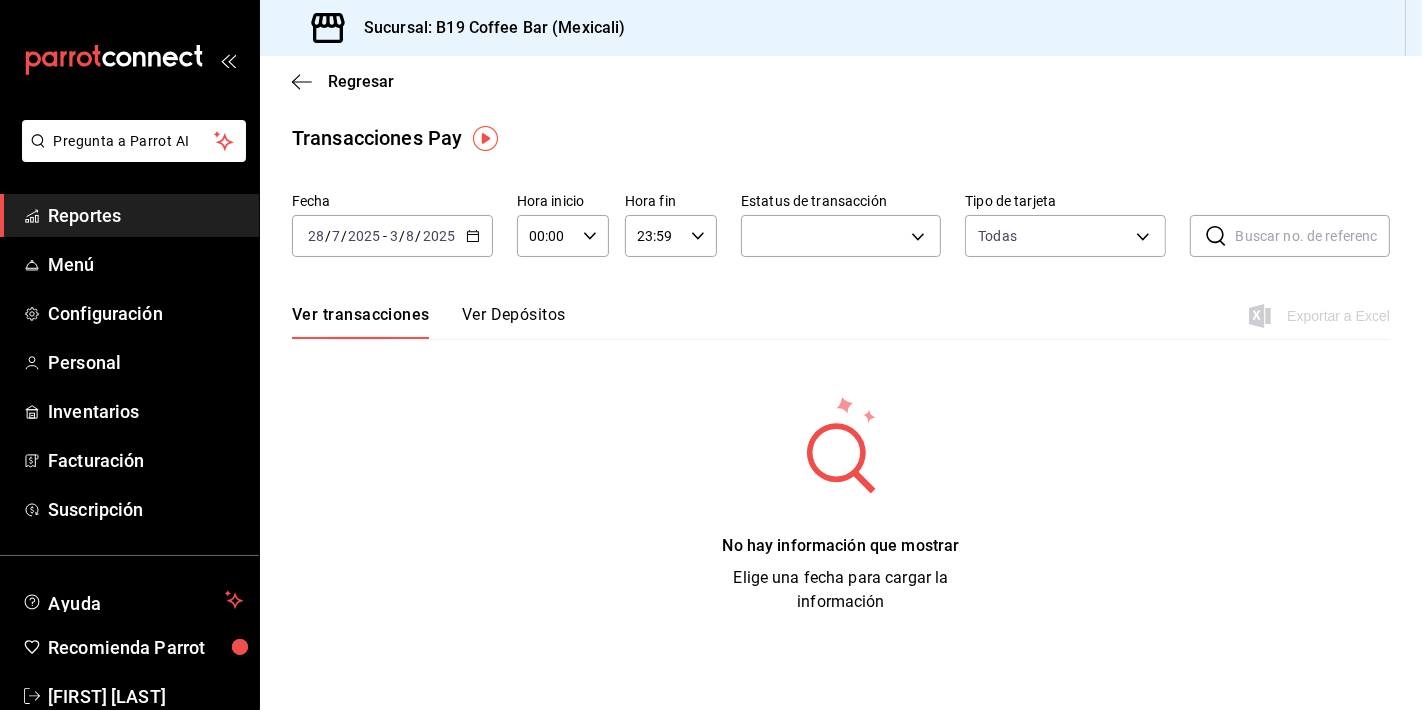 click 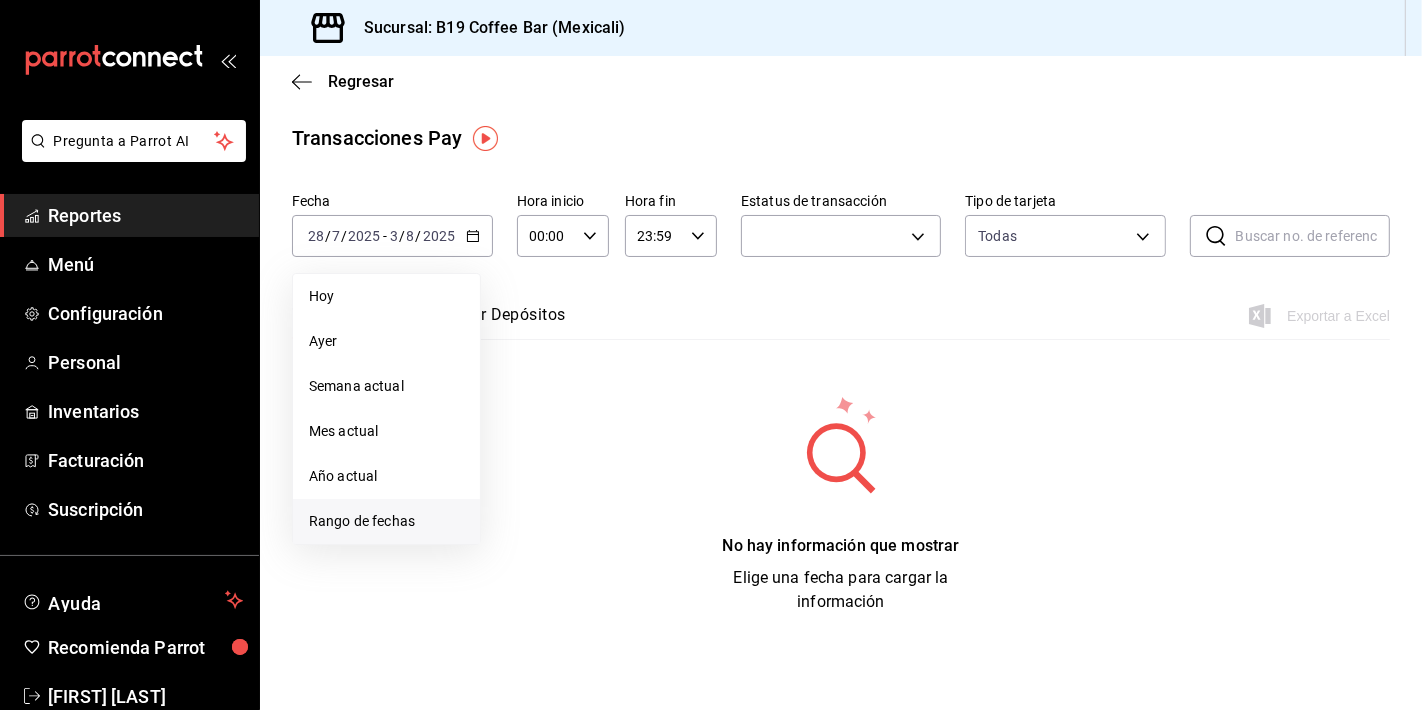 click on "Rango de fechas" at bounding box center [386, 521] 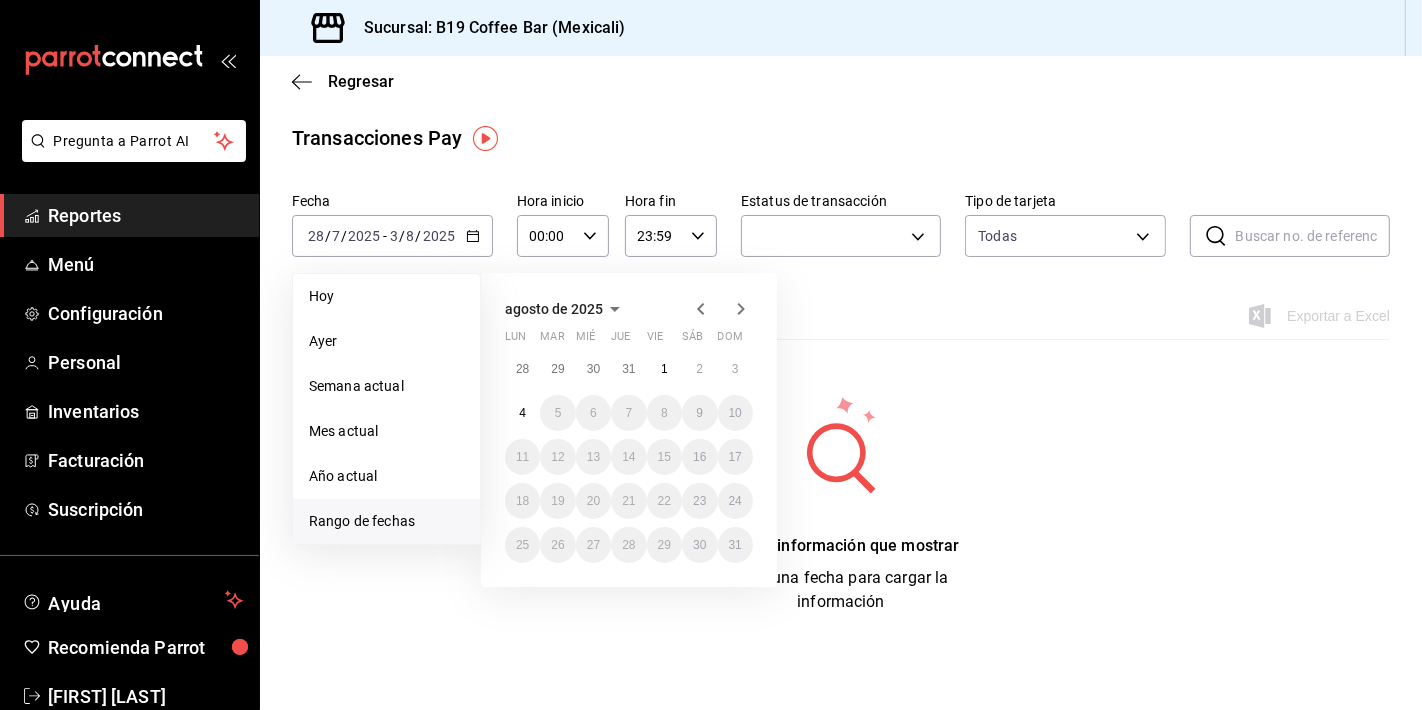 click 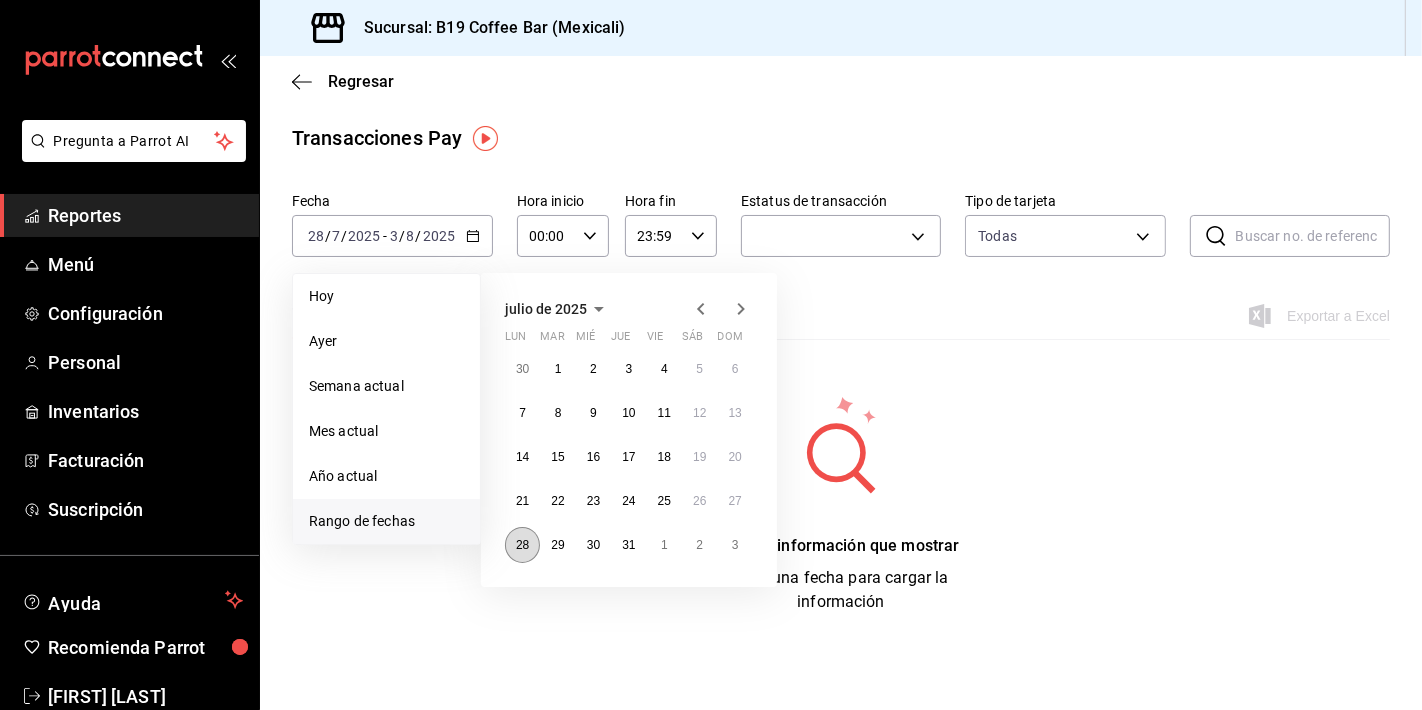 click on "28" at bounding box center (522, 545) 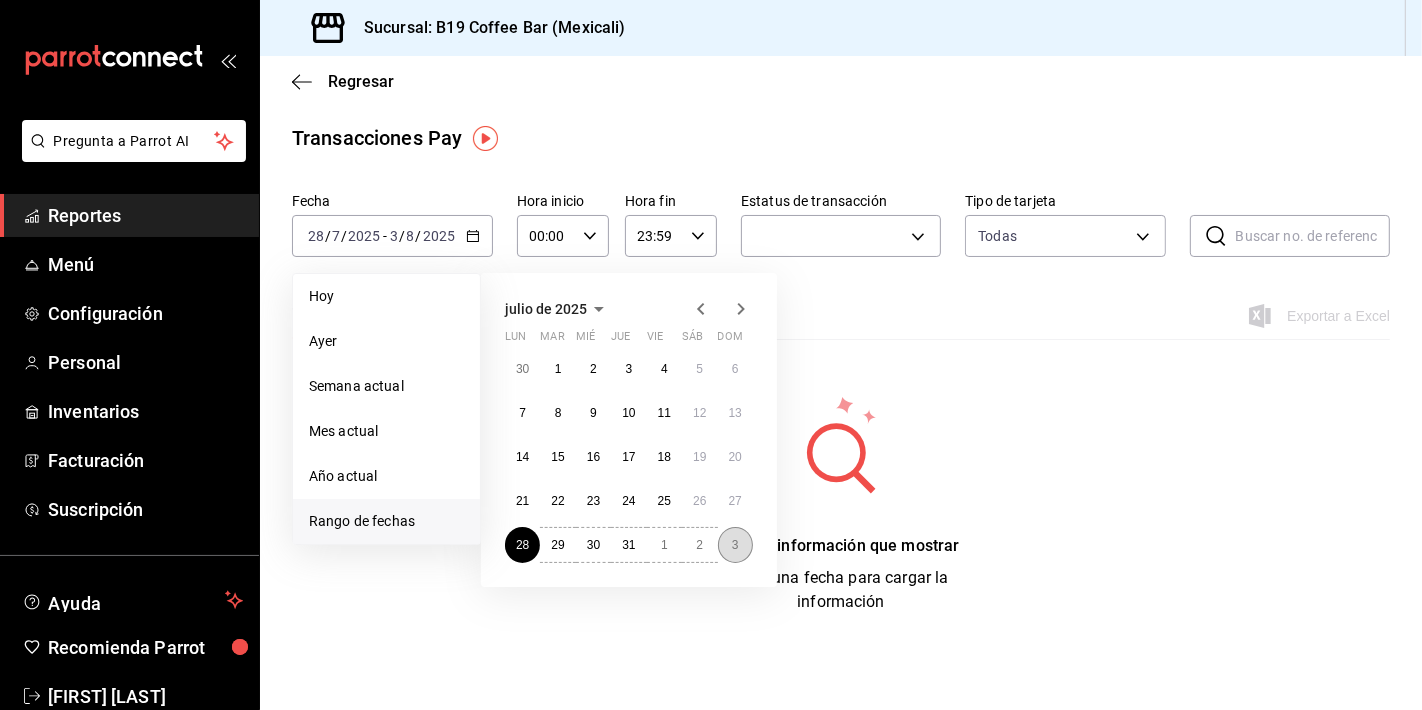 click on "3" at bounding box center [735, 545] 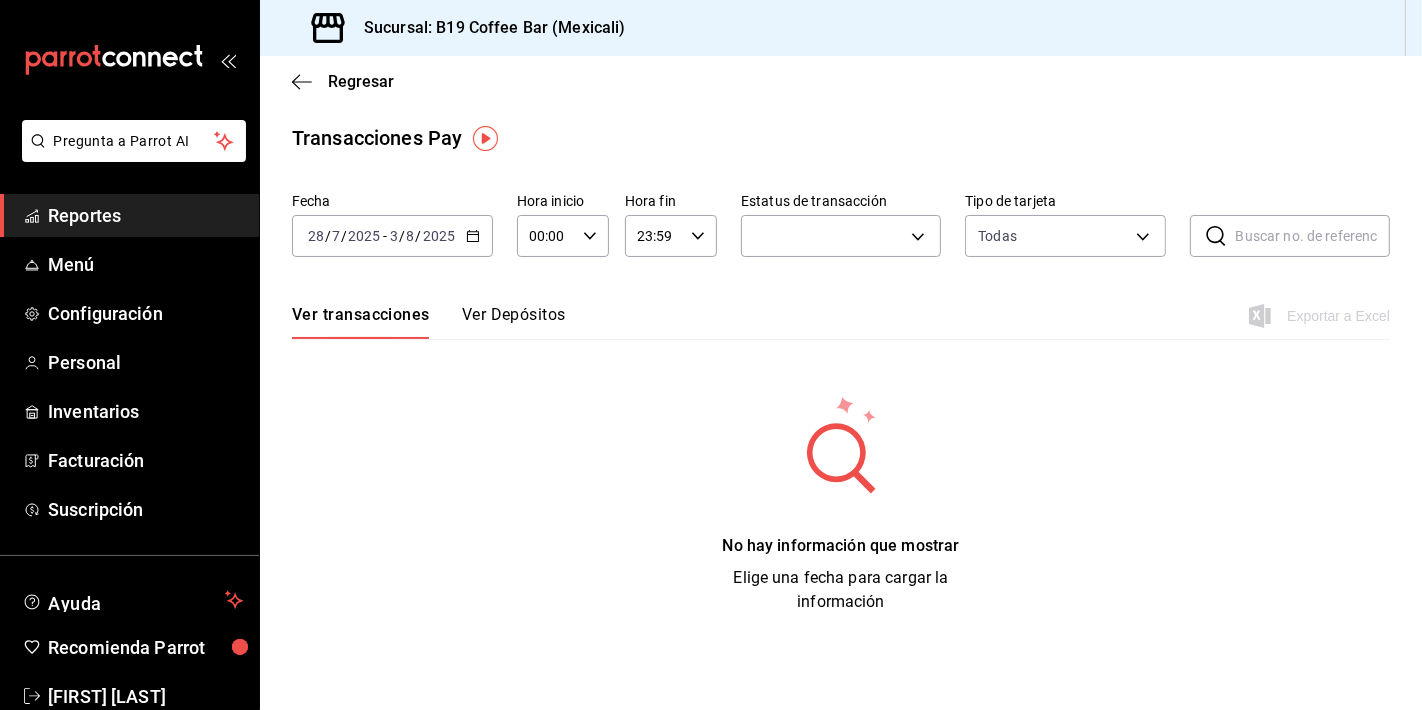 click on "Ver transacciones Ver Depósitos Exportar a Excel" at bounding box center (841, 310) 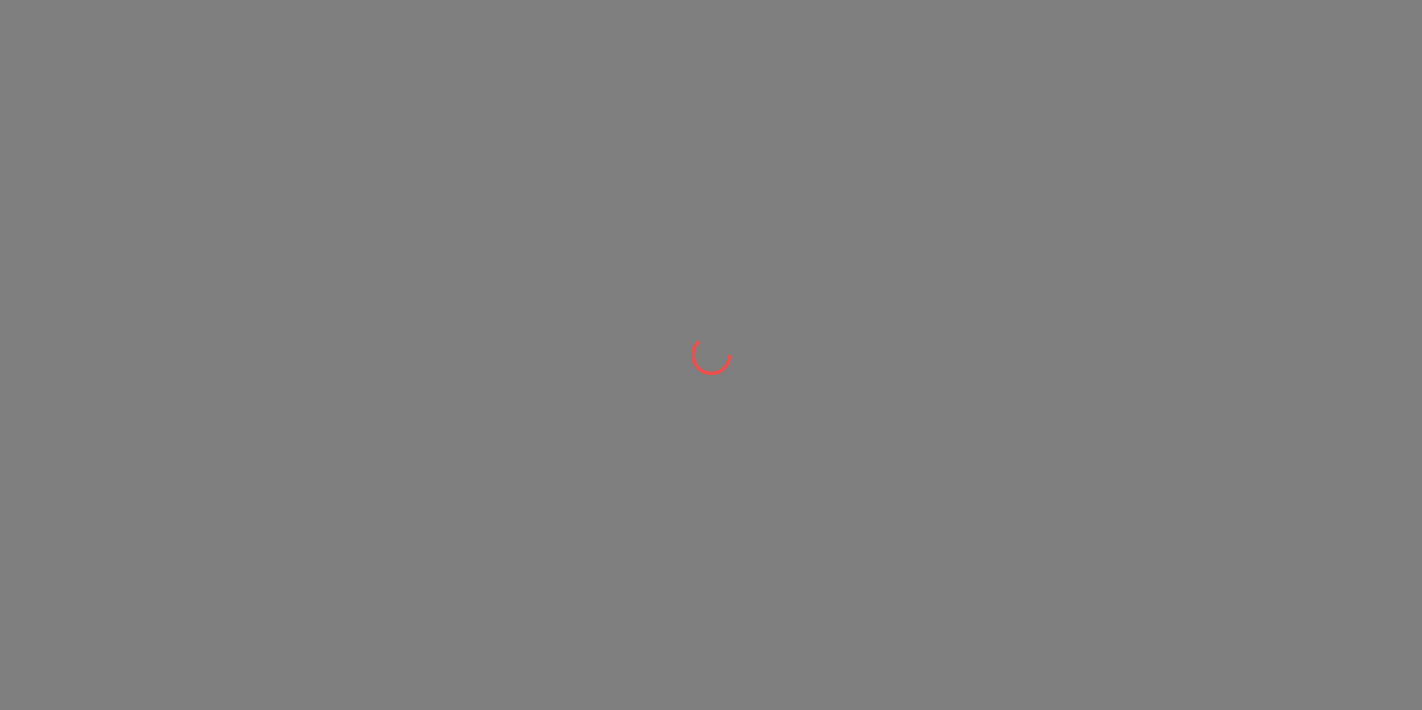 scroll, scrollTop: 0, scrollLeft: 0, axis: both 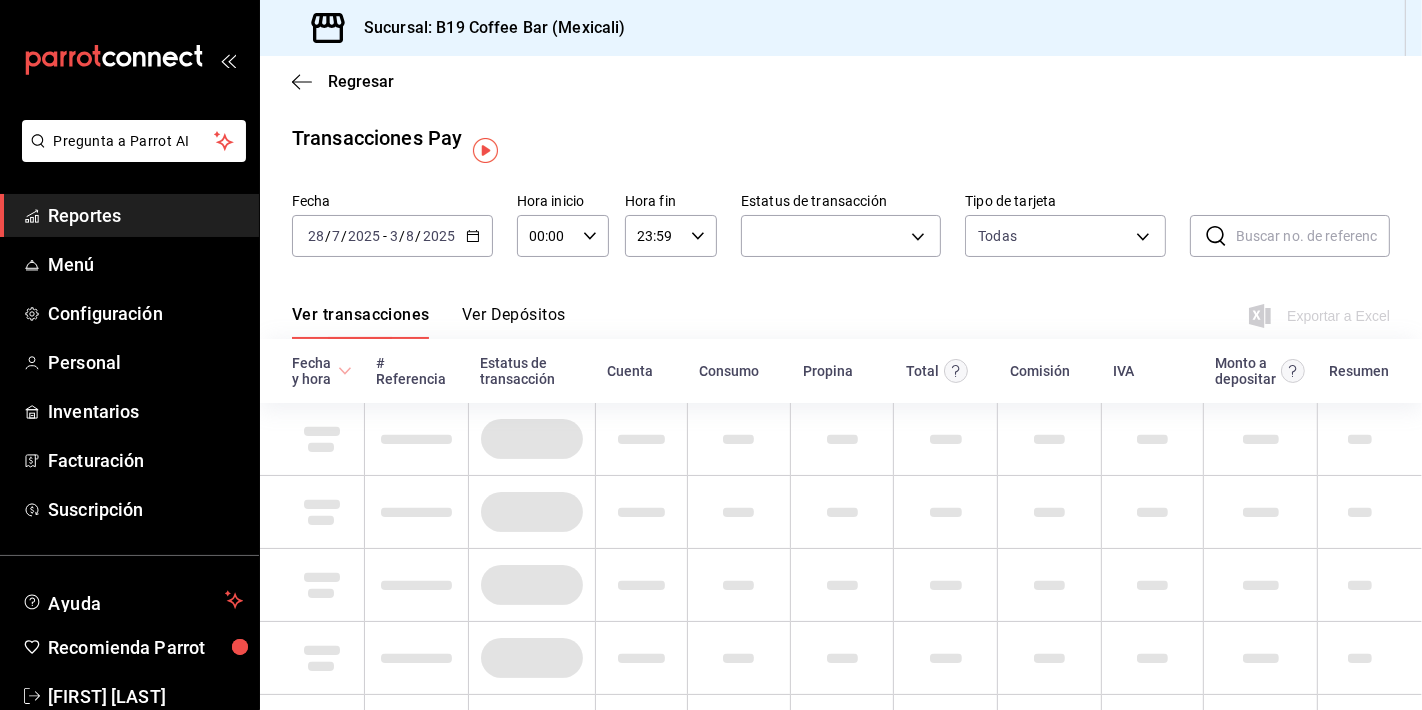 click on "Transacciones Pay Fecha 2025-07-28 28 / 7 / 2025 - 2025-08-03 3 / 8 / 2025 Hora inicio 00:00 Hora inicio Hora fin 23:59 Hora fin Estatus de transacción undefined Tipo de tarjeta Todas AMERICAN_EXPRESS,MASTERCARD,VISA,DISCOVER,UNDEFINED ​ ​ Ver transacciones Ver Depósitos Exportar a Excel Fecha y hora # Referencia Estatus de transacción Cuenta Consumo Propina Total Comisión IVA Monto a depositar Resumen" at bounding box center (841, 628) 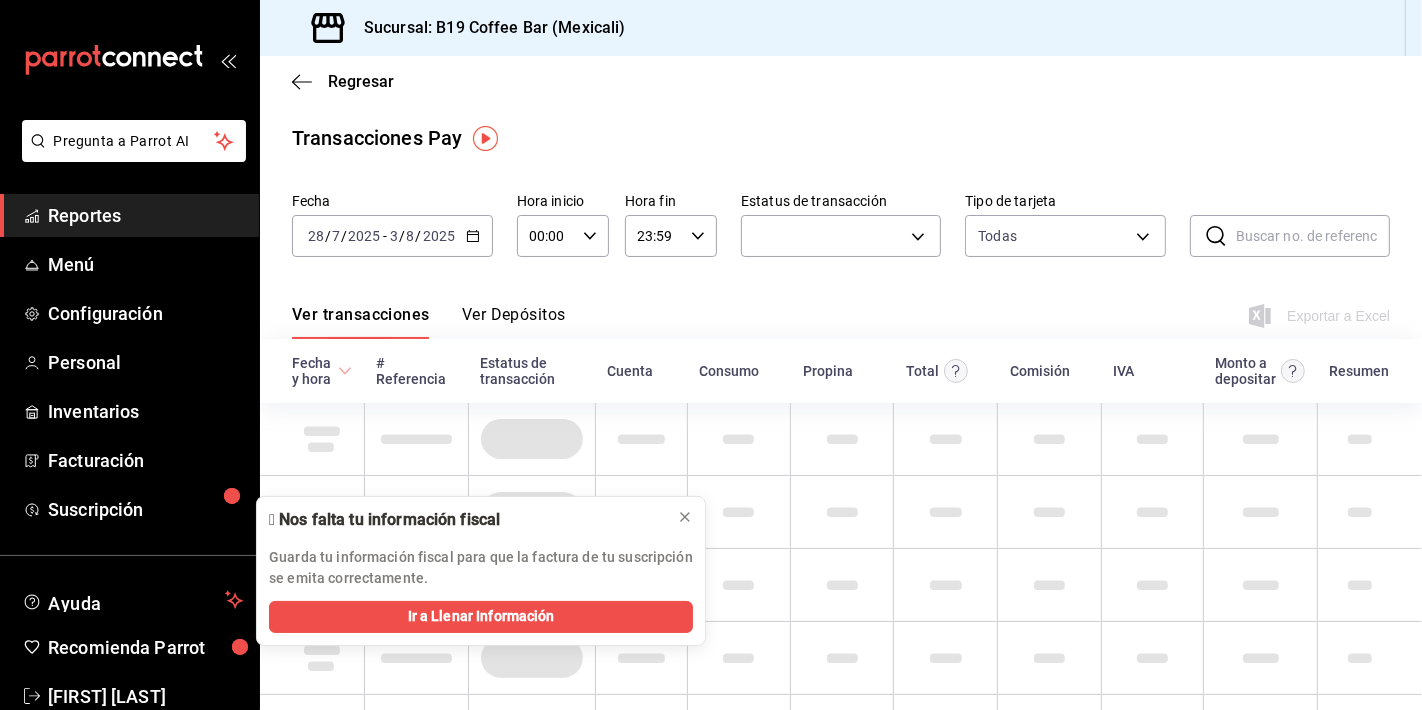 click on "Transacciones Pay" at bounding box center (841, 138) 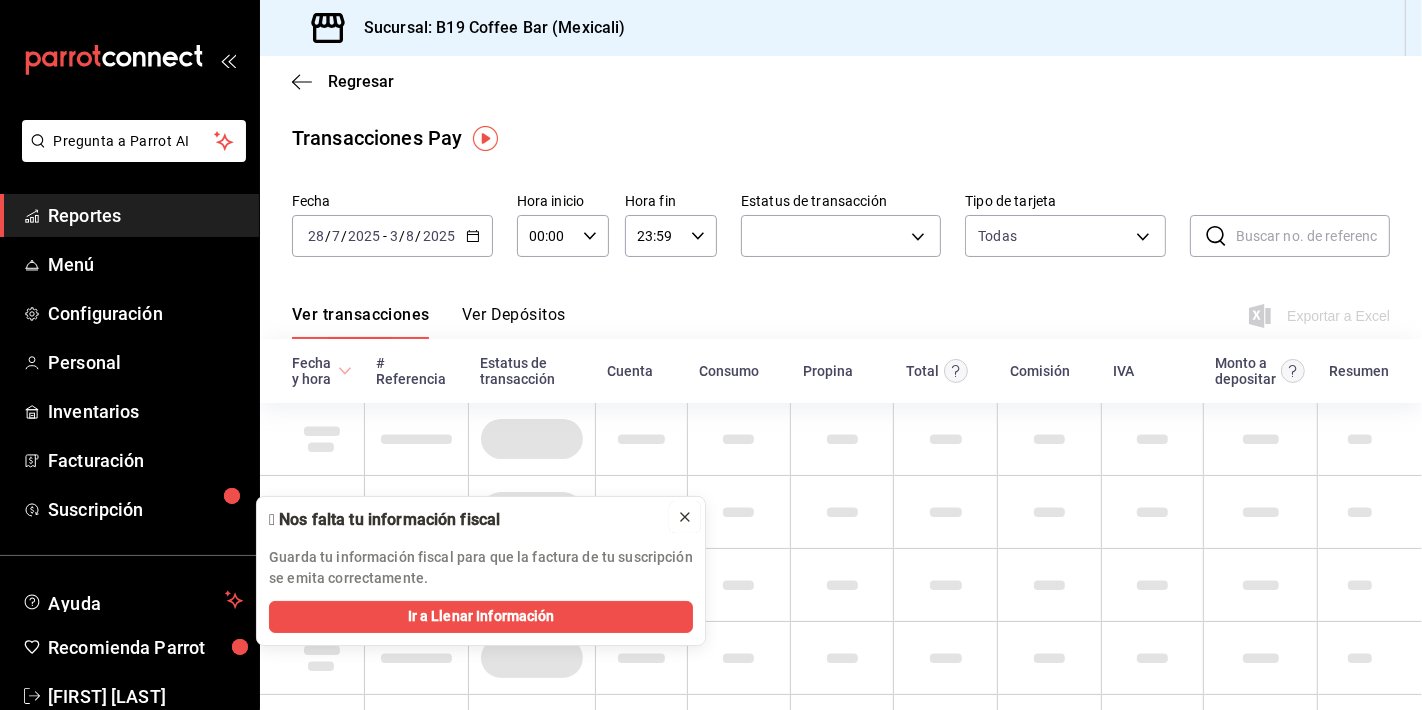 click 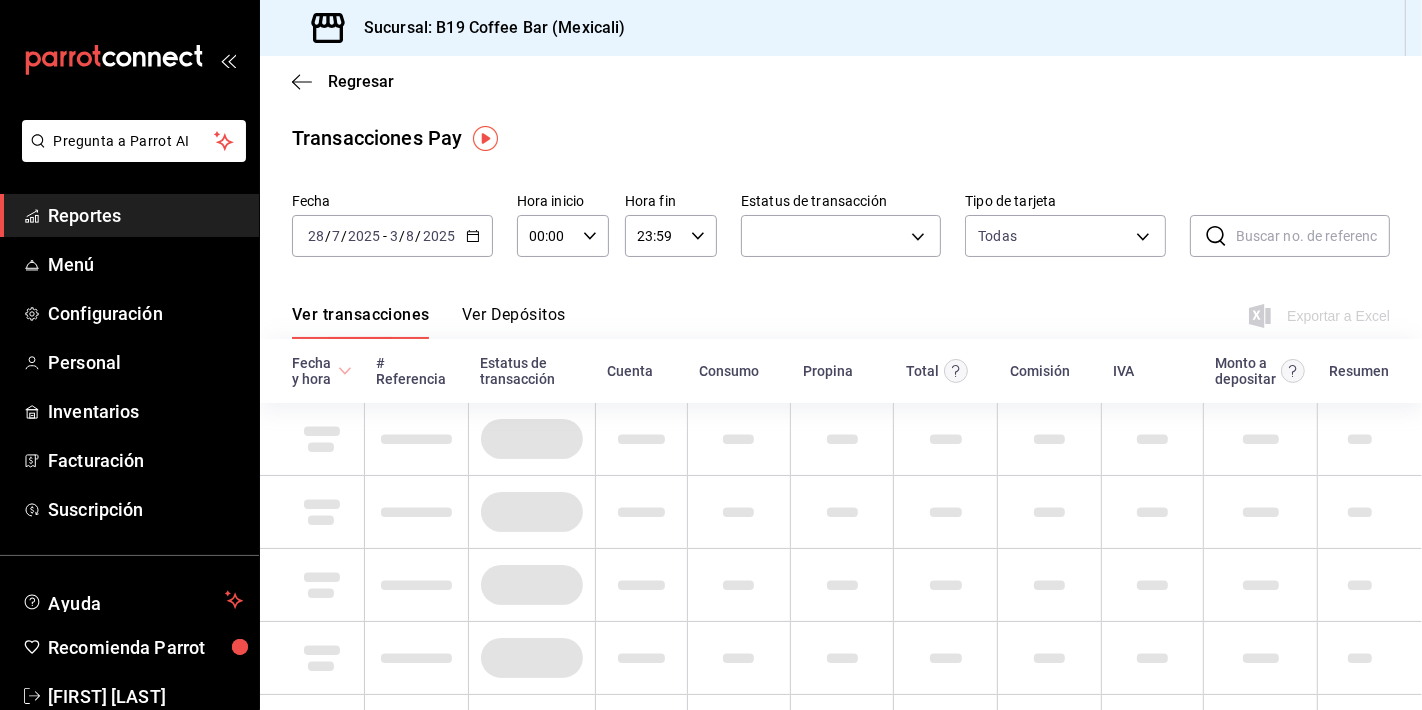 click on "Ver transacciones Ver Depósitos Exportar a Excel" at bounding box center (841, 310) 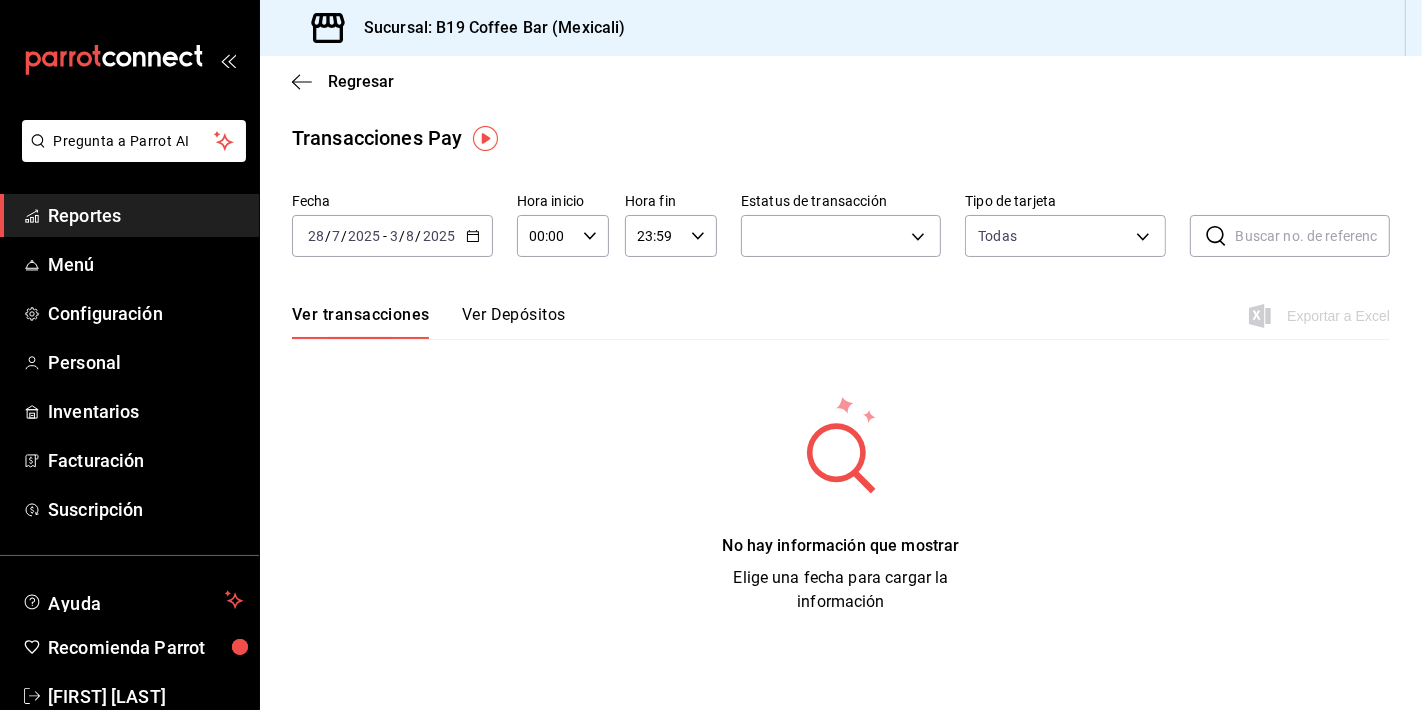 click on "Reportes" at bounding box center (145, 215) 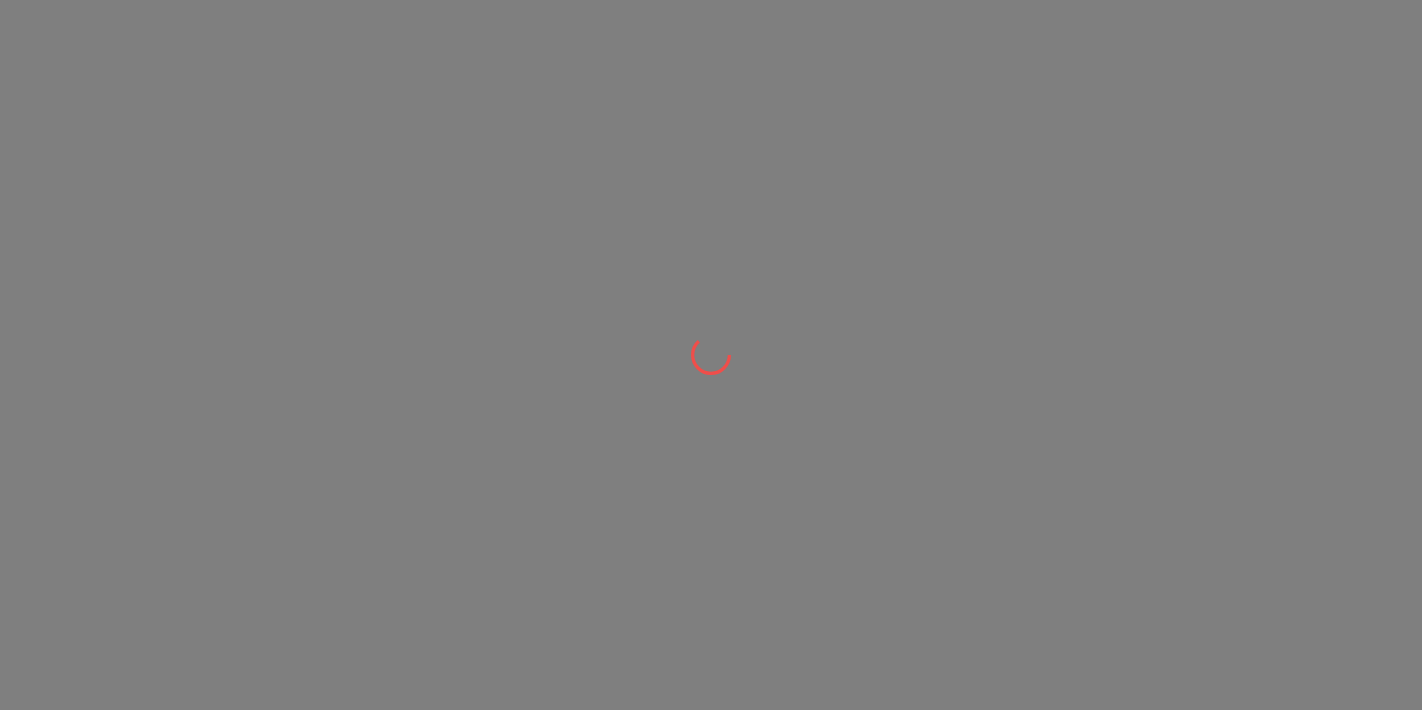 scroll, scrollTop: 0, scrollLeft: 0, axis: both 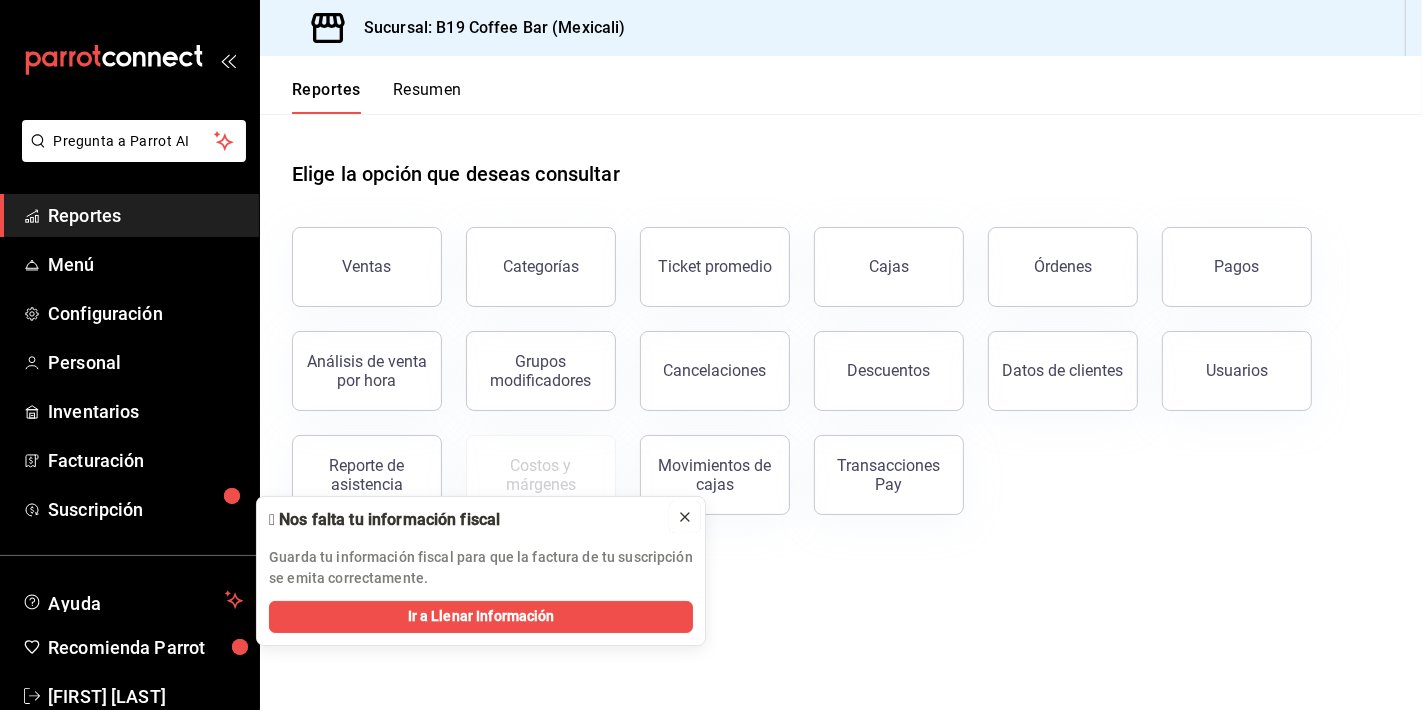 click 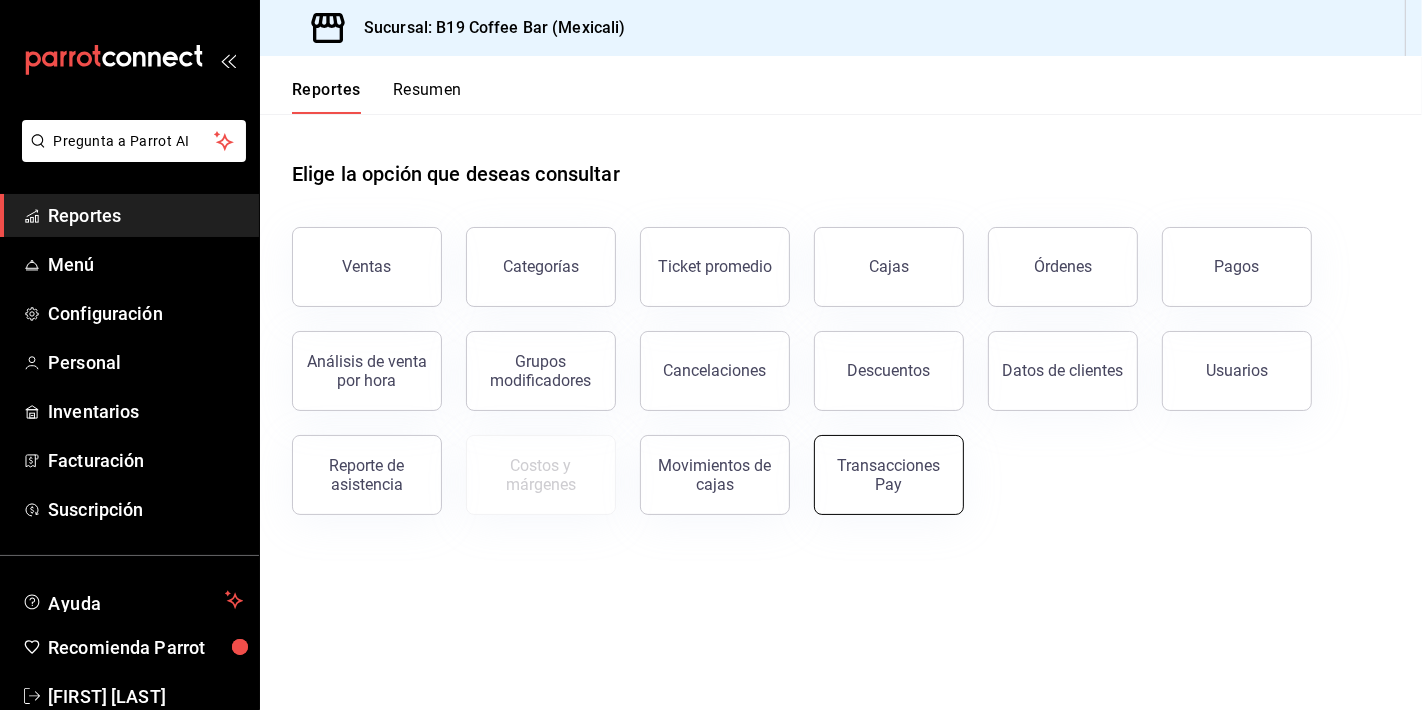 click on "Transacciones Pay" at bounding box center [889, 475] 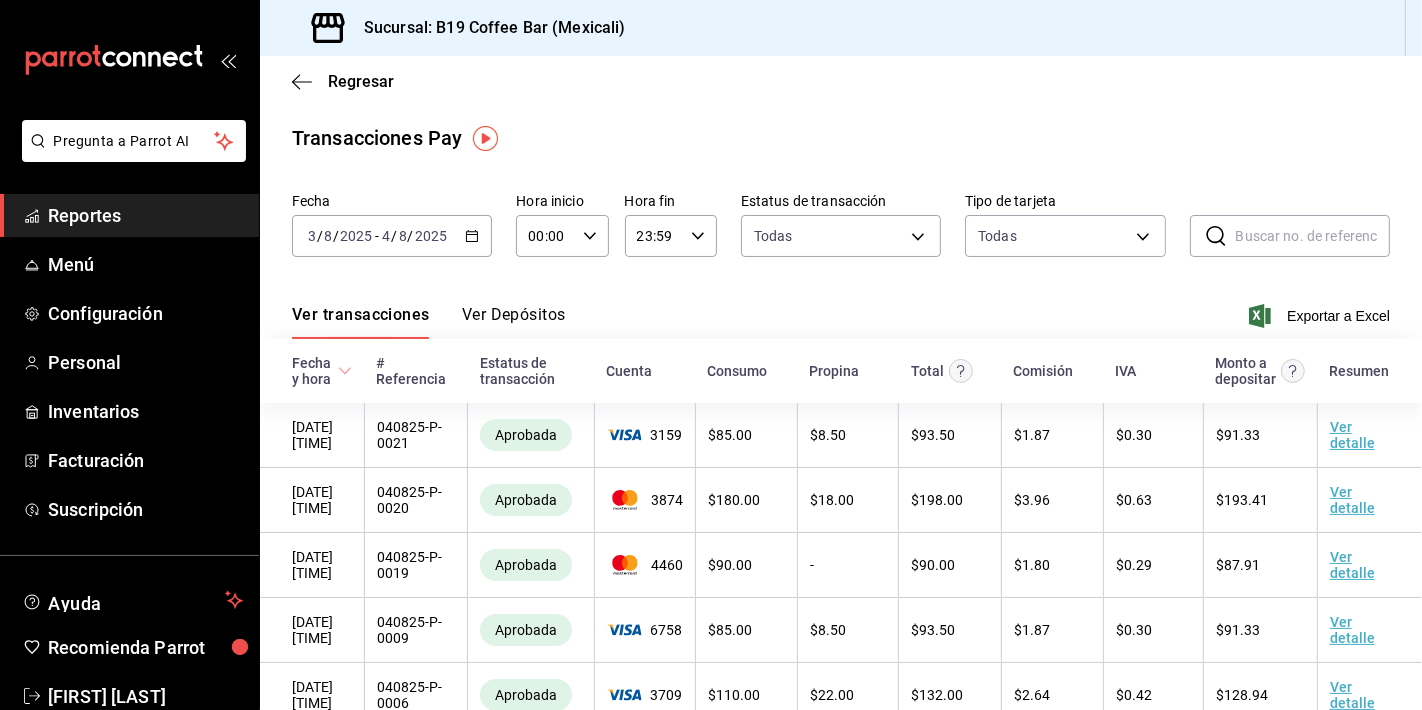 click on "2025-08-03 3 / 8 / 2025 - 2025-08-04 4 / 8 / 2025" at bounding box center [392, 236] 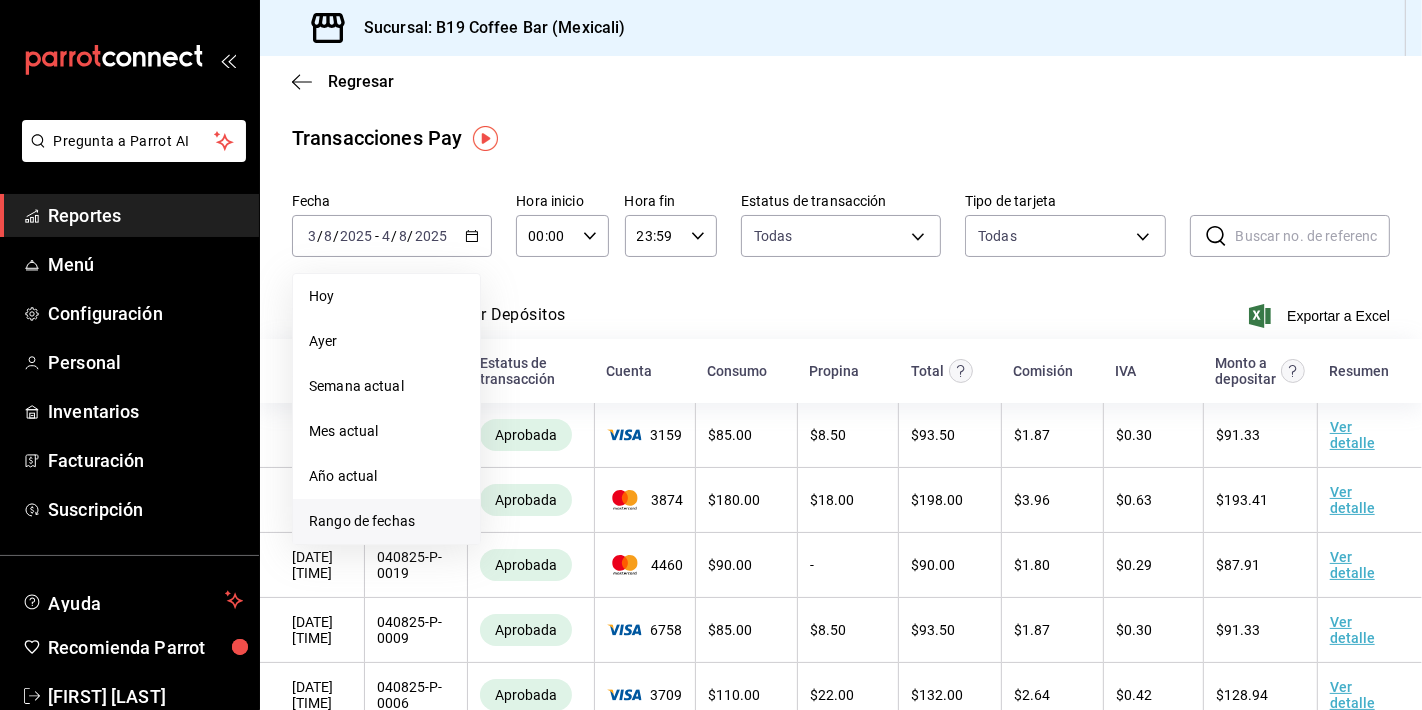 click on "Rango de fechas" at bounding box center (386, 521) 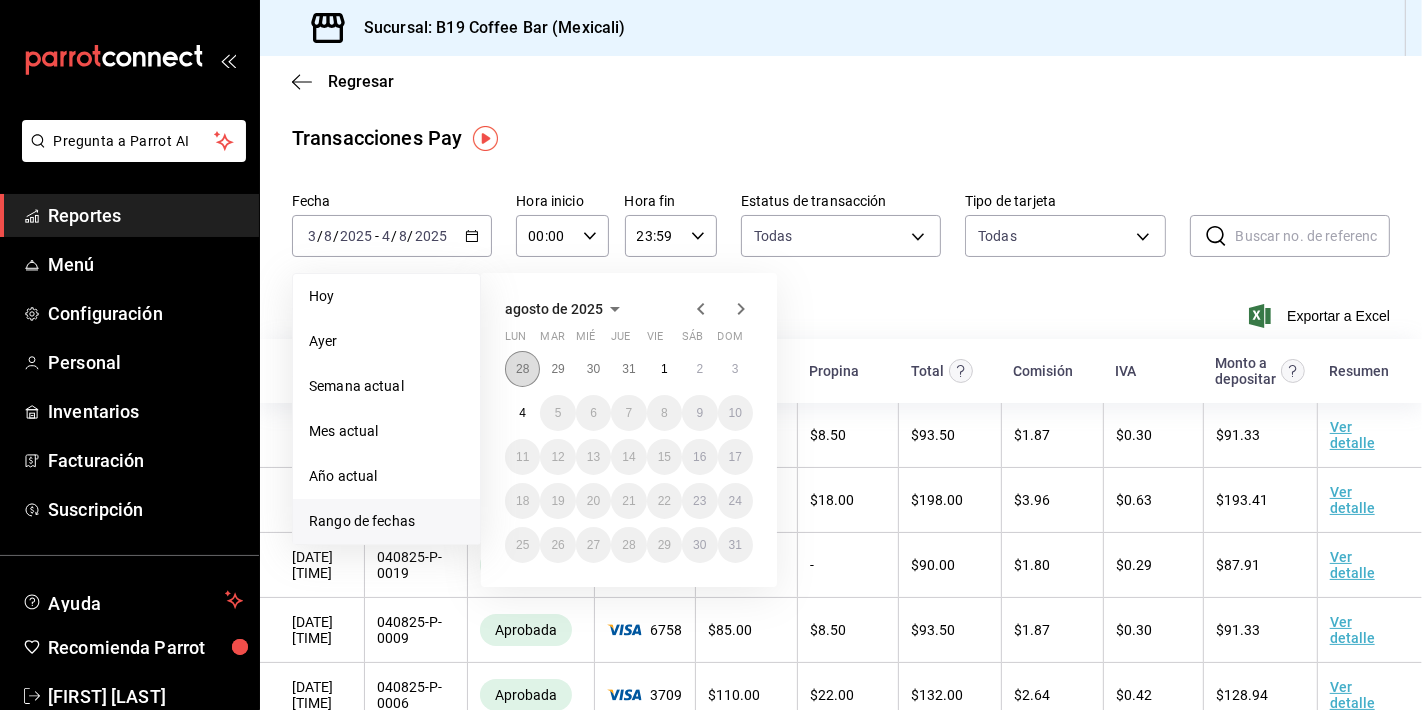 click on "28" at bounding box center [522, 369] 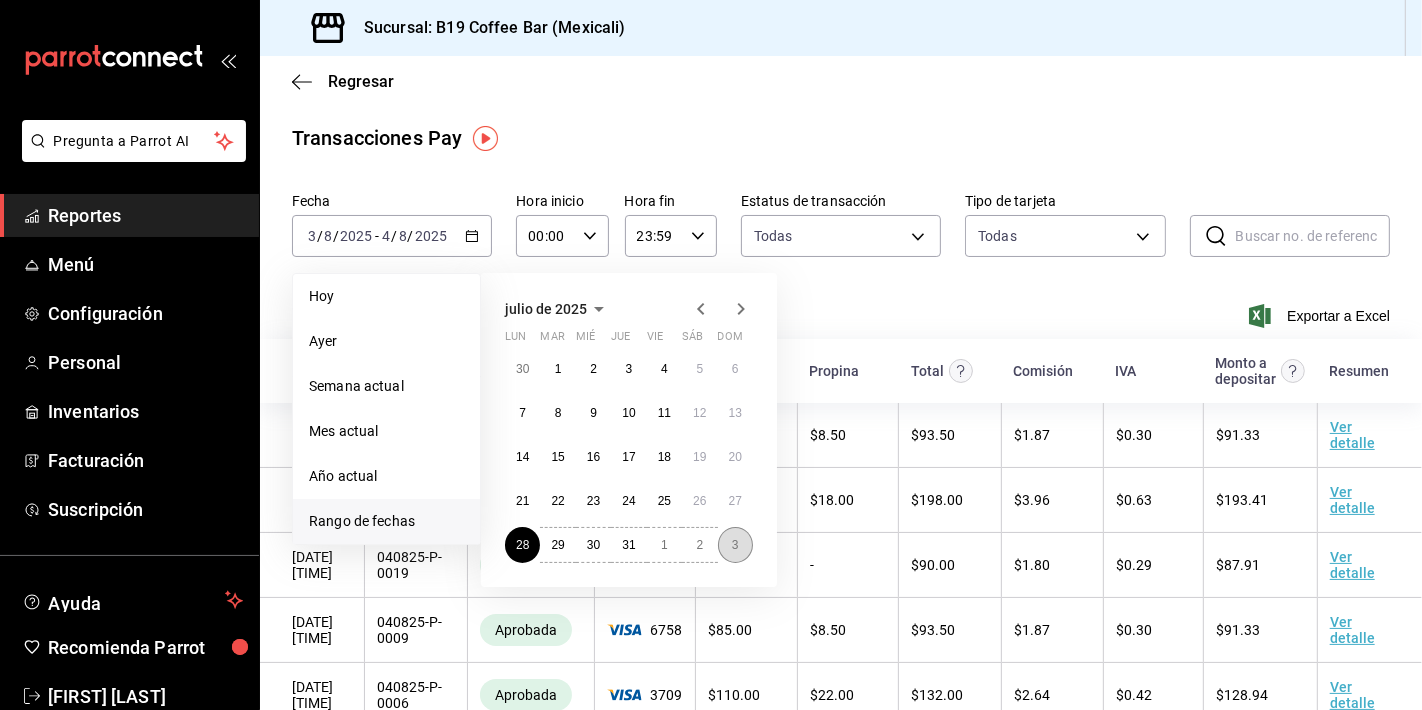 click on "3" at bounding box center [735, 545] 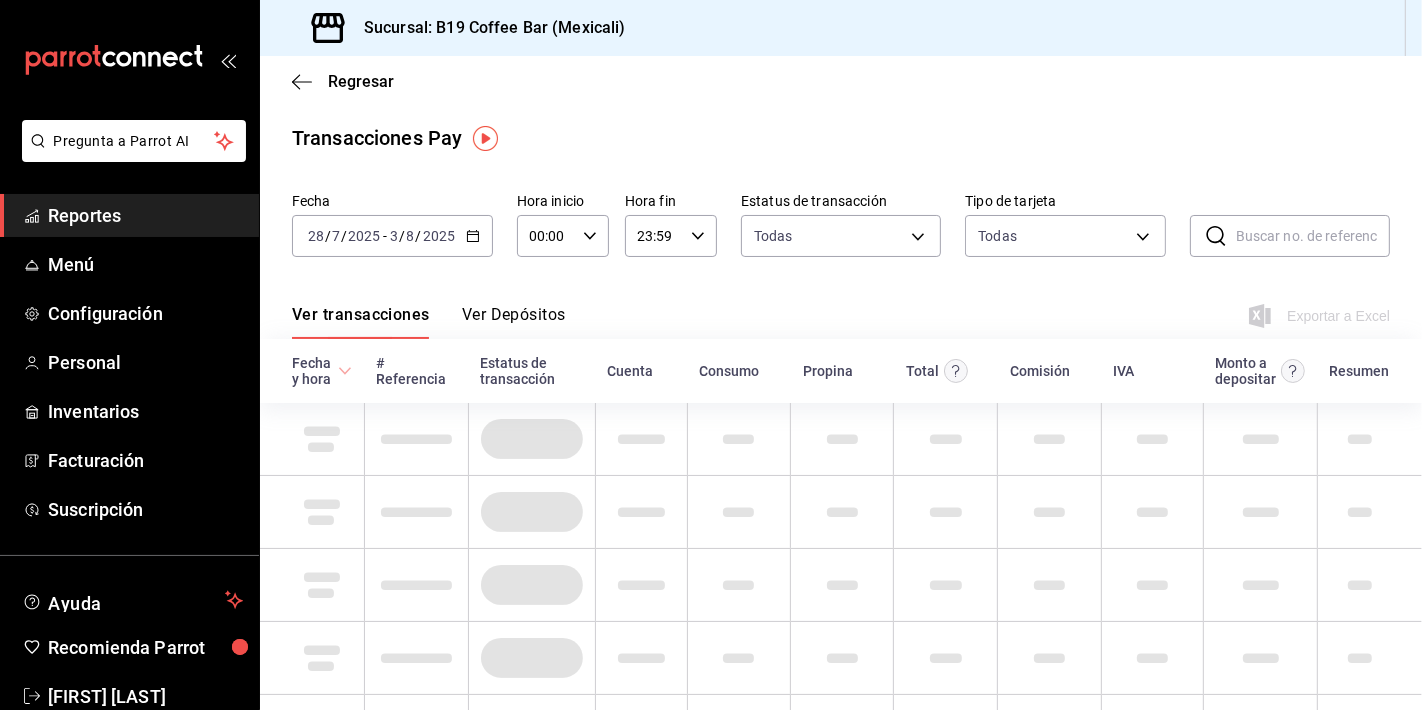 click on "Ver transacciones Ver Depósitos Exportar a Excel" at bounding box center (841, 310) 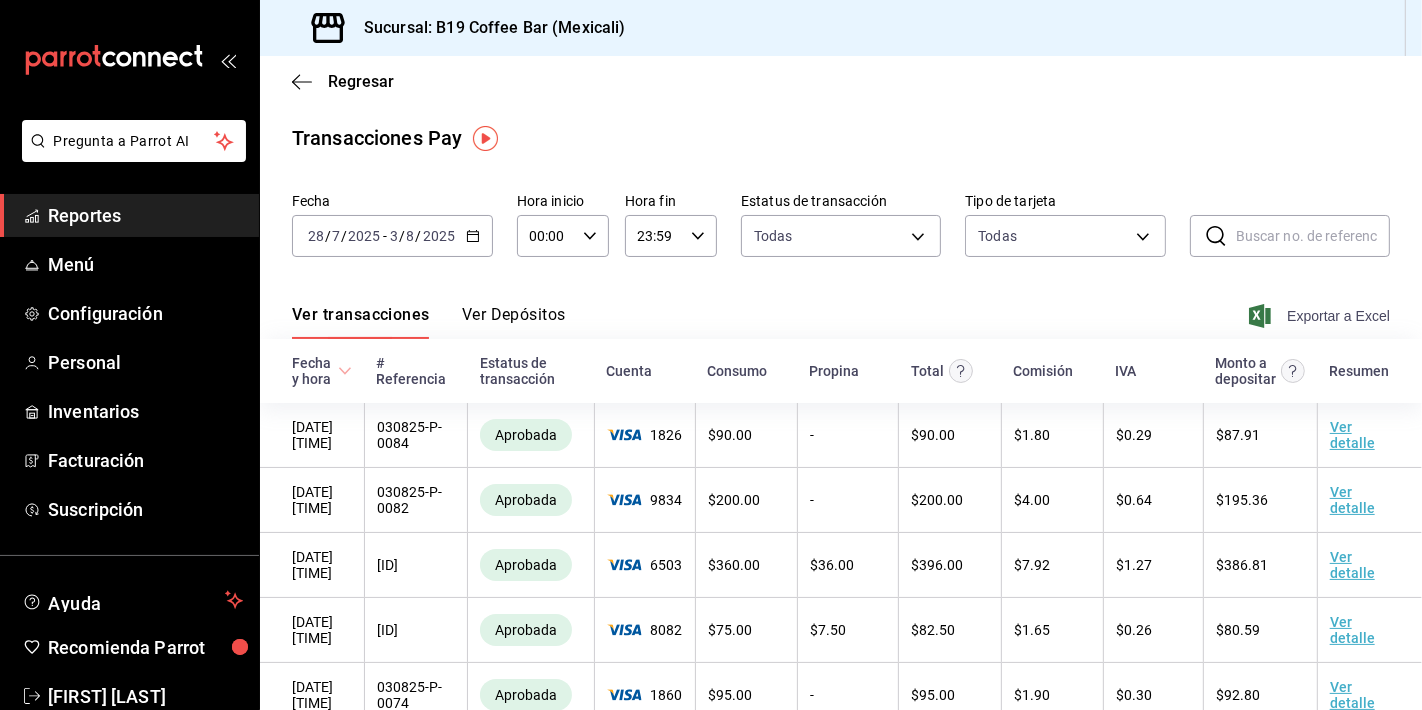 click on "Exportar a Excel" at bounding box center [1321, 316] 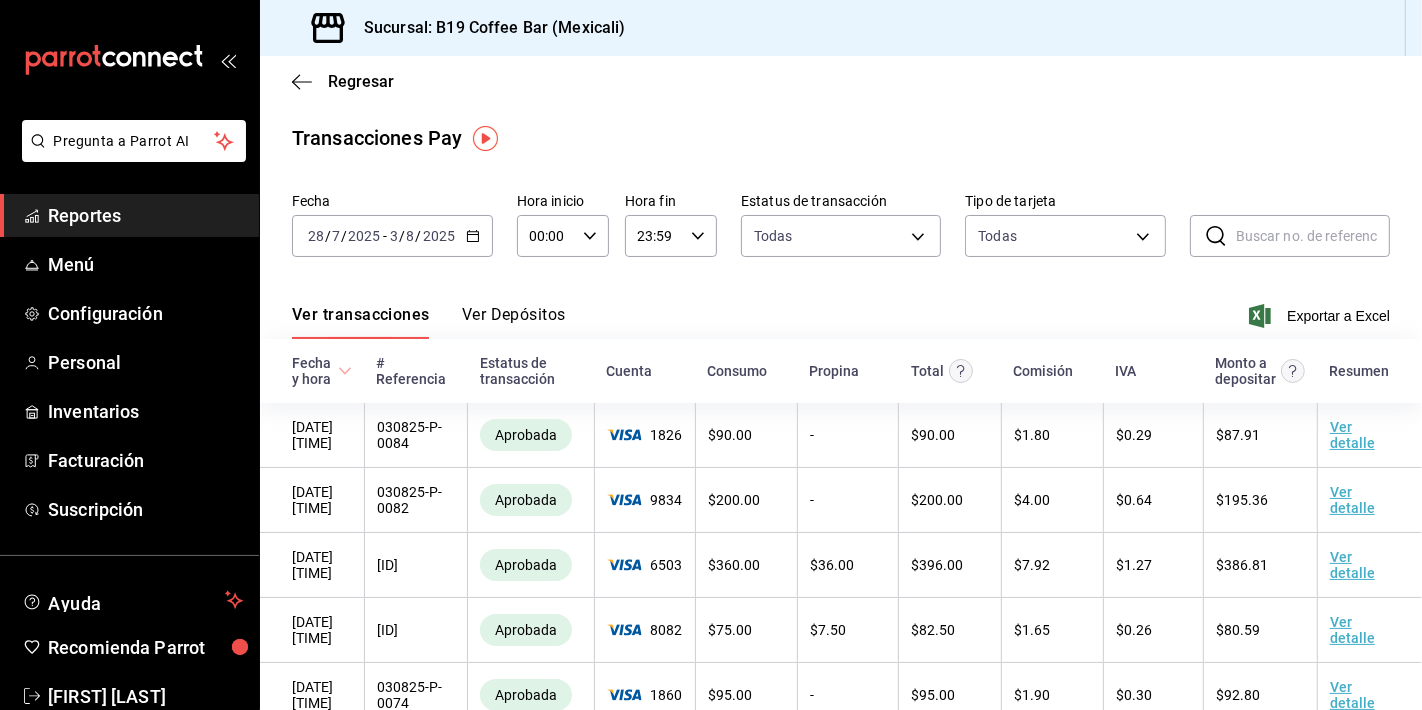 click on "Transacciones Pay" at bounding box center [841, 138] 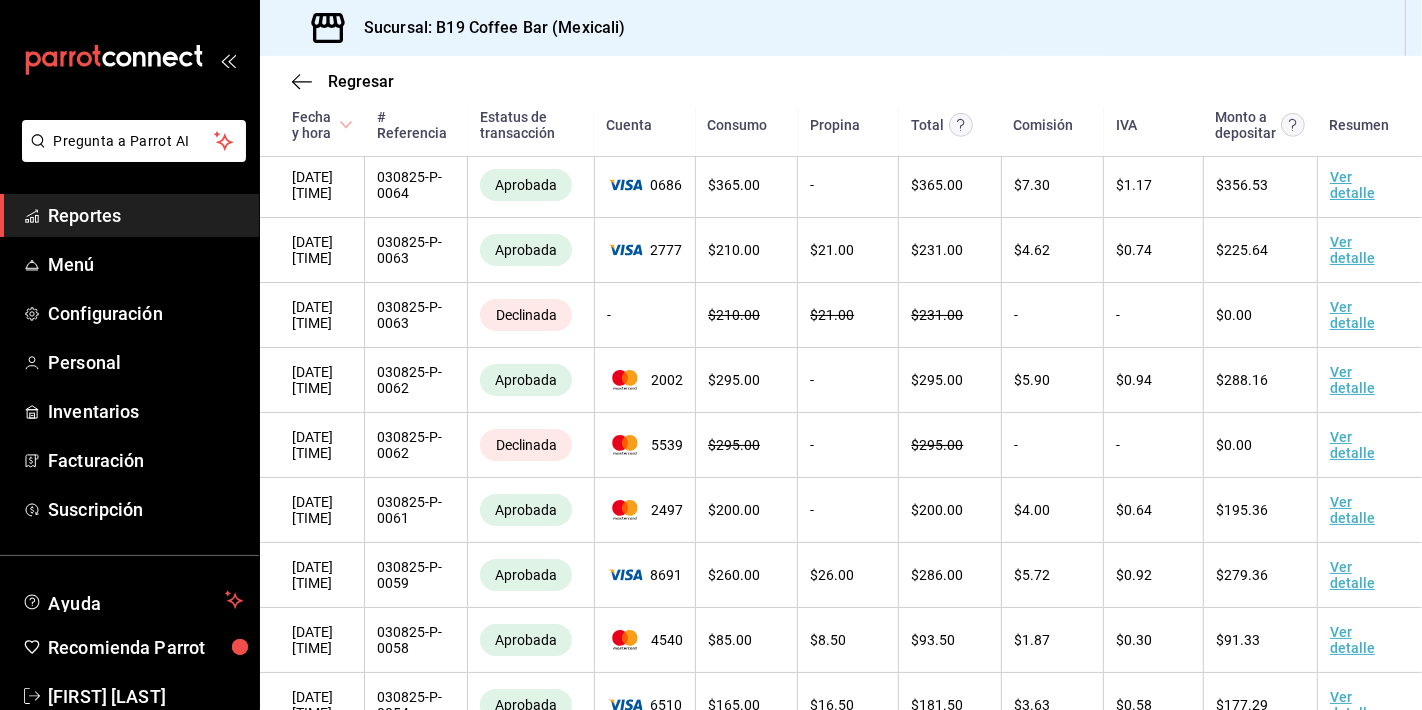 scroll, scrollTop: 0, scrollLeft: 0, axis: both 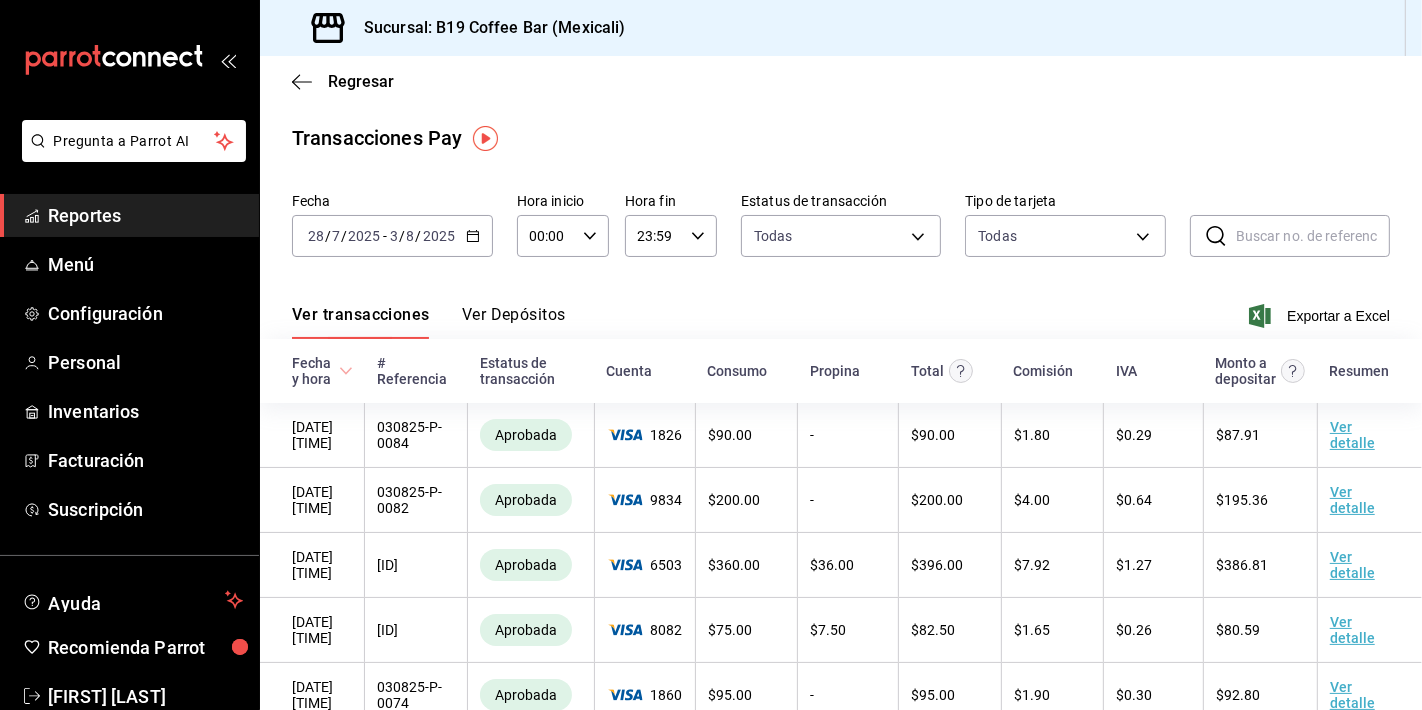 click on "Reportes" at bounding box center [145, 215] 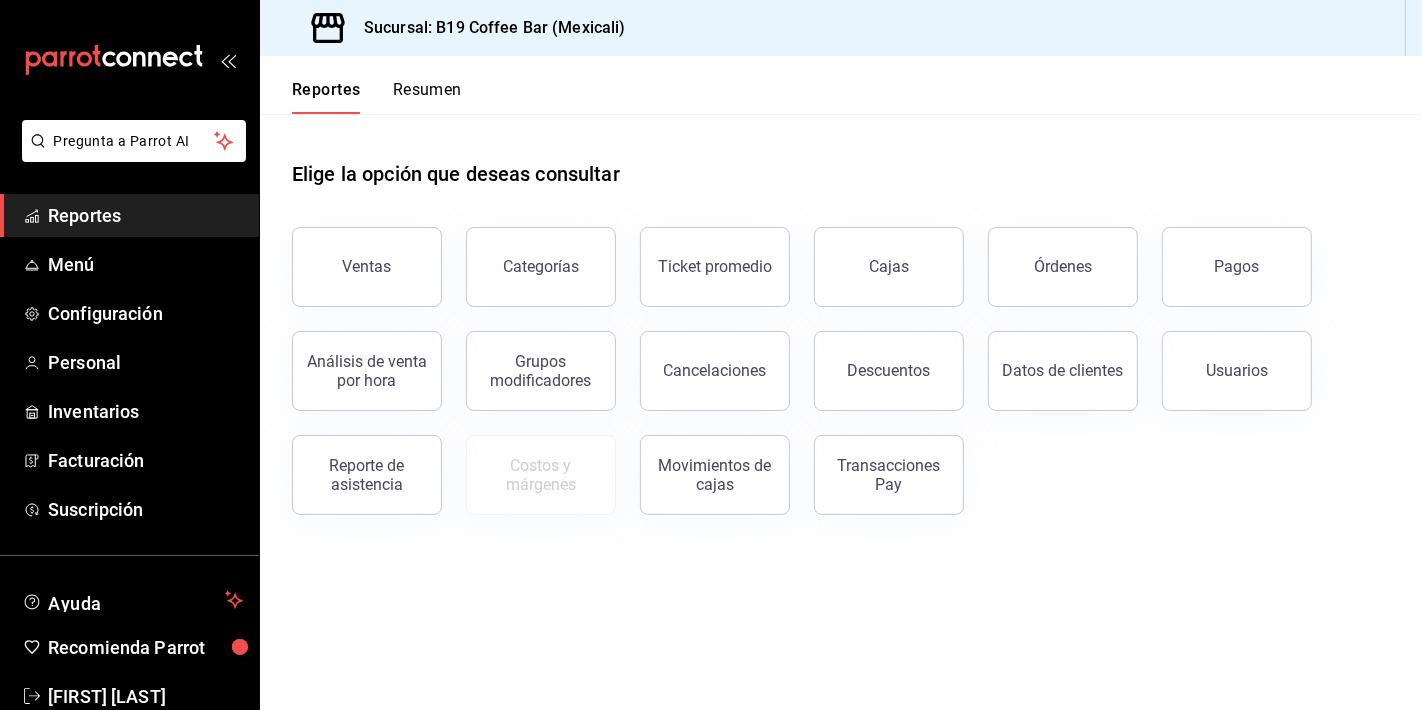 click on "Ventas" at bounding box center [367, 267] 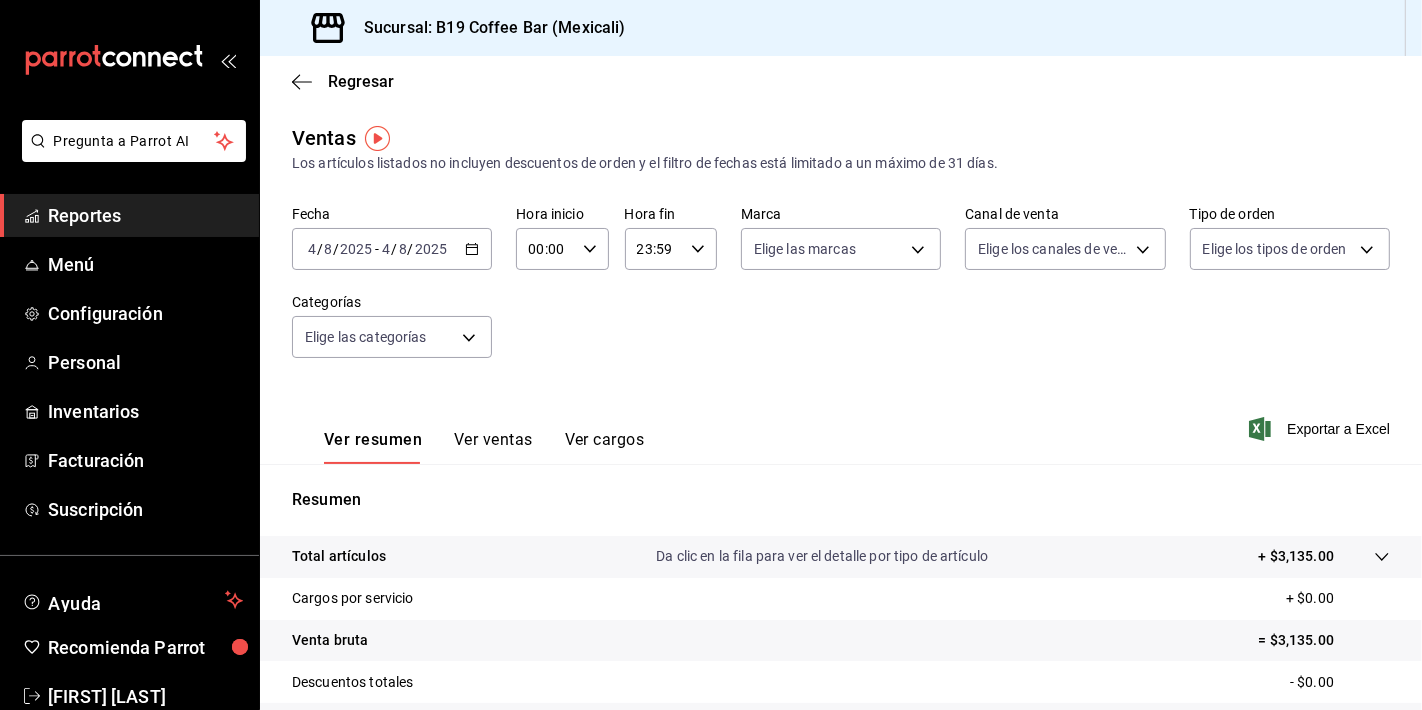 click 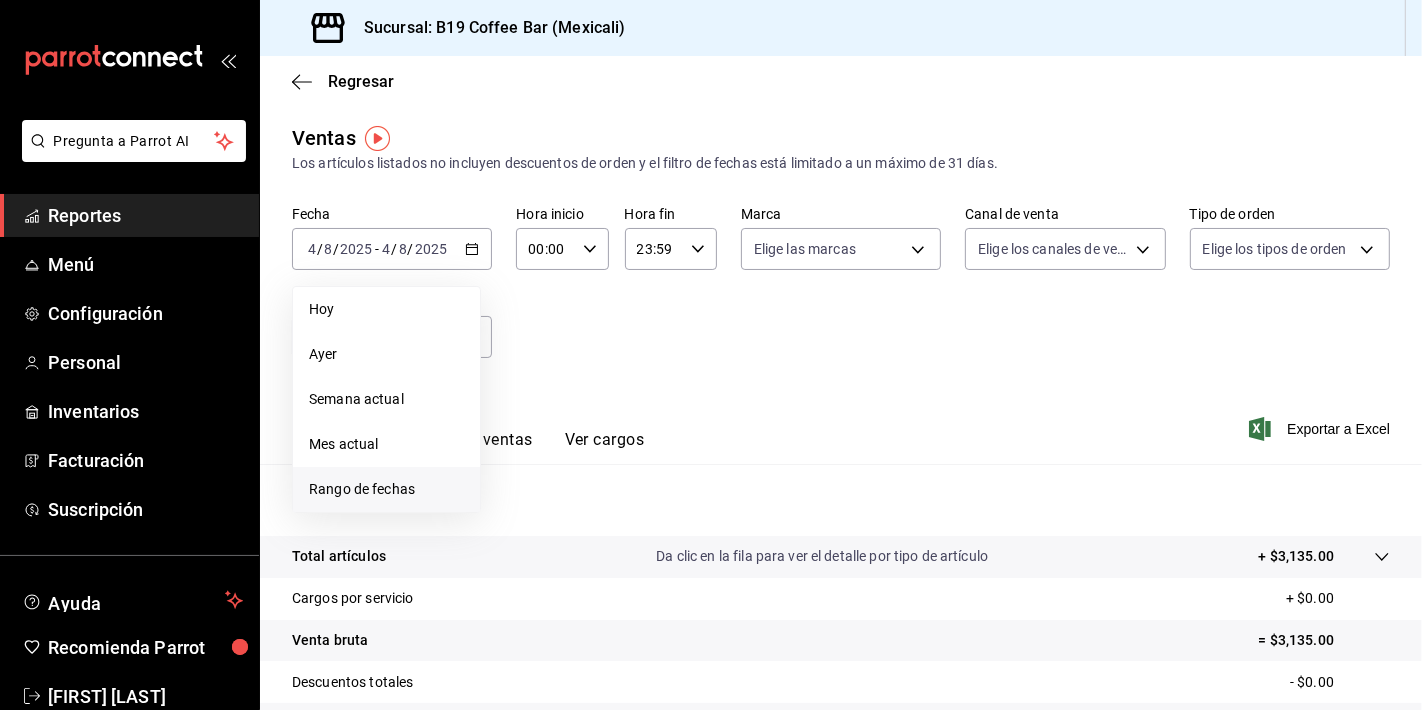 click on "Rango de fechas" at bounding box center (386, 489) 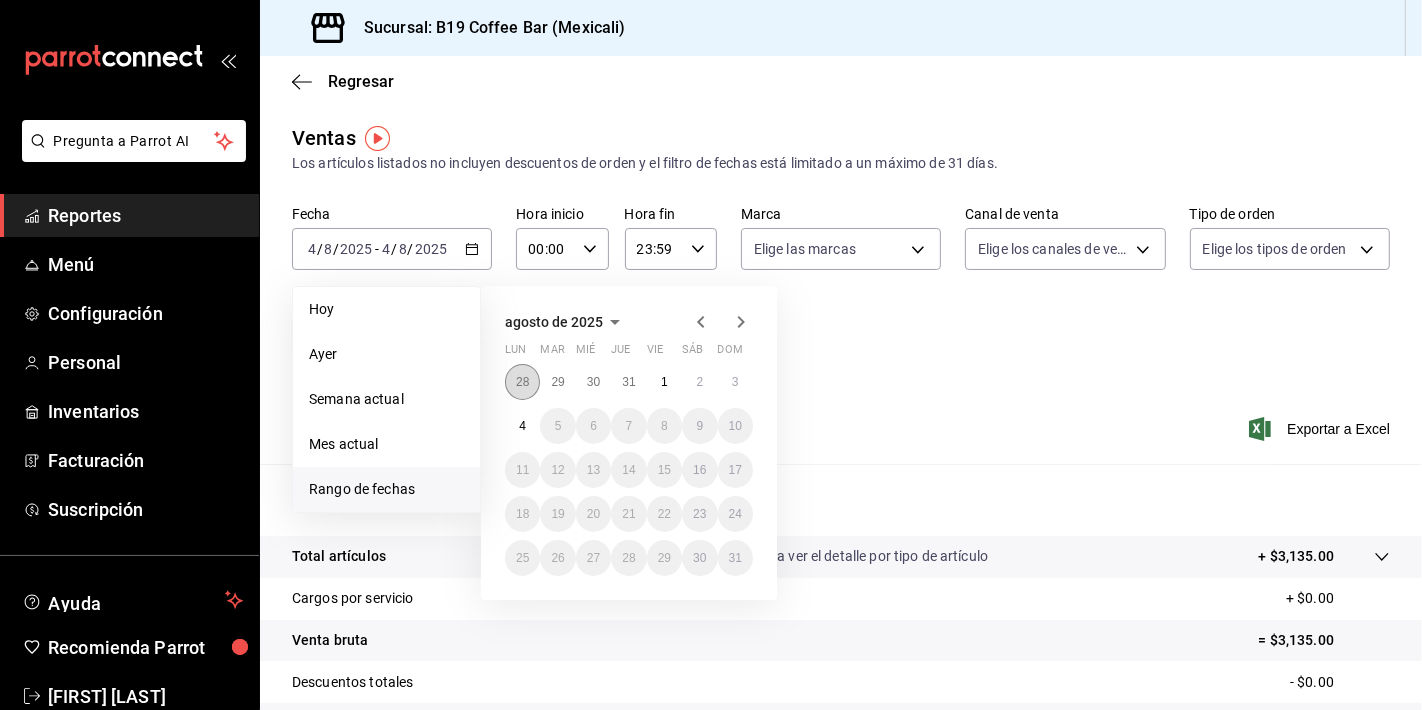 click on "28" at bounding box center (522, 382) 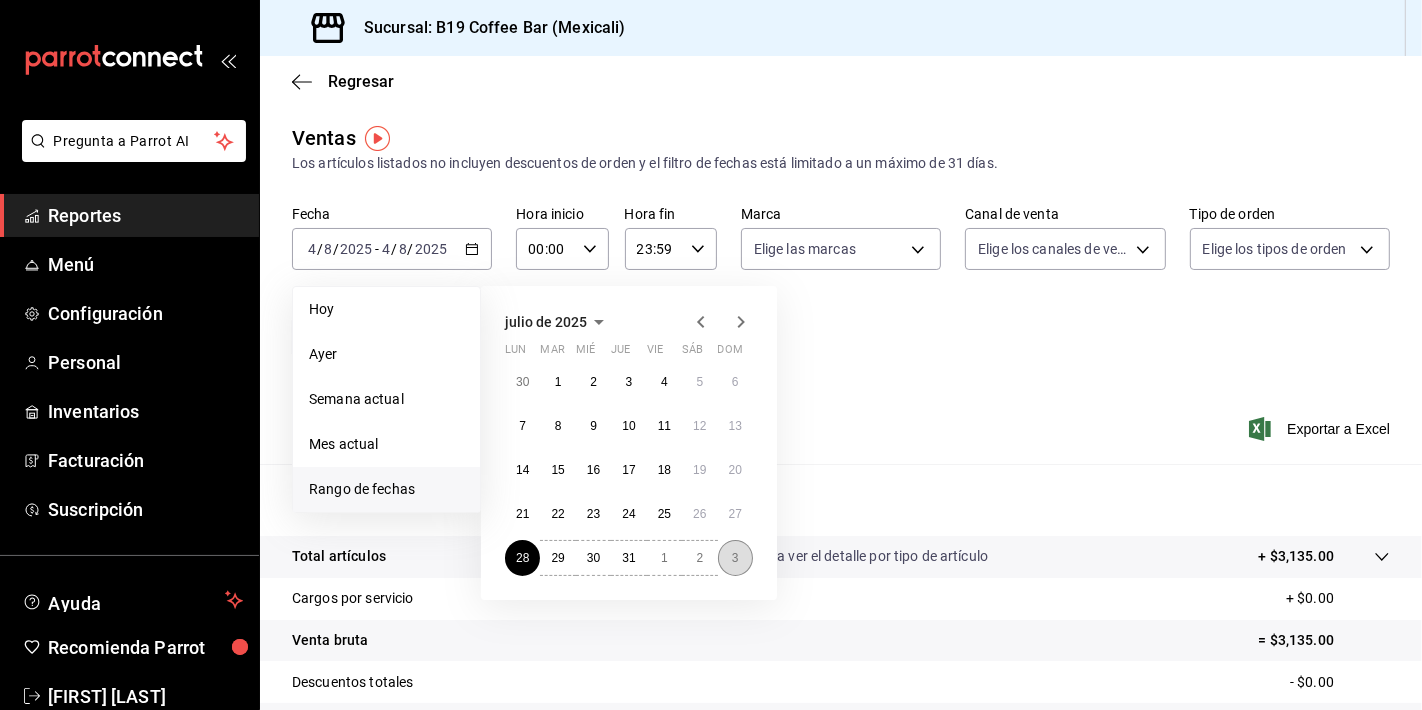 click on "3" at bounding box center (735, 558) 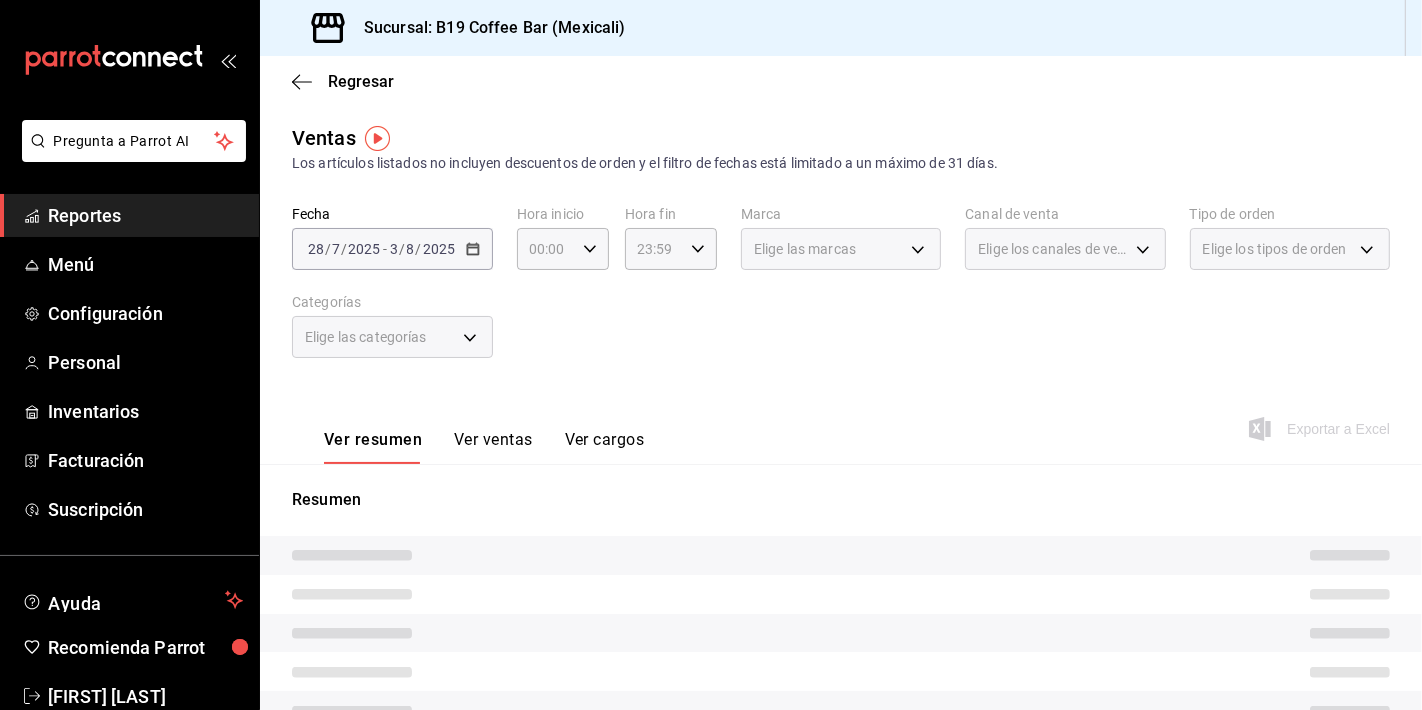 click on "Fecha 2025-07-28 28 / 7 / 2025 - 2025-08-03 3 / 8 / 2025 Hora inicio 00:00 Hora inicio Hora fin 23:59 Hora fin Marca Elige las marcas Canal de venta Elige los canales de venta Tipo de orden Elige los tipos de orden Categorías Elige las categorías" at bounding box center (841, 294) 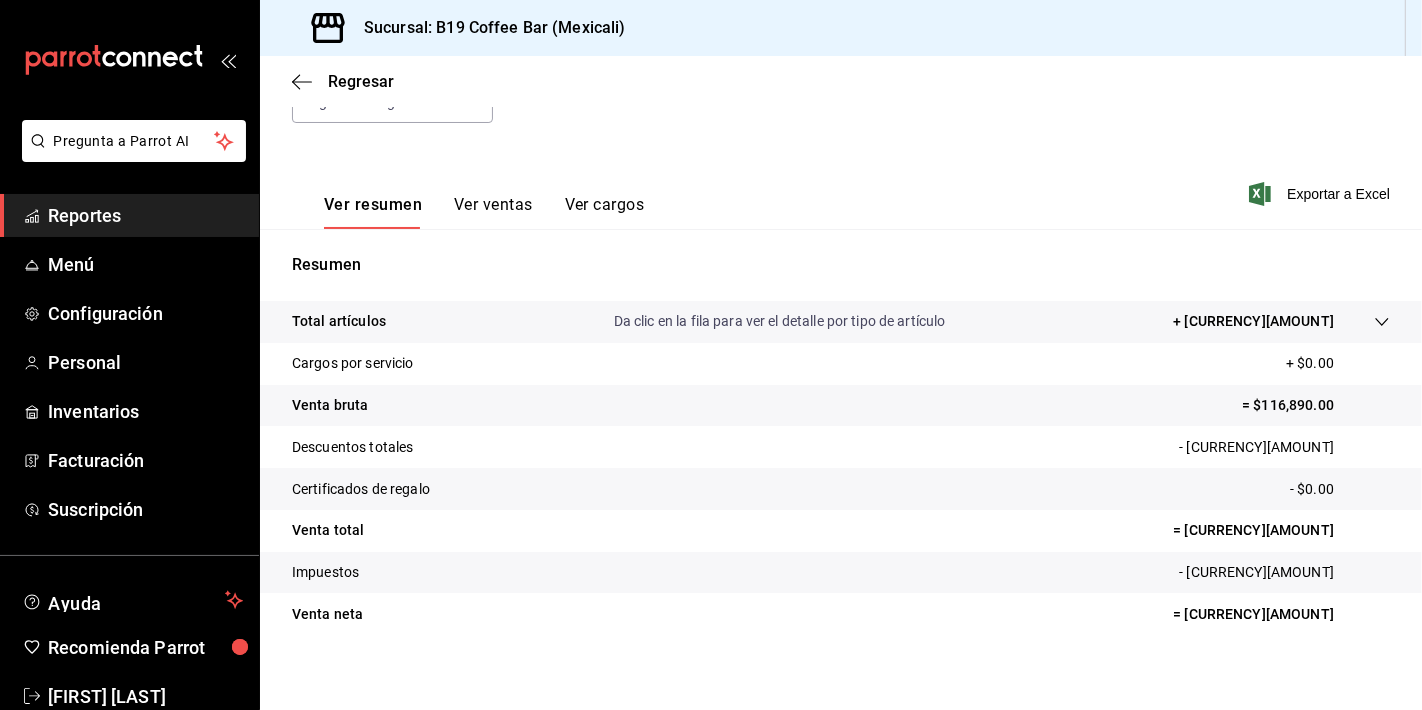 scroll, scrollTop: 248, scrollLeft: 0, axis: vertical 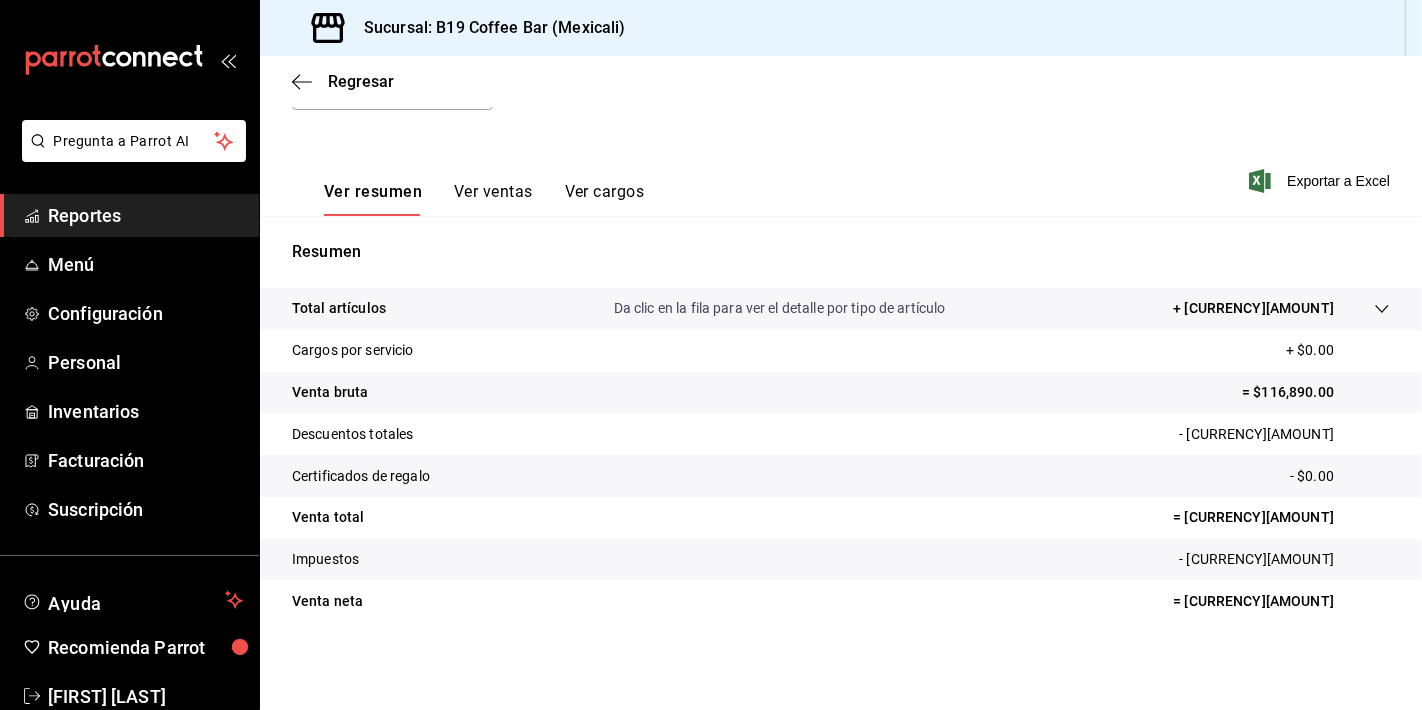 click on "Ver ventas" at bounding box center (493, 199) 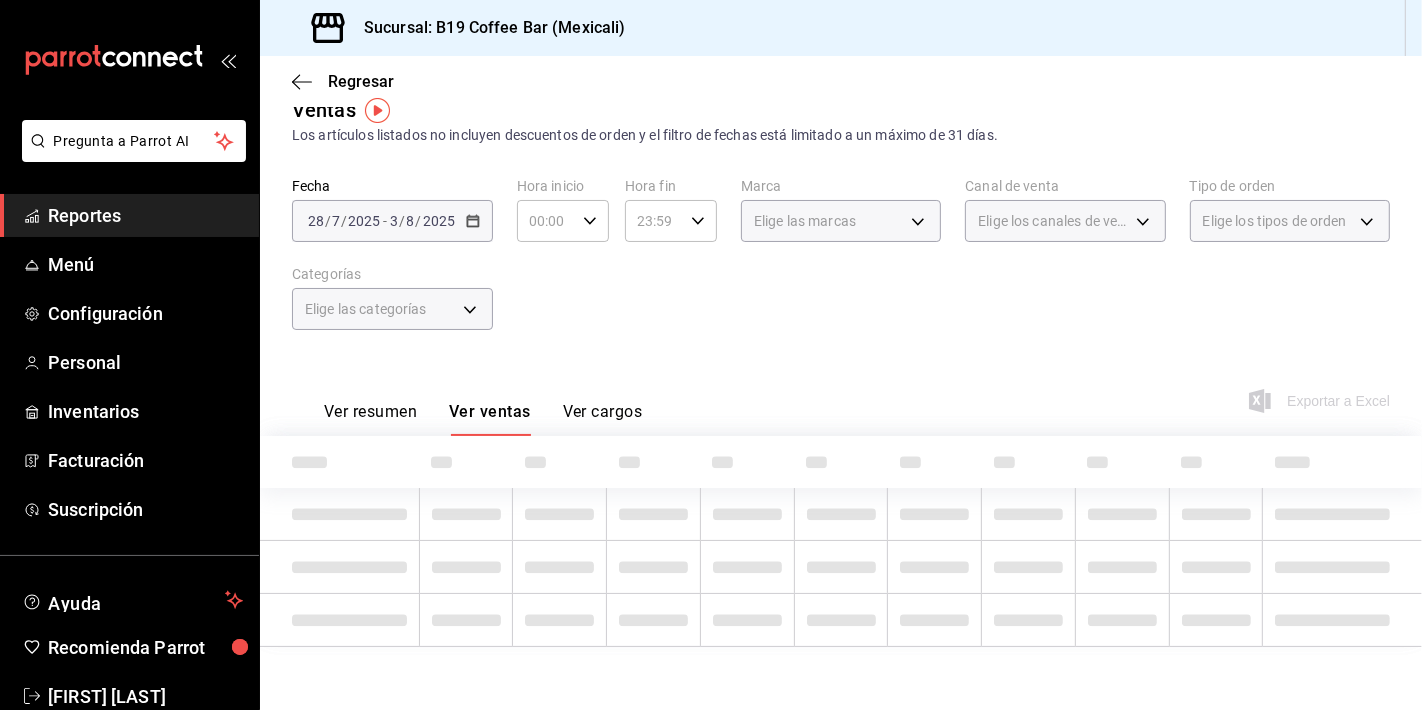 scroll, scrollTop: 248, scrollLeft: 0, axis: vertical 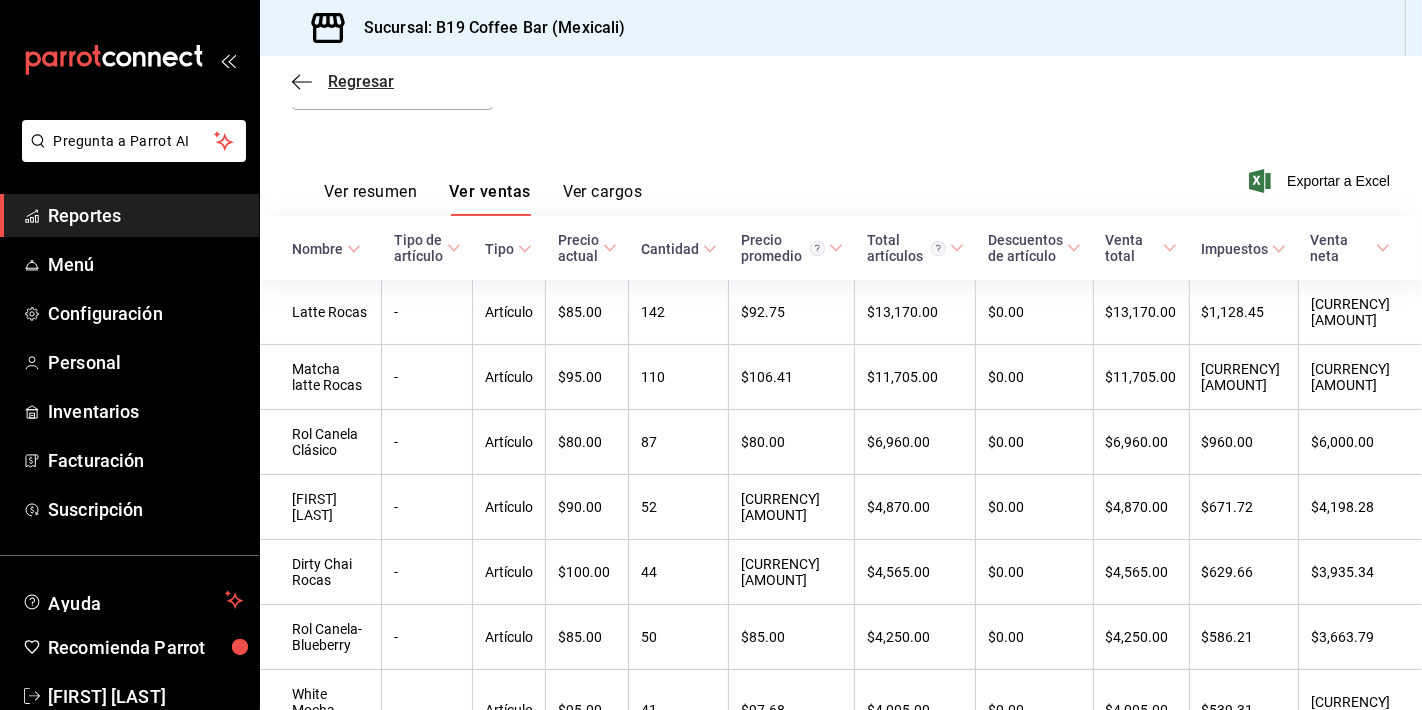 click 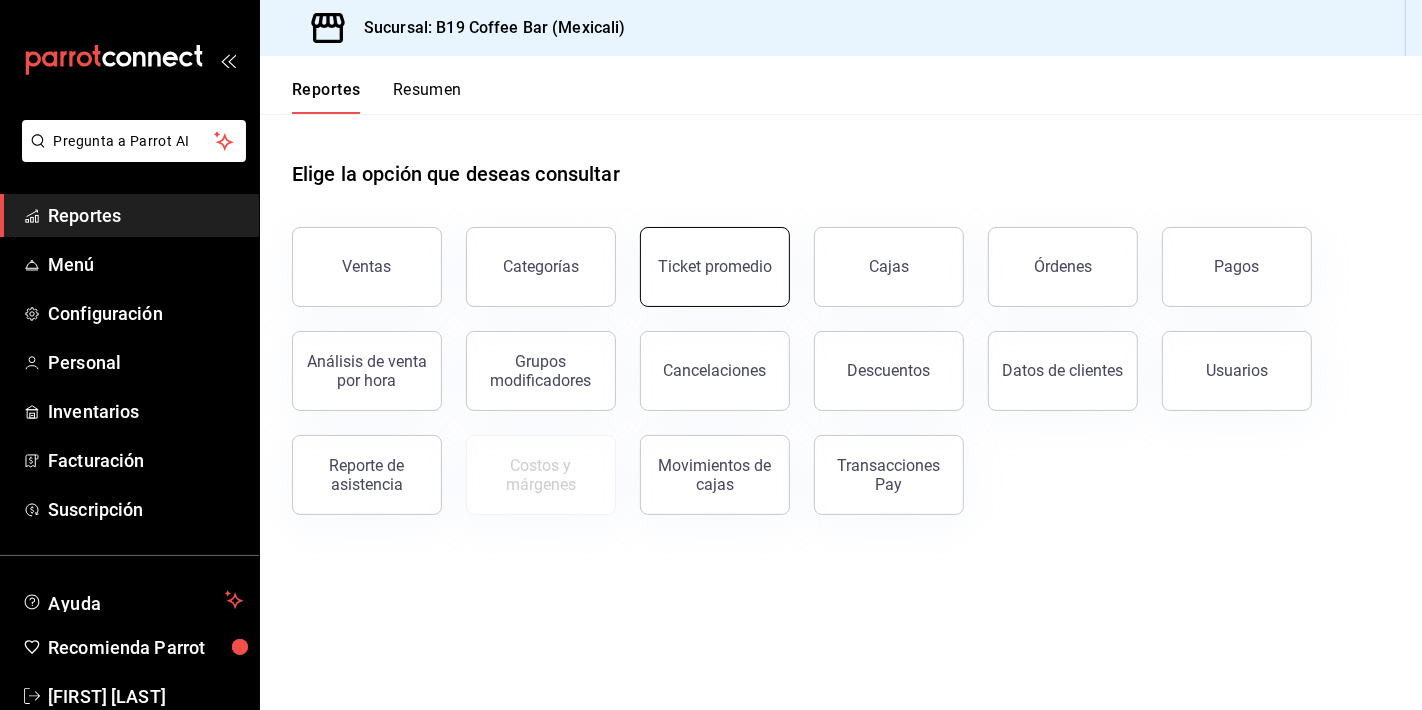 click on "Ticket promedio" at bounding box center (715, 267) 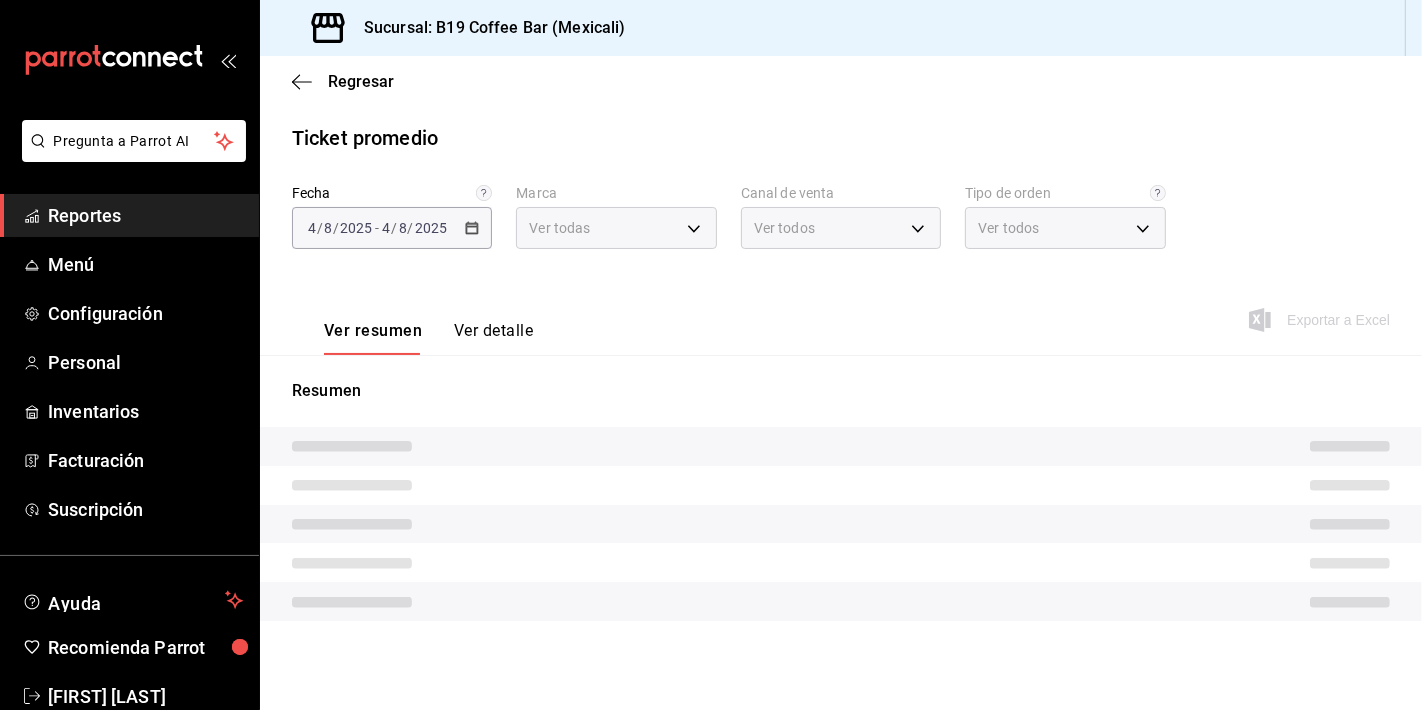 type on "60a04dc3-d0cc-4560-9062-d9b9c41cb37d" 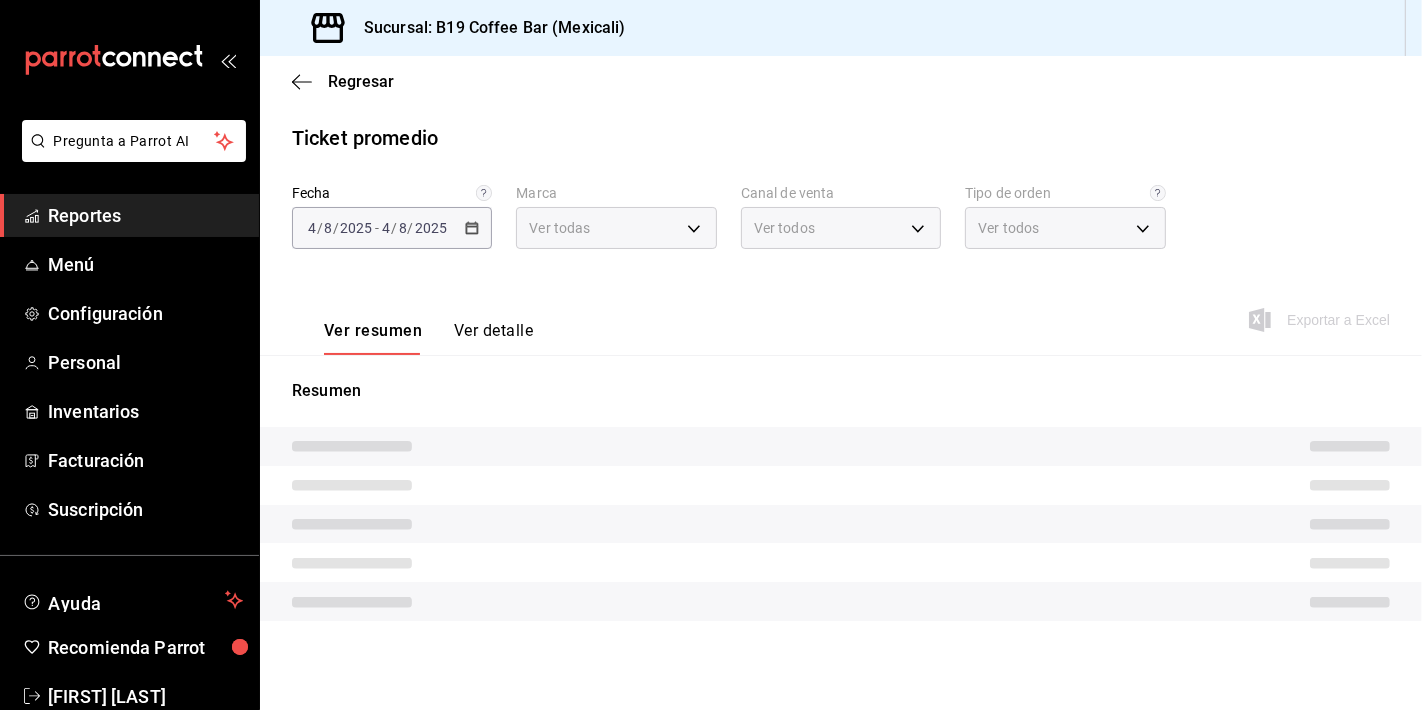 type on "PARROT,UBER_EATS,RAPPI,DIDI_FOOD,ONLINE" 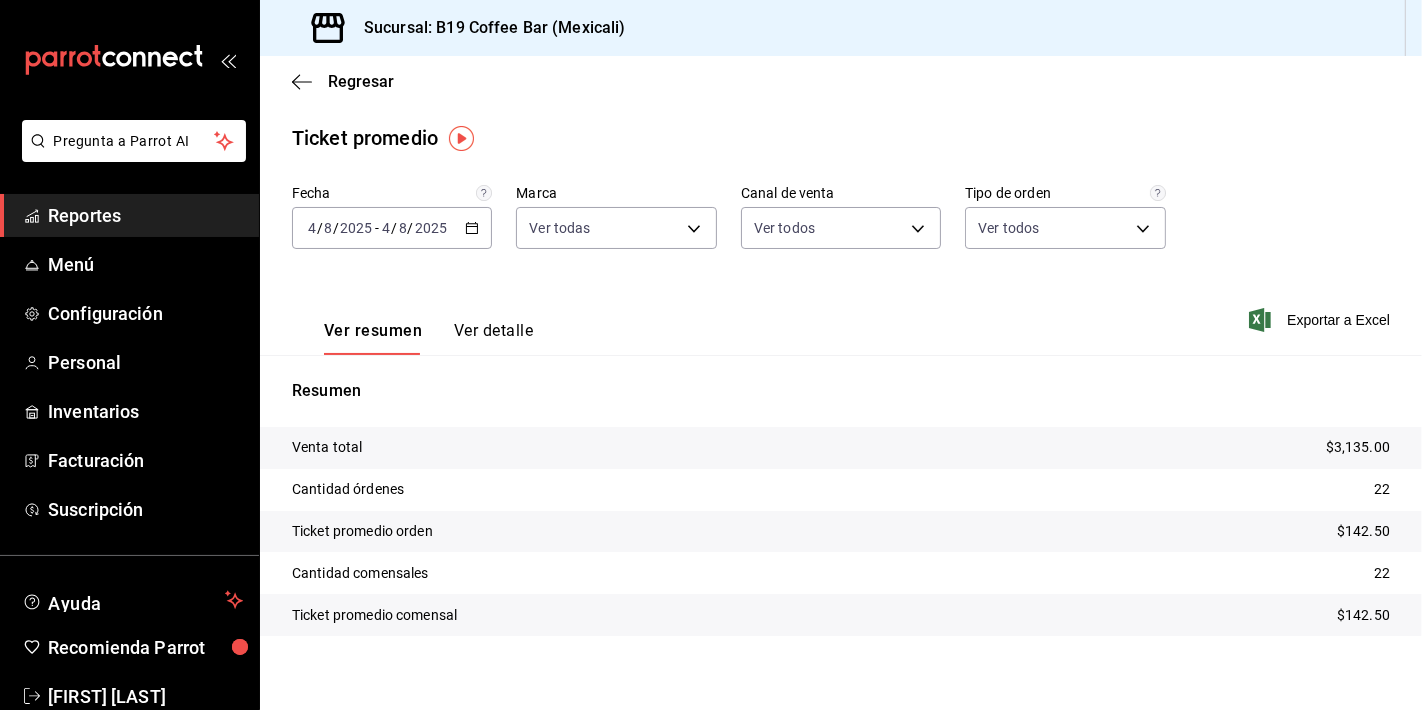click 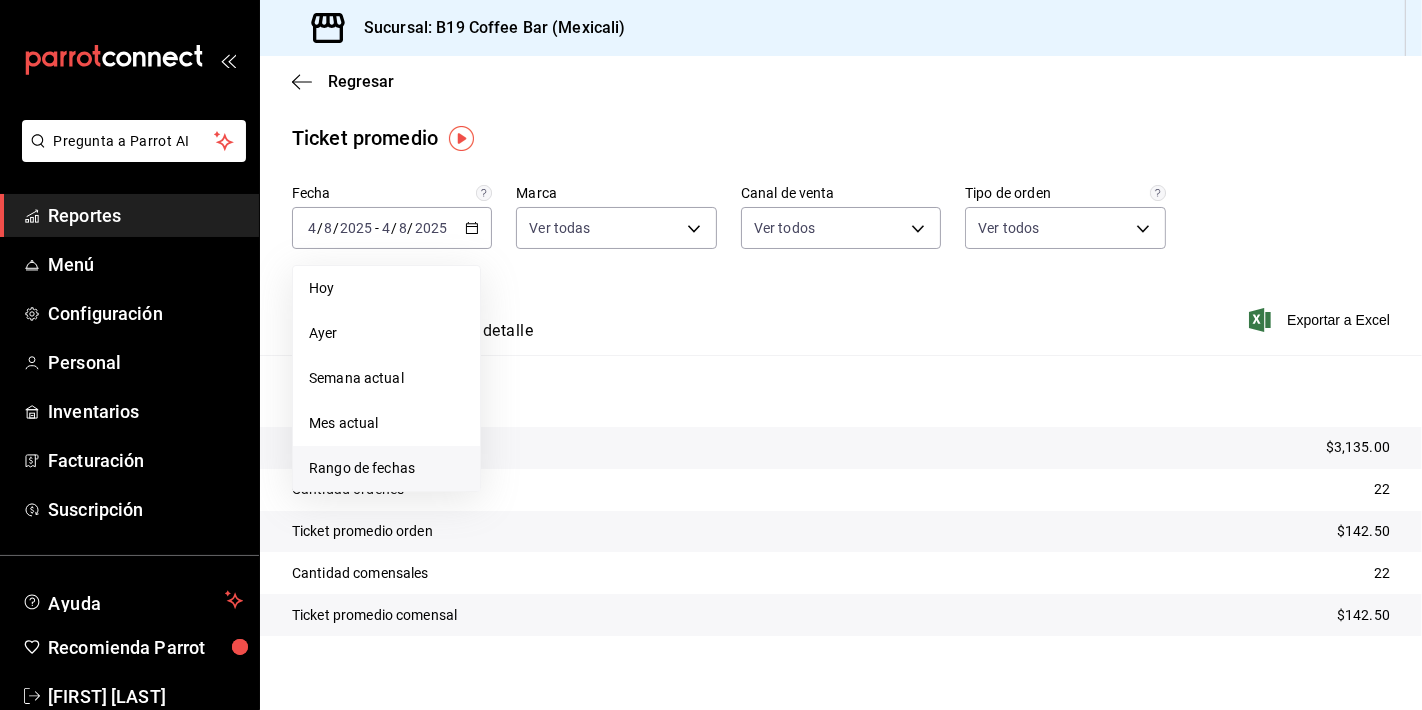 click on "Rango de fechas" at bounding box center [386, 468] 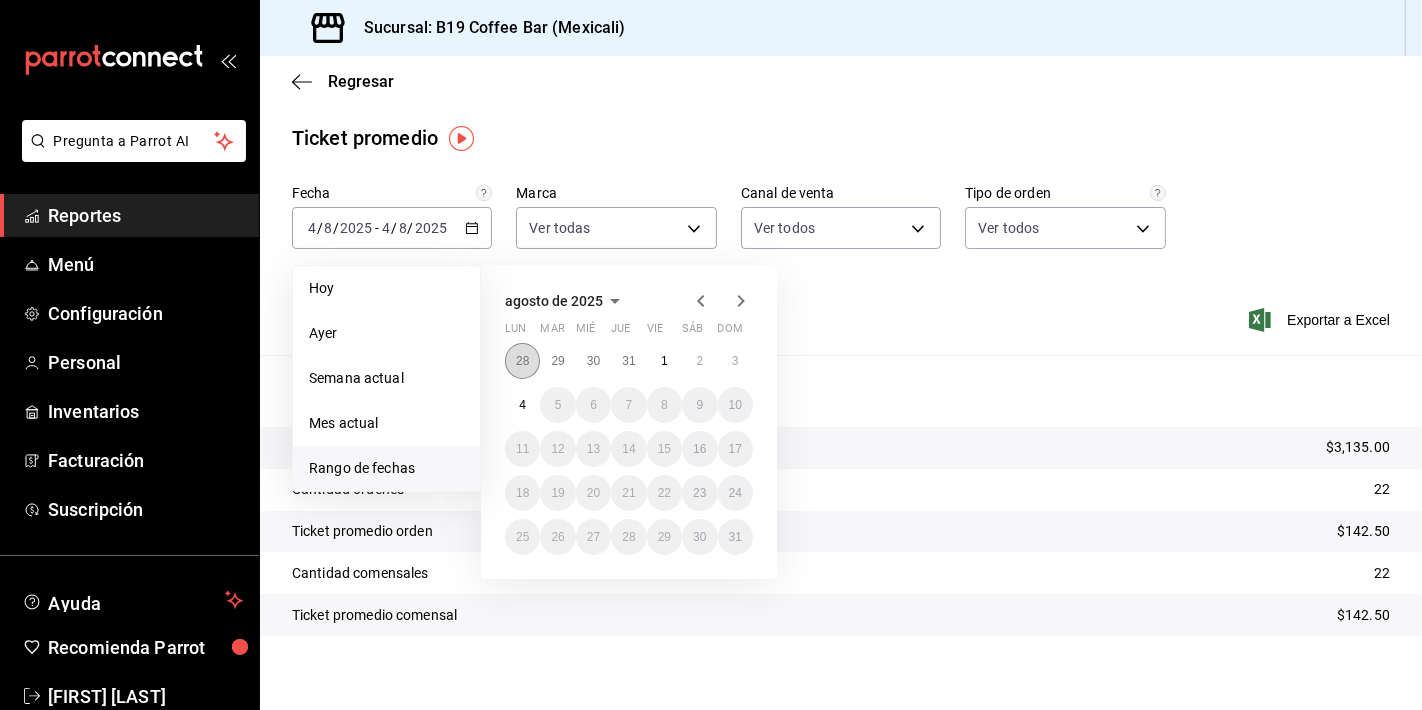 click on "28" at bounding box center [522, 361] 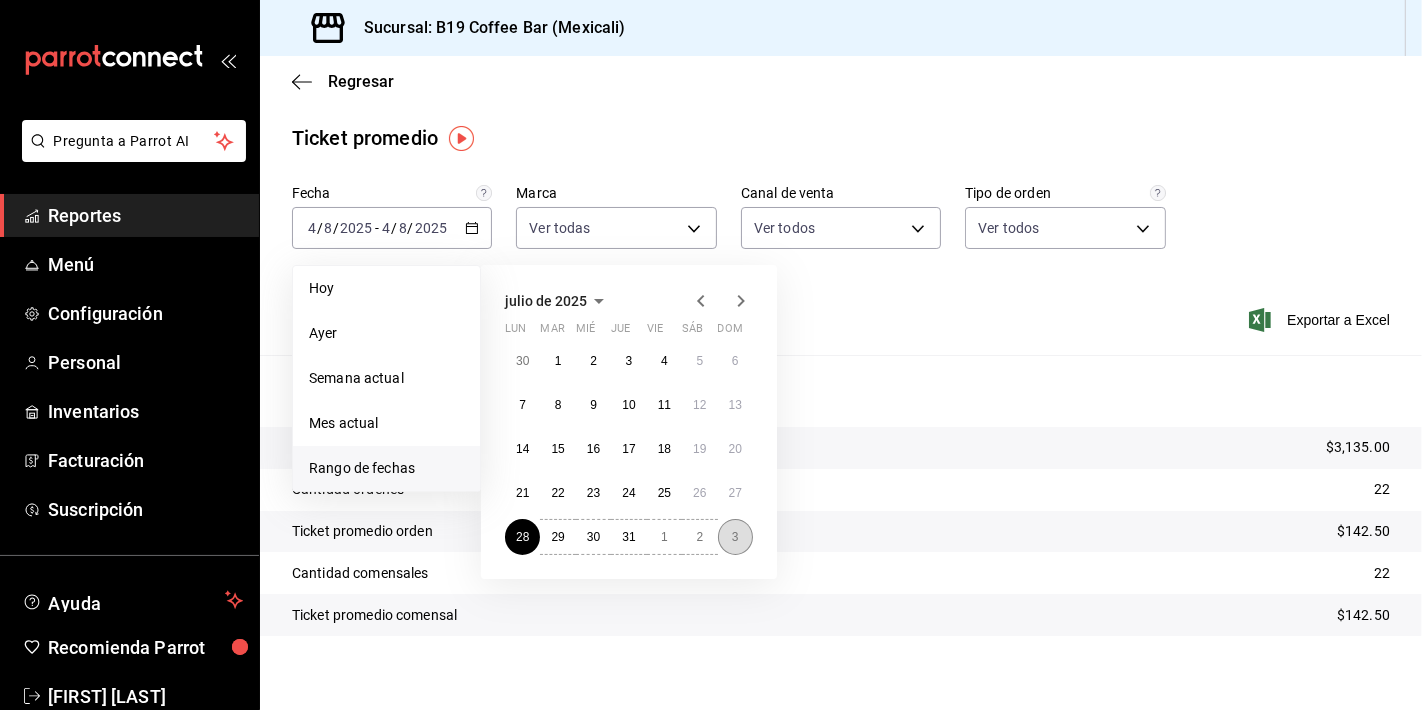 click on "3" at bounding box center (735, 537) 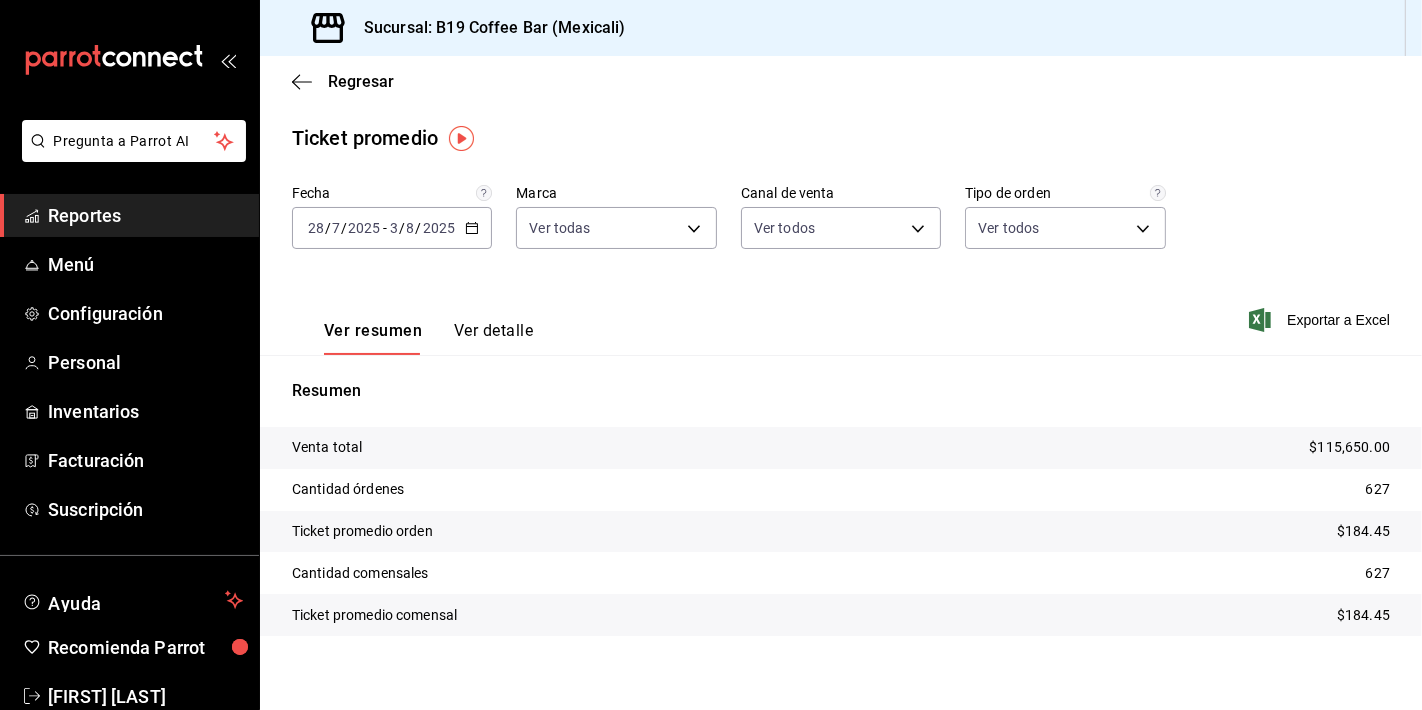 click on "Ver detalle" at bounding box center (493, 338) 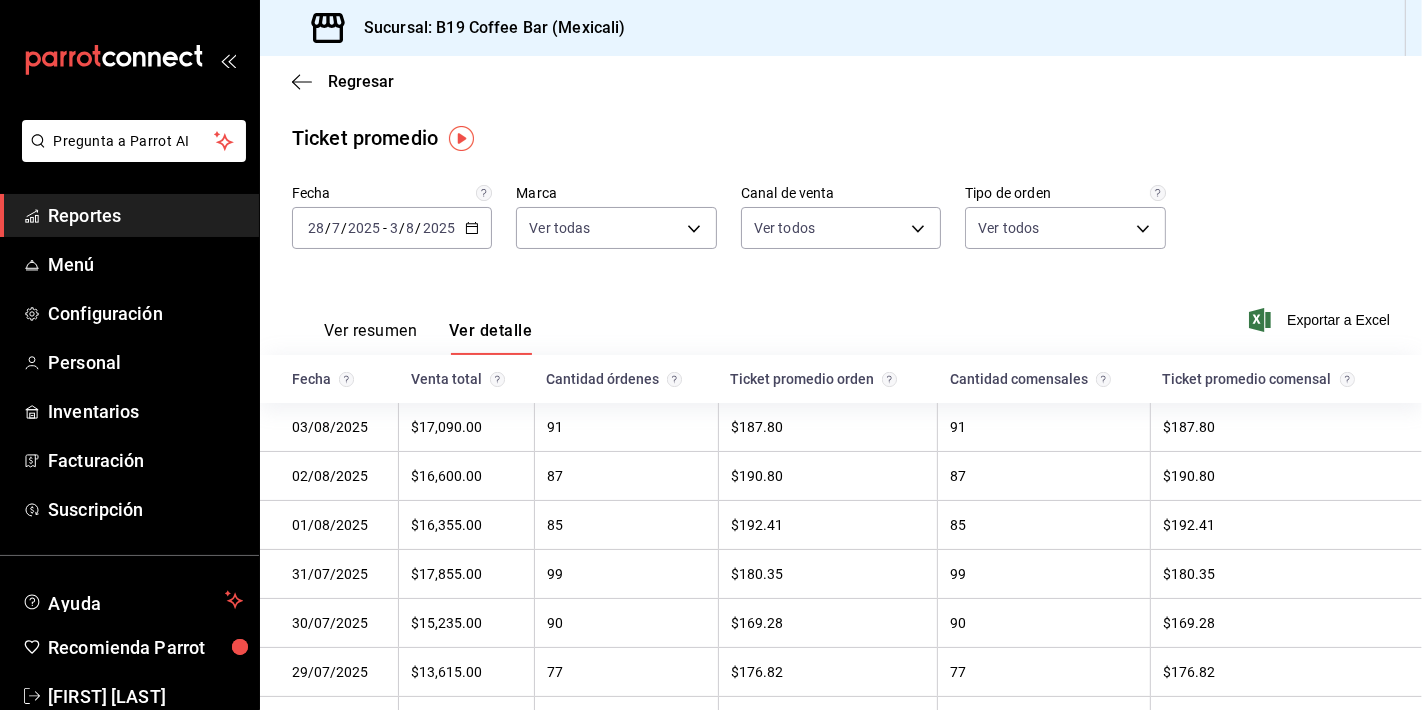 click 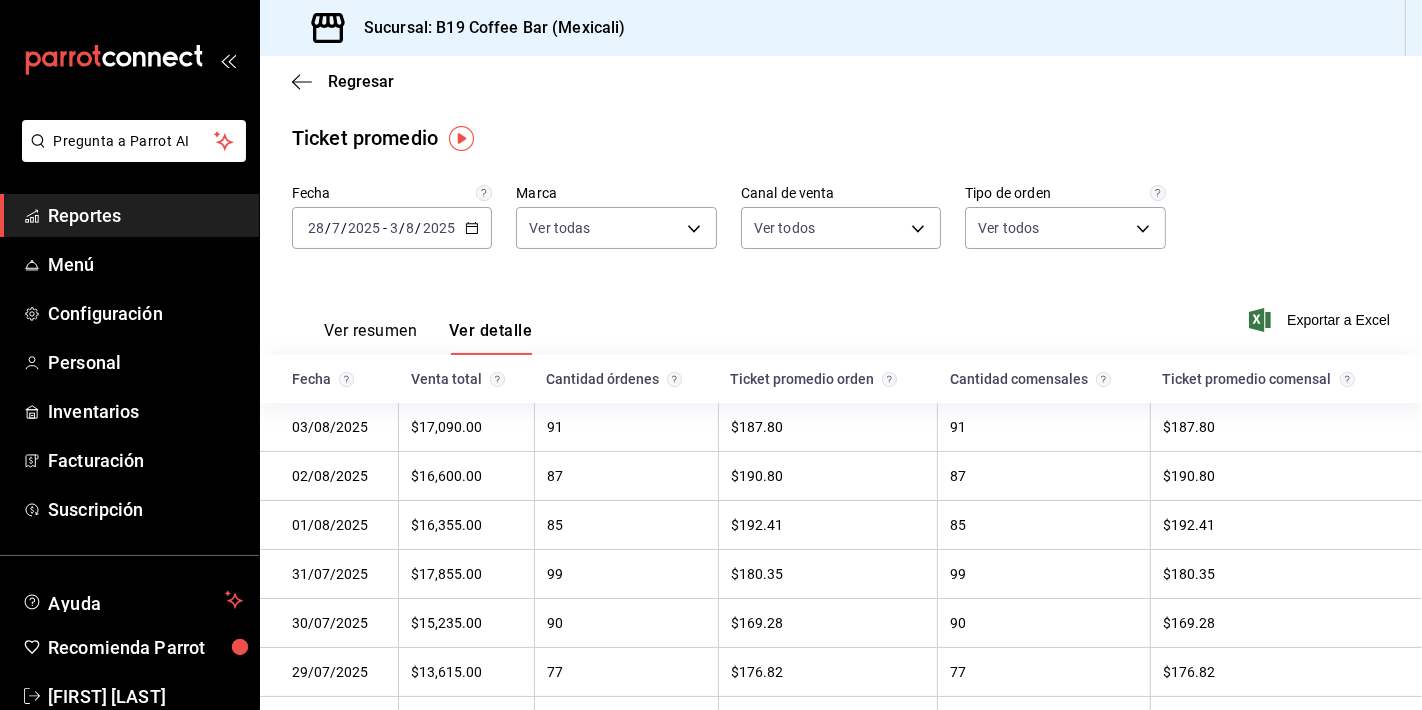 click on "Ticket promedio" at bounding box center [841, 138] 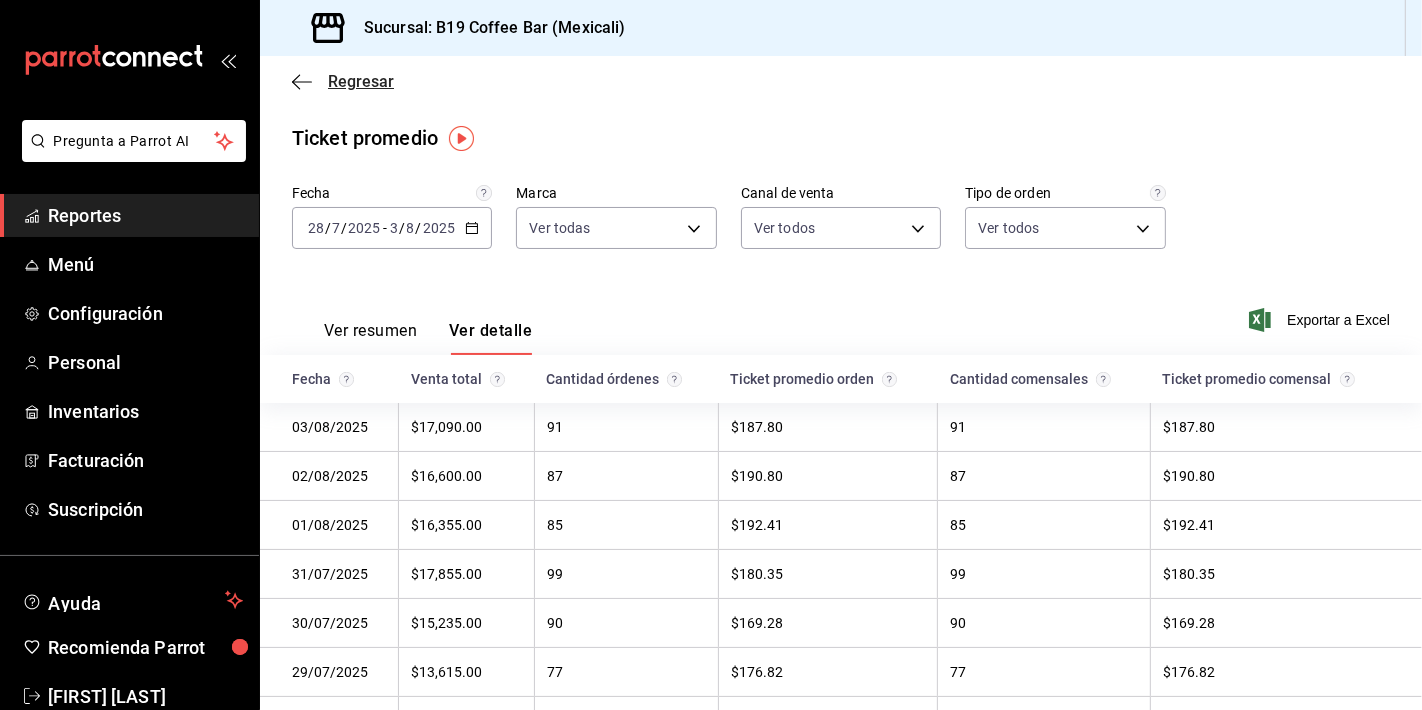 click 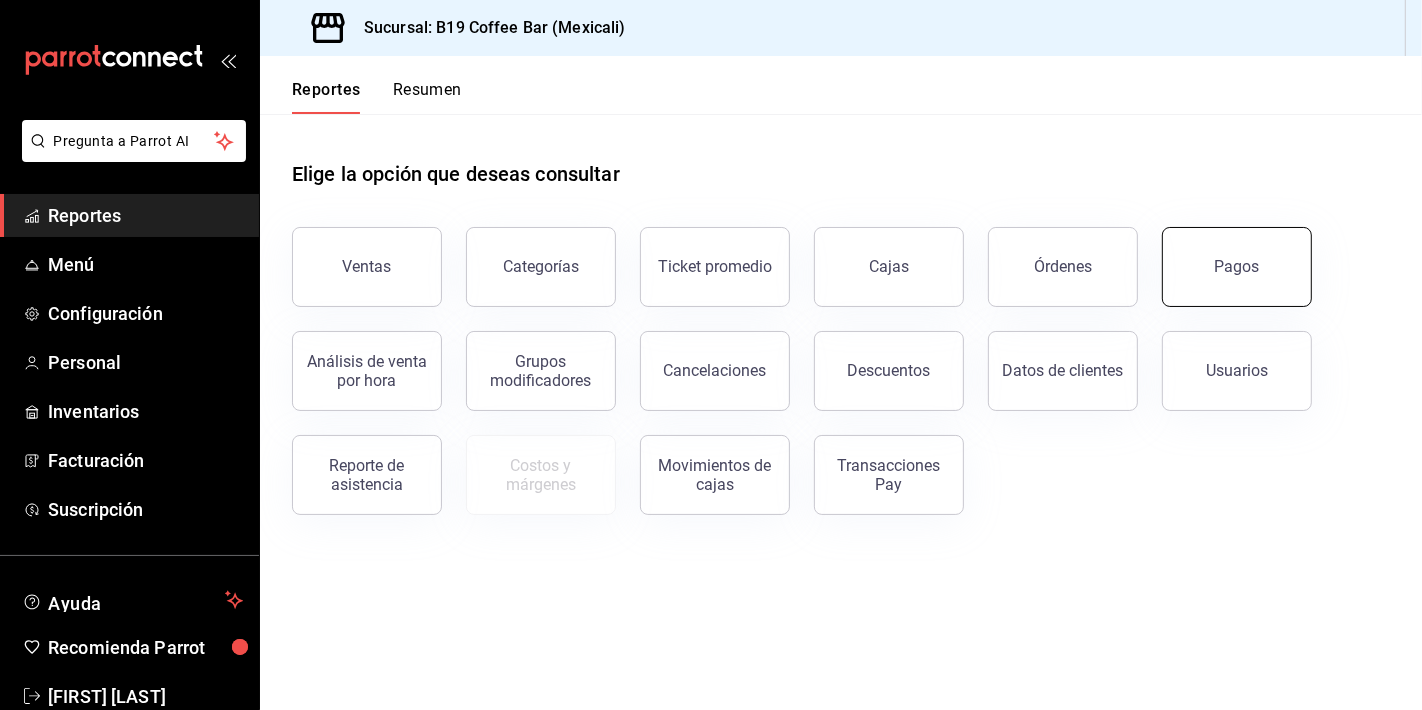 click on "Pagos" at bounding box center [1237, 266] 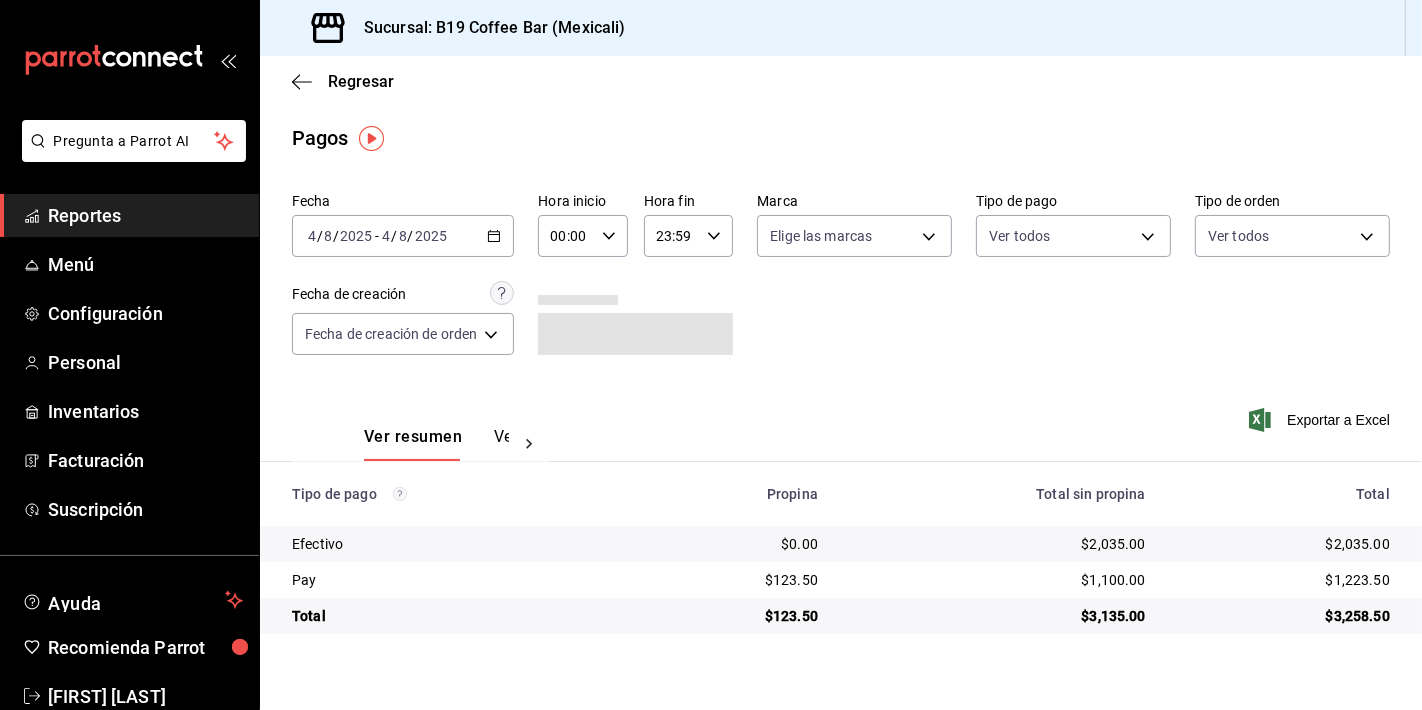 click 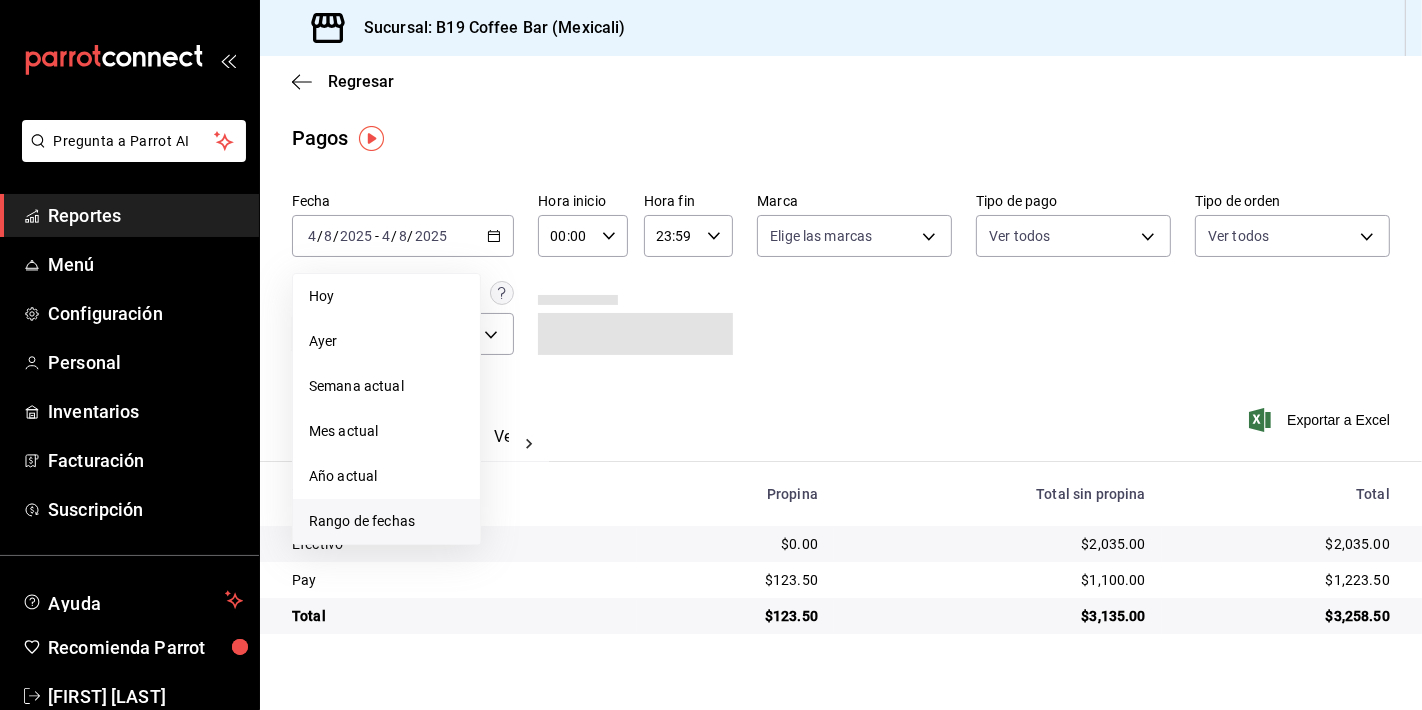click on "Rango de fechas" at bounding box center [386, 521] 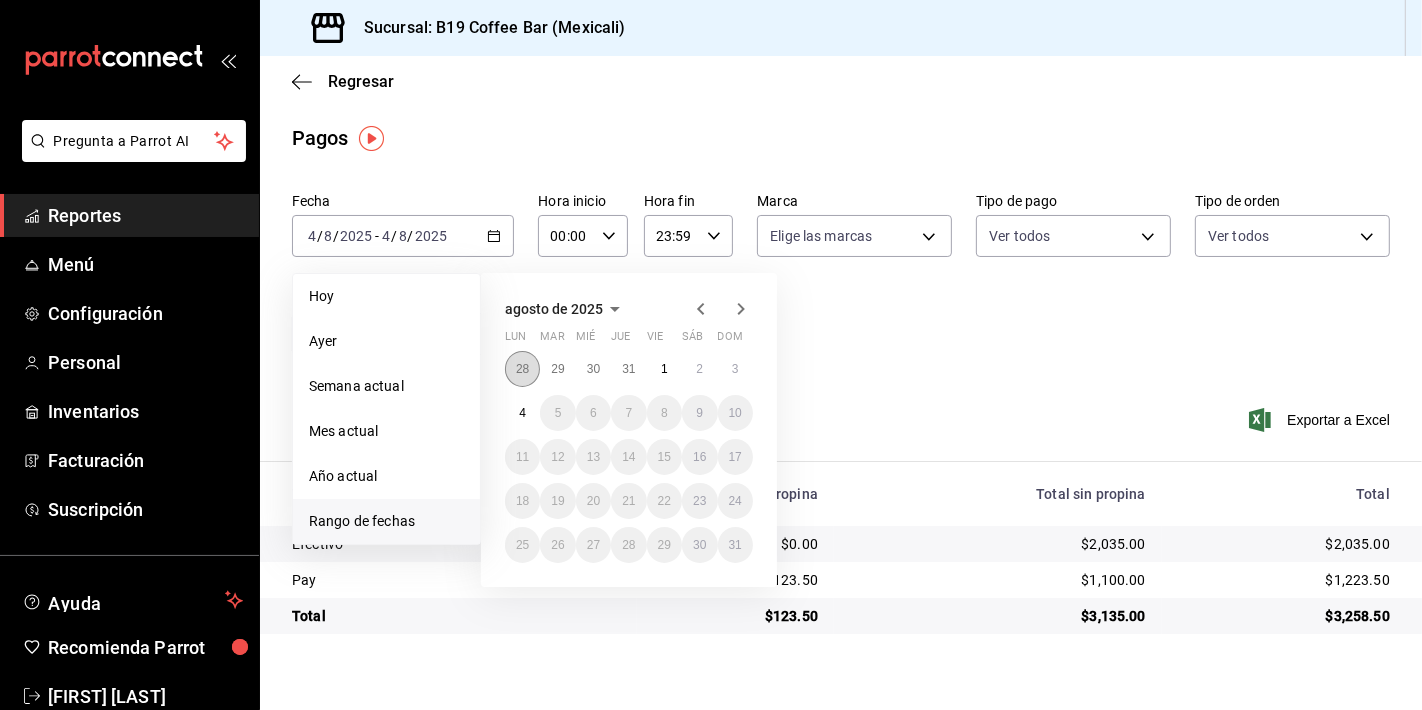 click on "28" at bounding box center (522, 369) 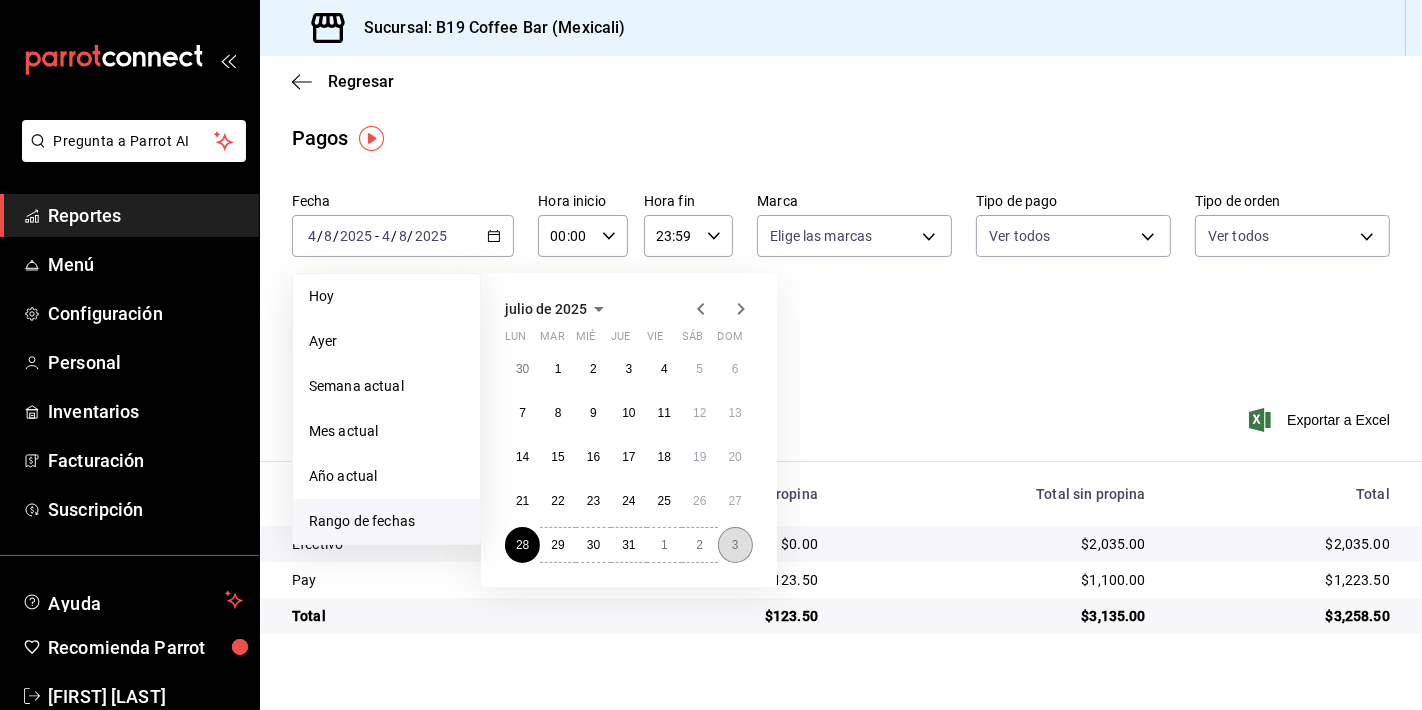 click on "3" at bounding box center [735, 545] 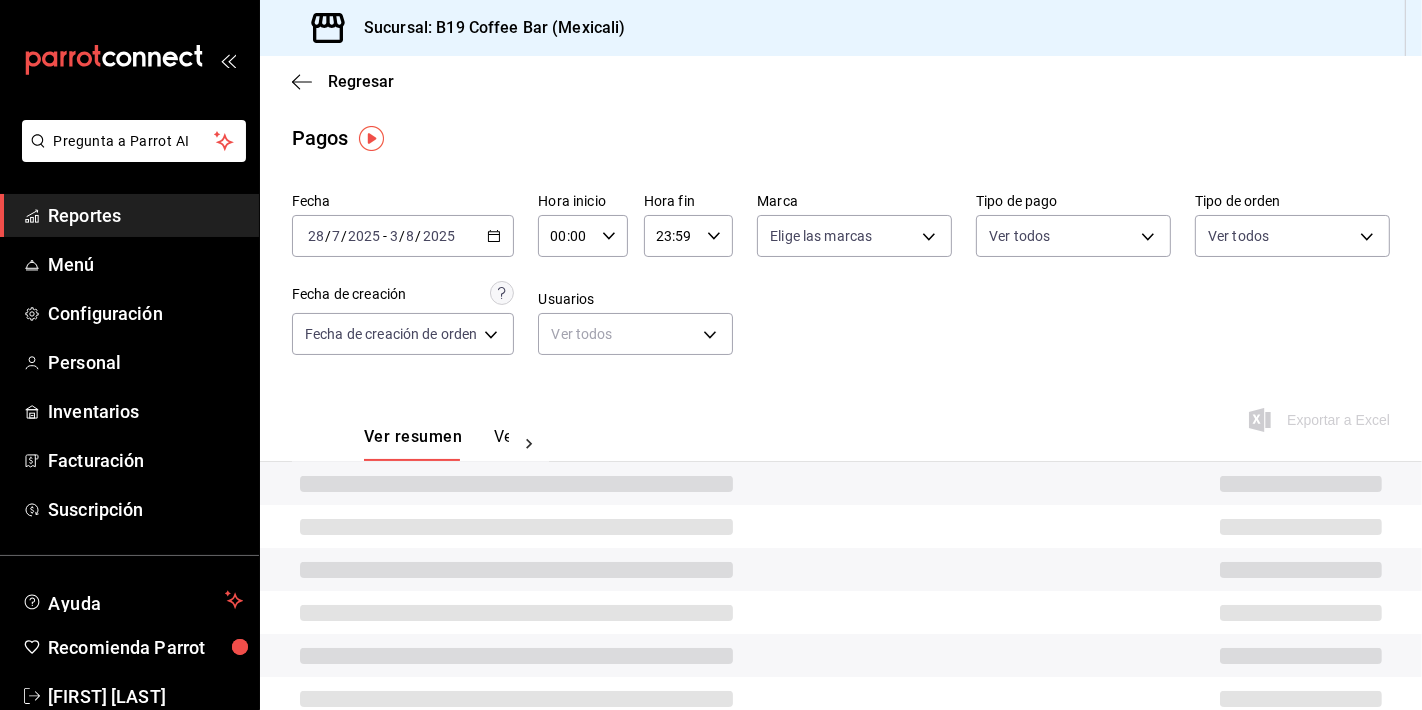 click on "Fecha 2025-07-28 28 / 7 / 2025 - 2025-08-03 3 / 8 / 2025 Hora inicio 00:00 Hora inicio Hora fin 23:59 Hora fin Marca Elige las marcas Tipo de pago Ver todos Tipo de orden Ver todos Fecha de creación   Fecha de creación de orden ORDER Usuarios Ver todos null" at bounding box center (841, 282) 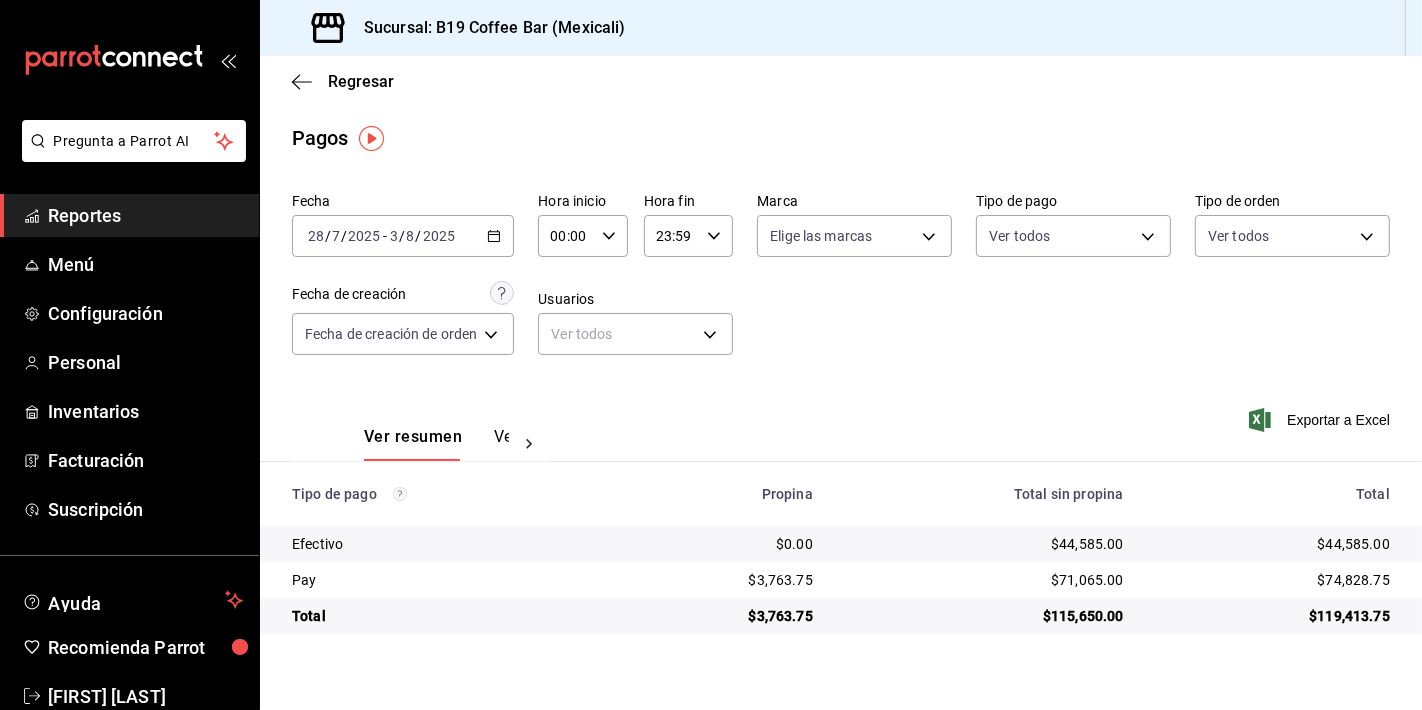 click on "Fecha 2025-07-28 28 / 7 / 2025 - 2025-08-03 3 / 8 / 2025 Hora inicio 00:00 Hora inicio Hora fin 23:59 Hora fin Marca Elige las marcas Tipo de pago Ver todos Tipo de orden Ver todos Fecha de creación   Fecha de creación de orden ORDER Usuarios Ver todos null" at bounding box center [841, 282] 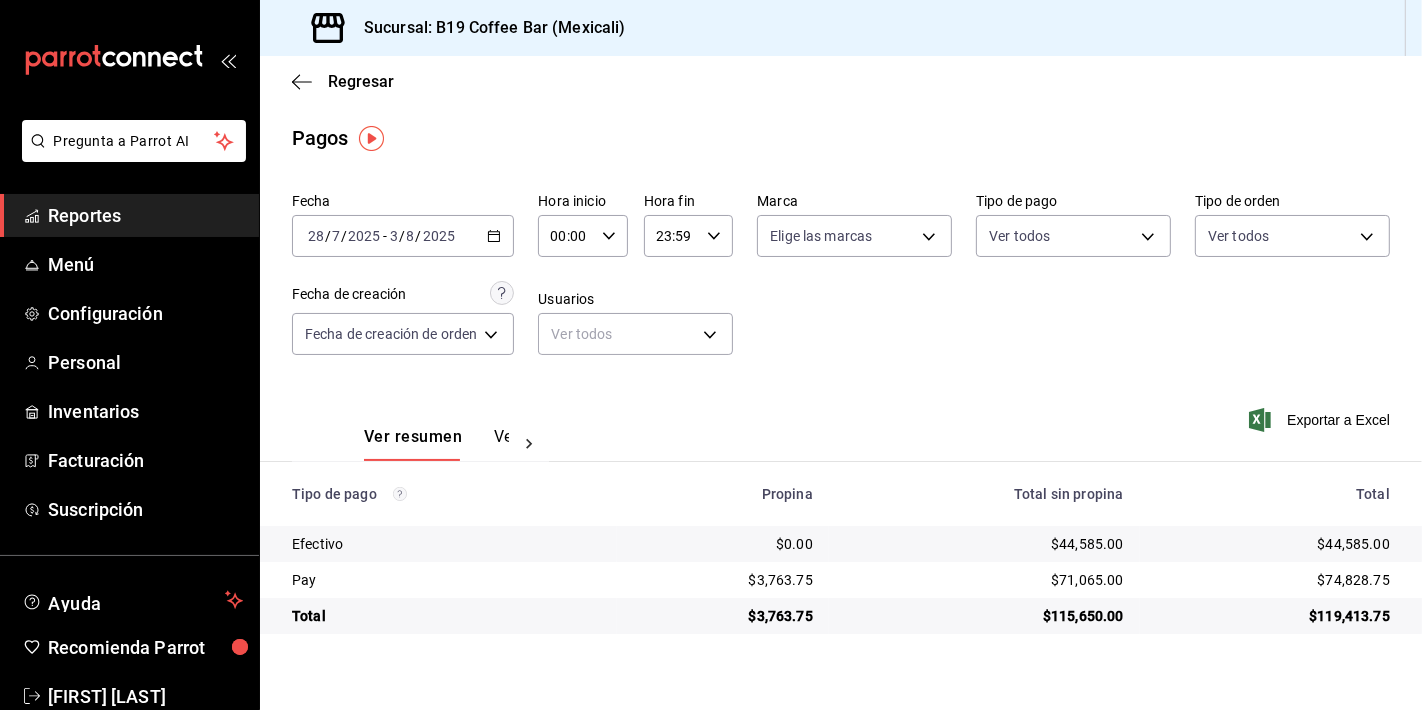 click on "Reportes" at bounding box center [145, 215] 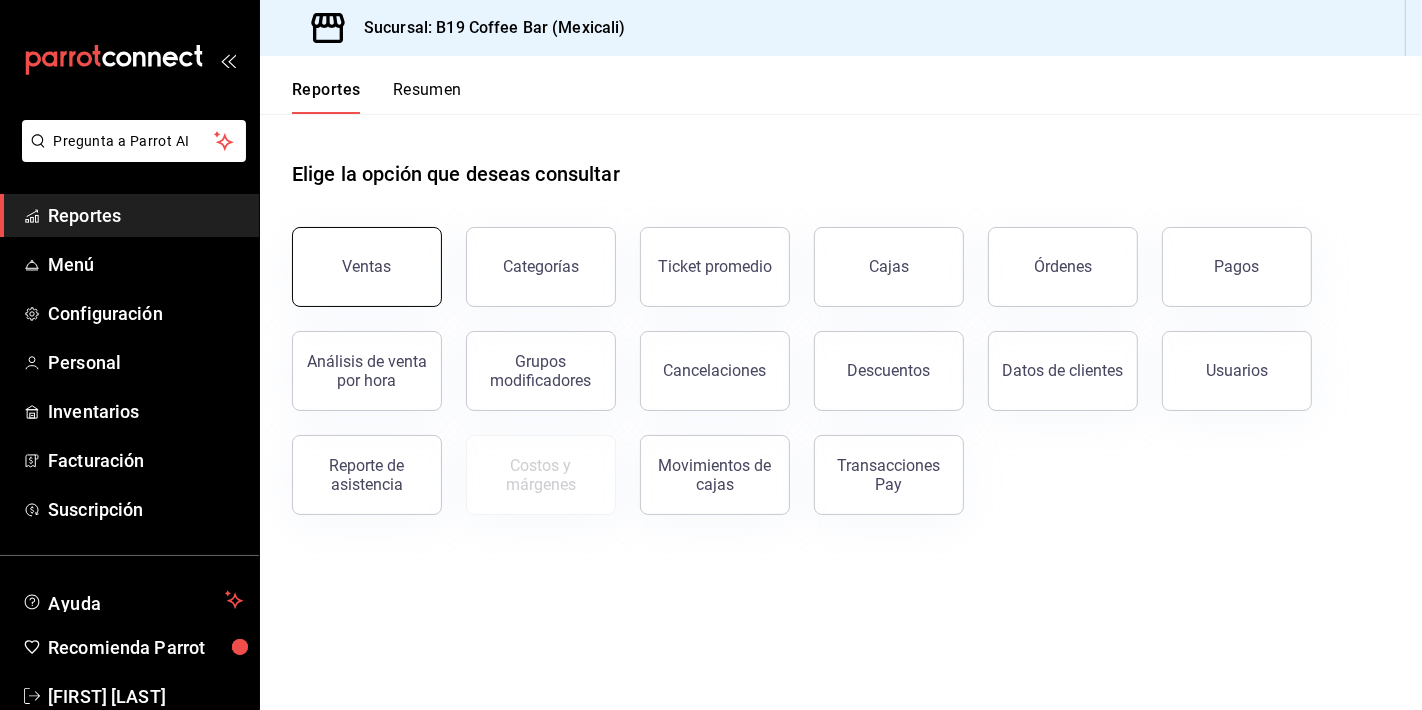 click on "Ventas" at bounding box center (367, 267) 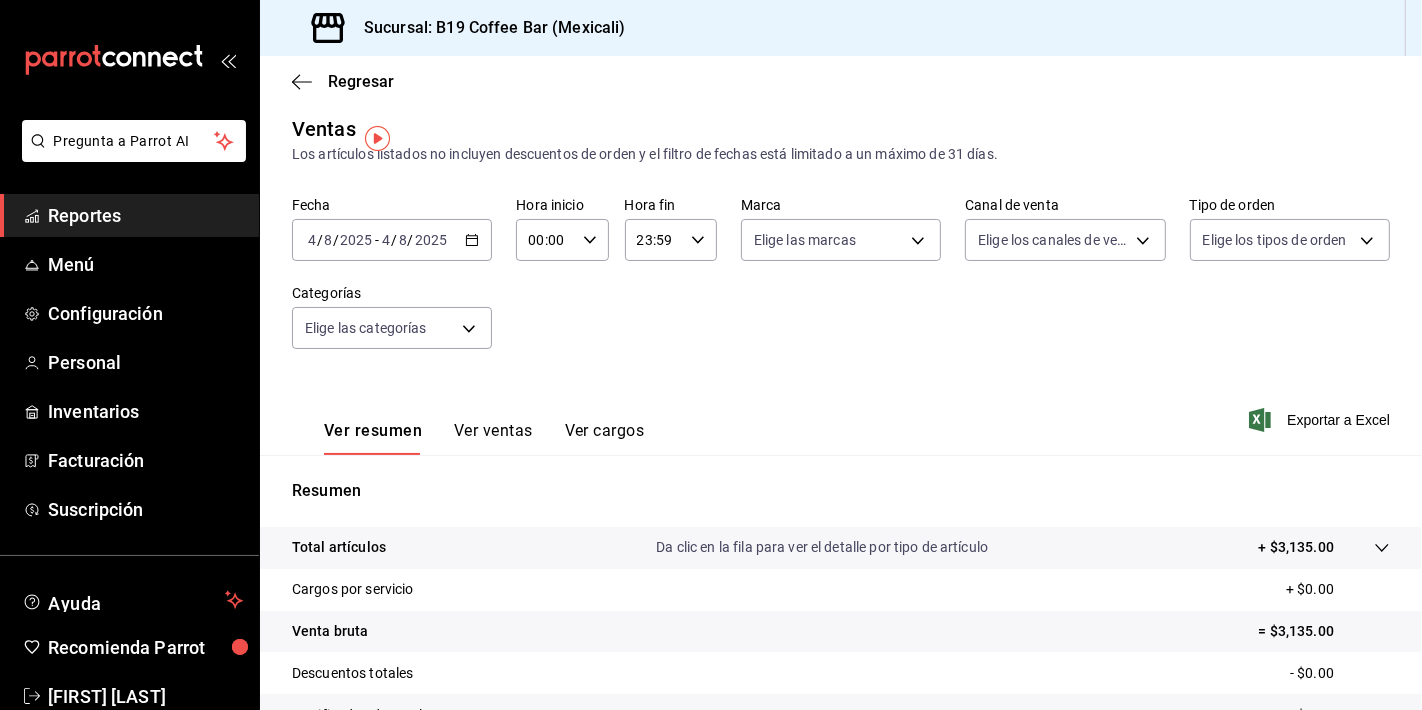 scroll, scrollTop: 0, scrollLeft: 0, axis: both 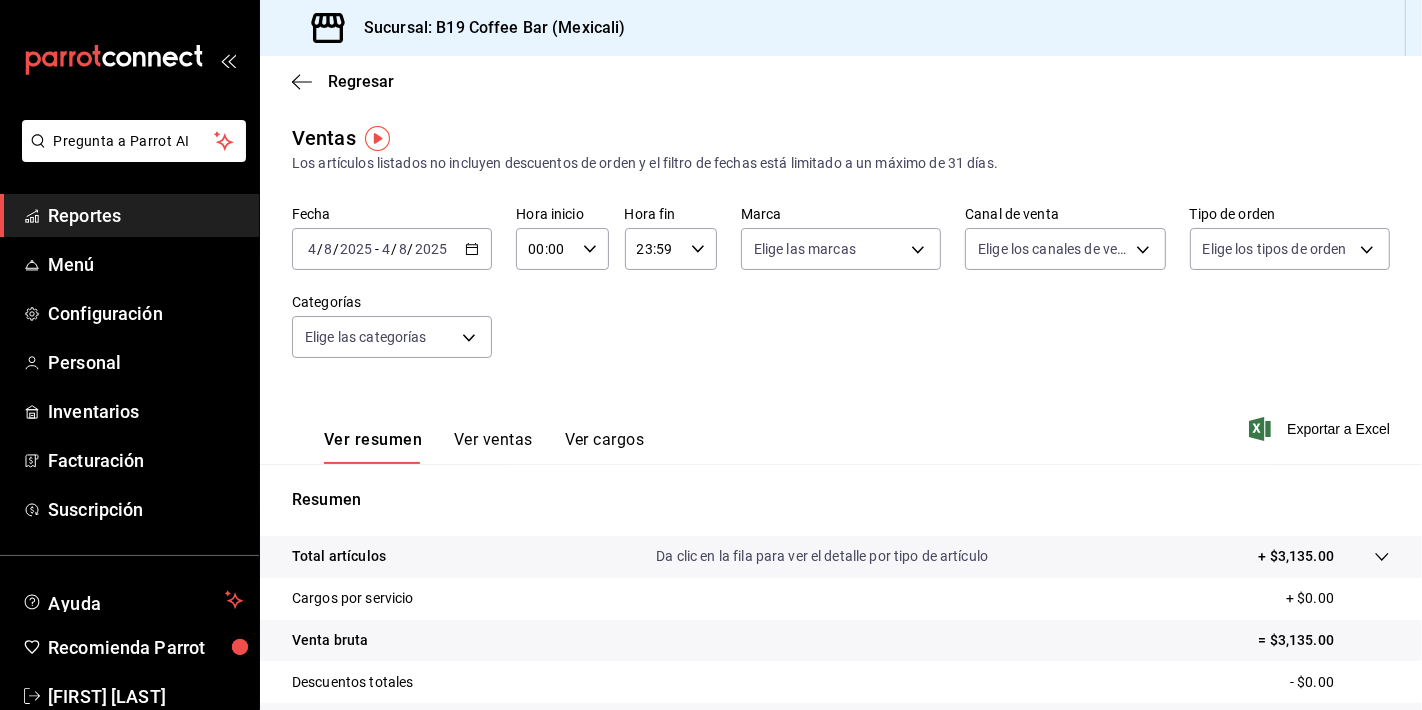 click on "Fecha 2025-08-04 4 / 8 / 2025 - 2025-08-04 4 / 8 / 2025 Hora inicio 00:00 Hora inicio Hora fin 23:59 Hora fin Marca Elige las marcas Canal de venta Elige los canales de venta Tipo de orden Elige los tipos de orden Categorías Elige las categorías" at bounding box center (841, 294) 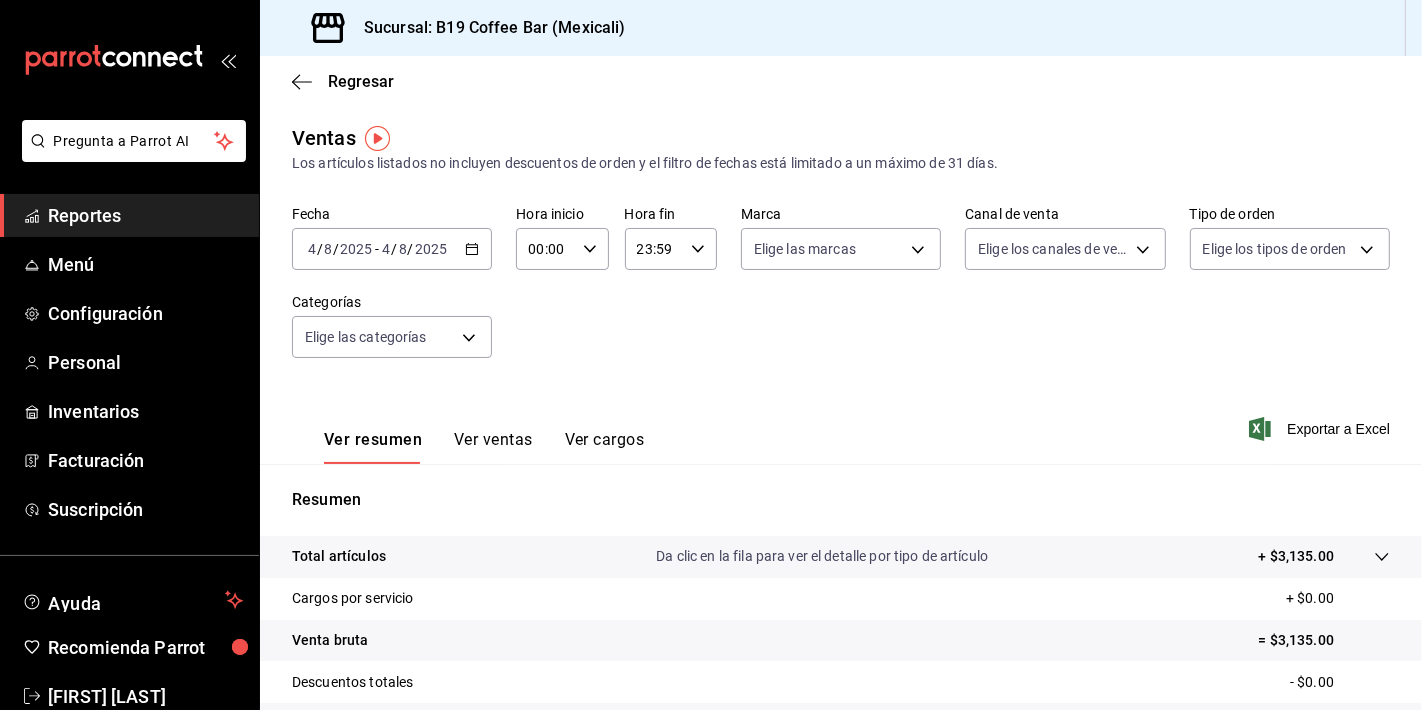 click on "Reportes" at bounding box center [145, 215] 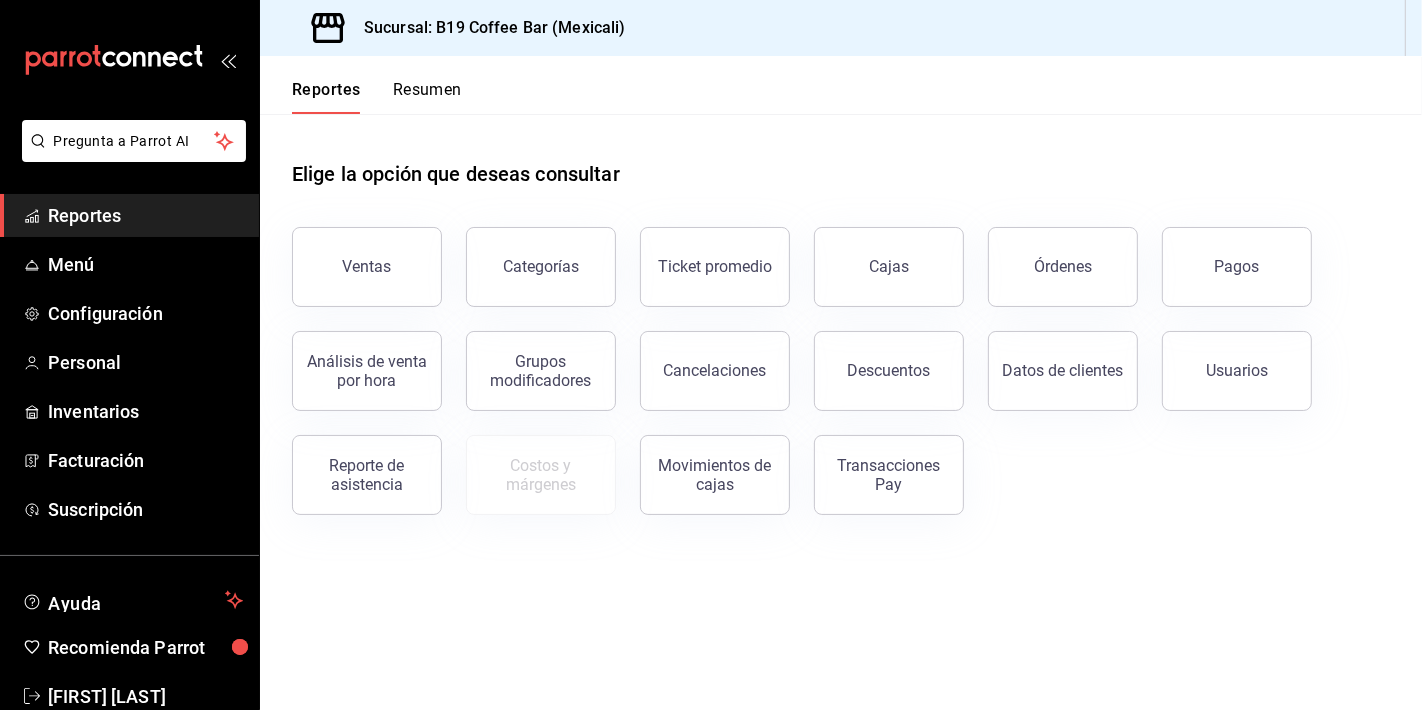 drag, startPoint x: 472, startPoint y: 104, endPoint x: 459, endPoint y: 110, distance: 14.3178215 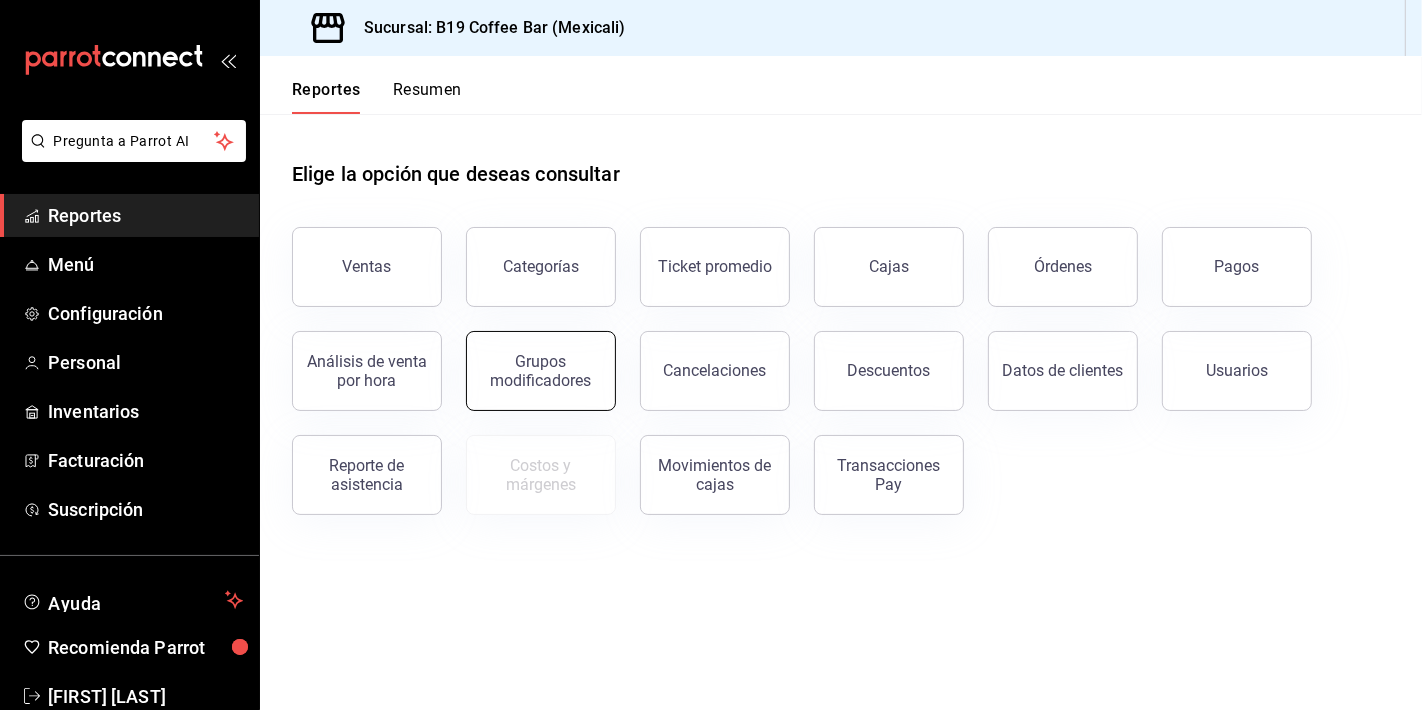 click on "Grupos modificadores" at bounding box center (541, 371) 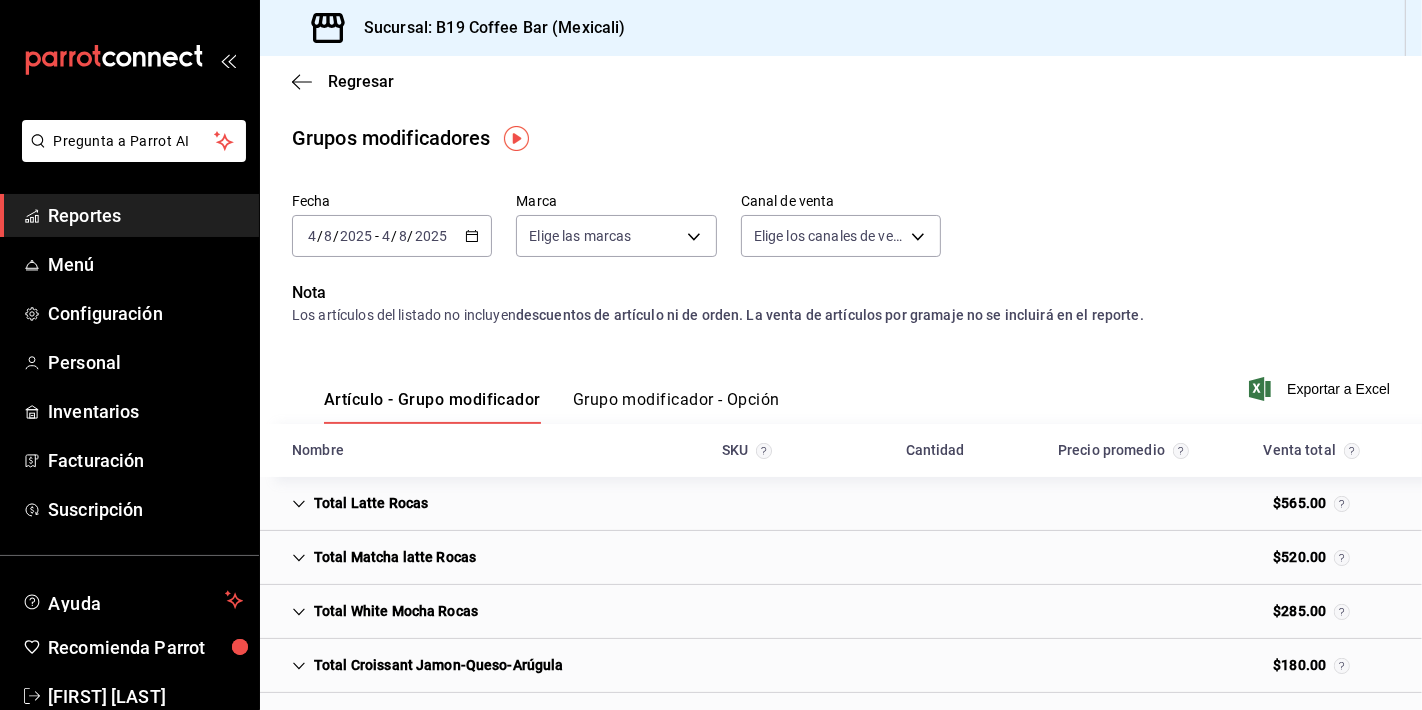 click on "Fecha [DATE] [DATE] - [DATE] [DATE] Marca Elige las marcas Canal de venta Elige los canales de venta Nota Los artículos del listado no incluyen descuentos de artículo ni de orden. La venta de artículos por gramaje no se incluirá en el reporte. Artículo - Grupo modificador Grupo modificador - Opción Exportar a Excel Nombre SKU Cantidad Precio promedio Venta total Total Latte Rocas [CURRENCY][AMOUNT] Total Matcha latte Rocas [CURRENCY][AMOUNT] Total White Mocha Rocas [CURRENCY][AMOUNT] Total Croissant Jamon-Queso-Arúgula [CURRENCY][AMOUNT] Total Latte Caliente [CURRENCY][AMOUNT] Total V60 [CURRENCY][AMOUNT] Total Matcha Latte Caliente [CURRENCY][AMOUNT] Total cookies & cream [CURRENCY][AMOUNT] Total Dirty Chai Rocas [CURRENCY][AMOUNT] Total white mocha caliente [CURRENCY][AMOUNT]" at bounding box center (841, 633) 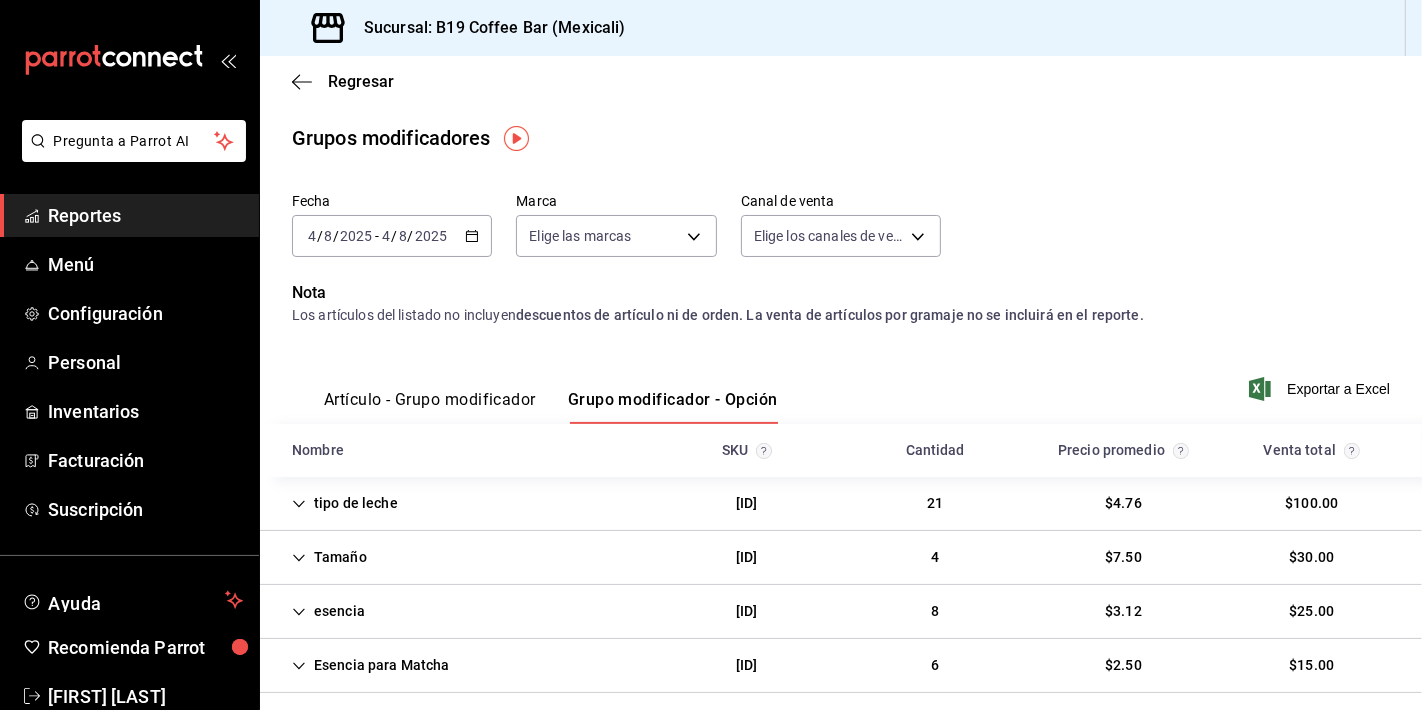 click on "Artículo - Grupo modificador Grupo modificador - Opción" at bounding box center (535, 395) 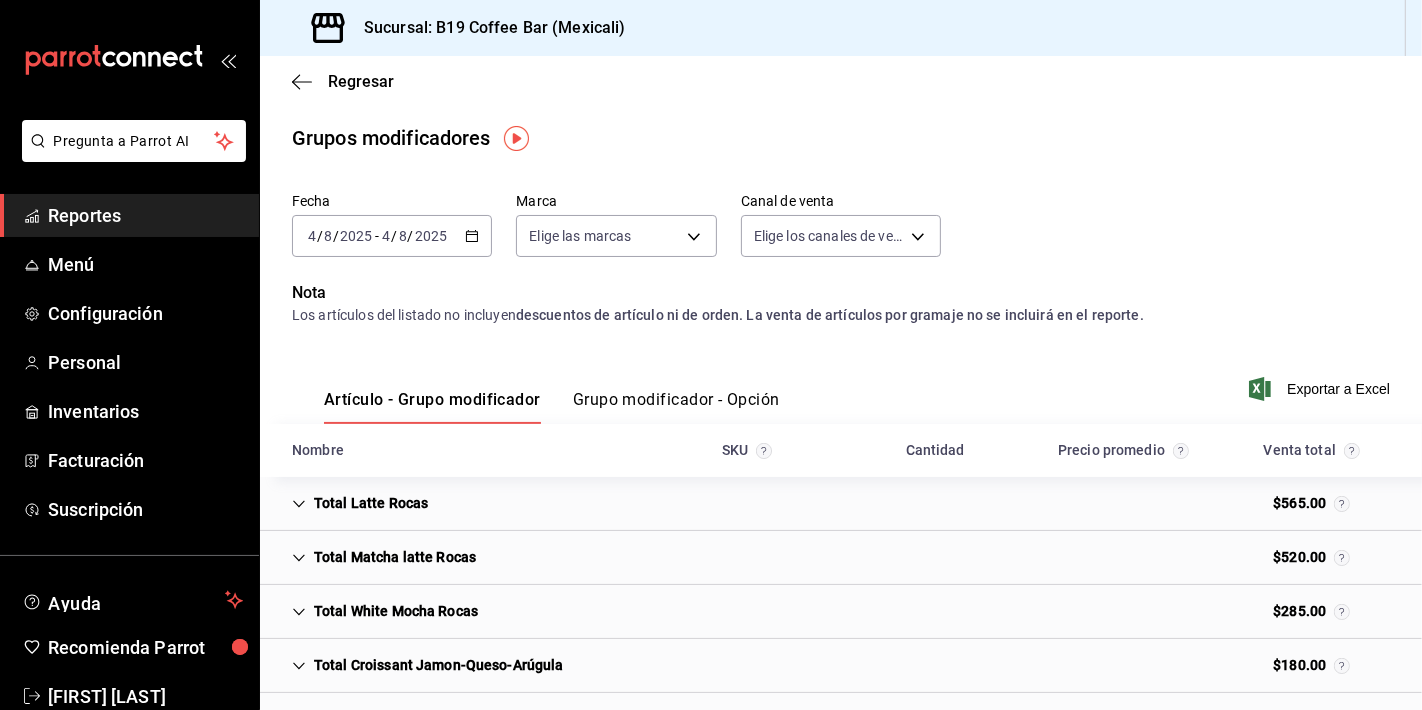 click on "Total Latte Rocas" at bounding box center (360, 503) 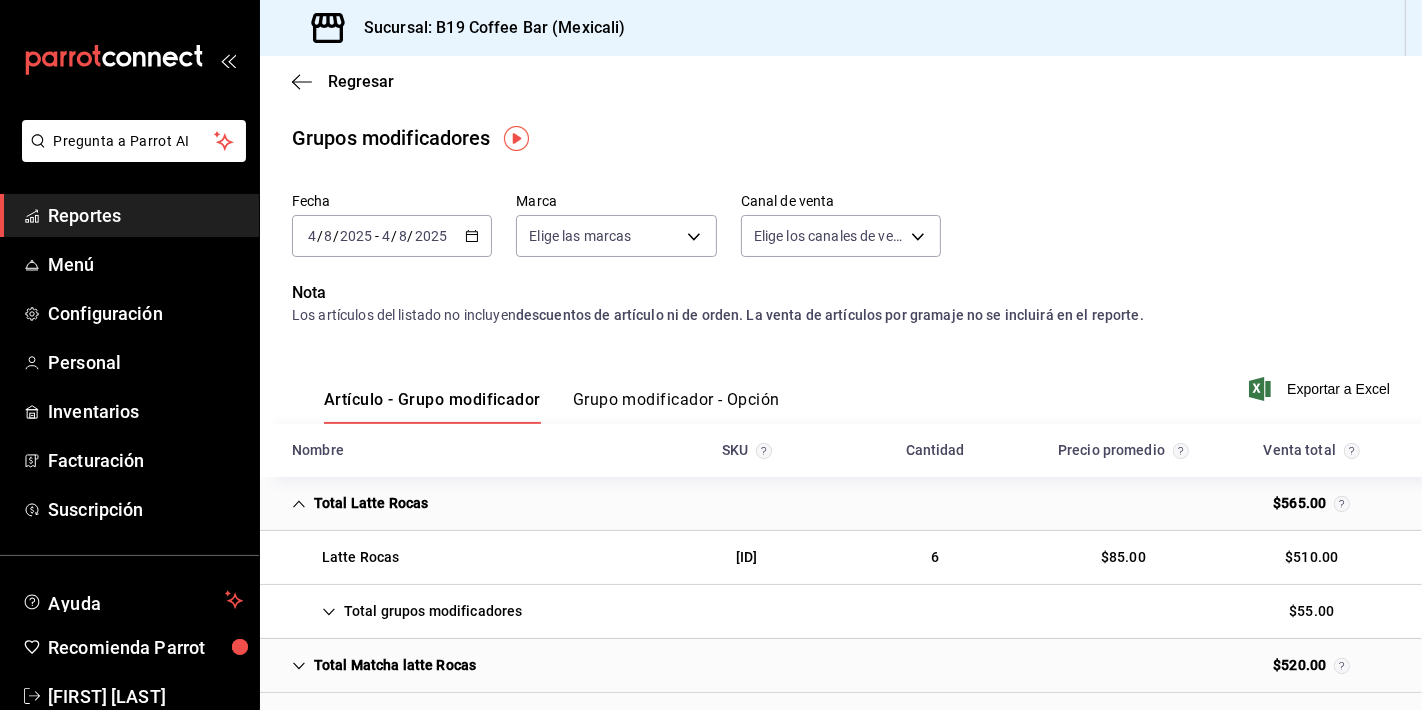 click on "Total Latte Rocas" at bounding box center [360, 503] 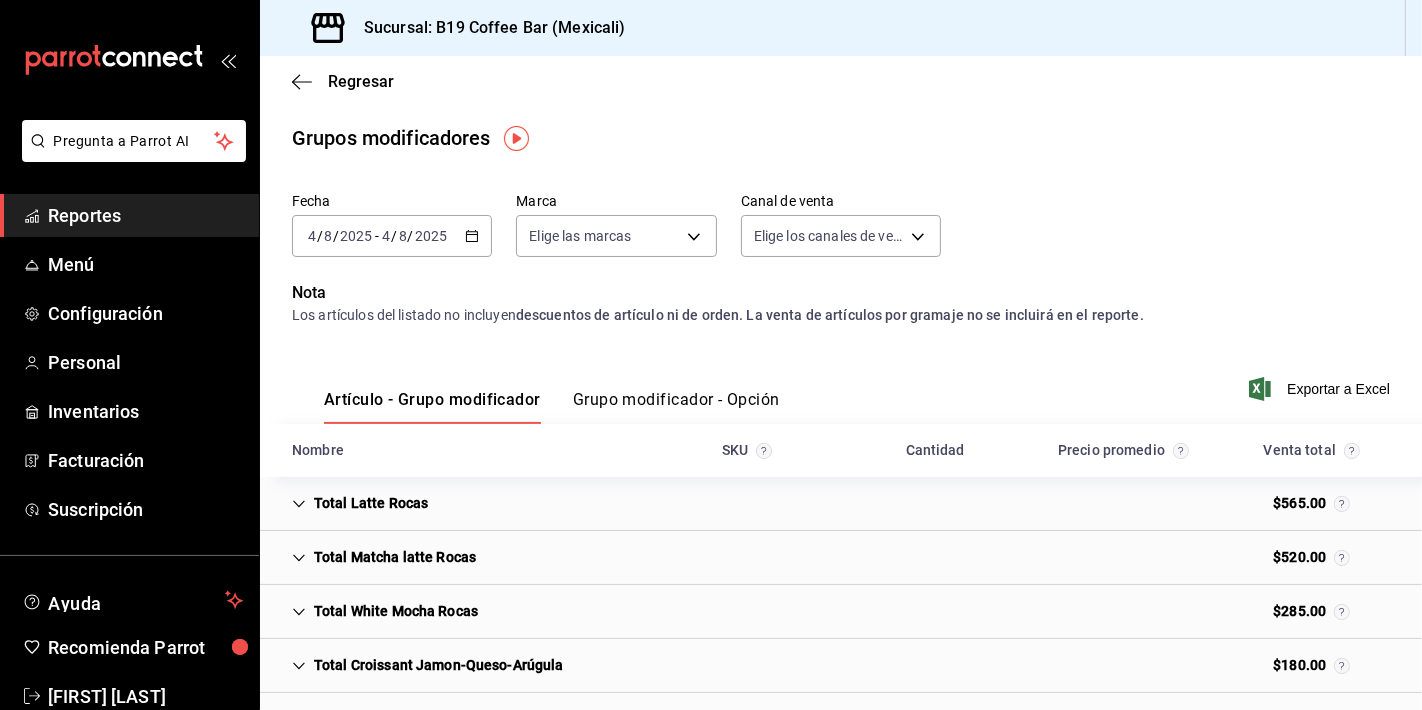click on "Grupo modificador - Opción" at bounding box center [676, 407] 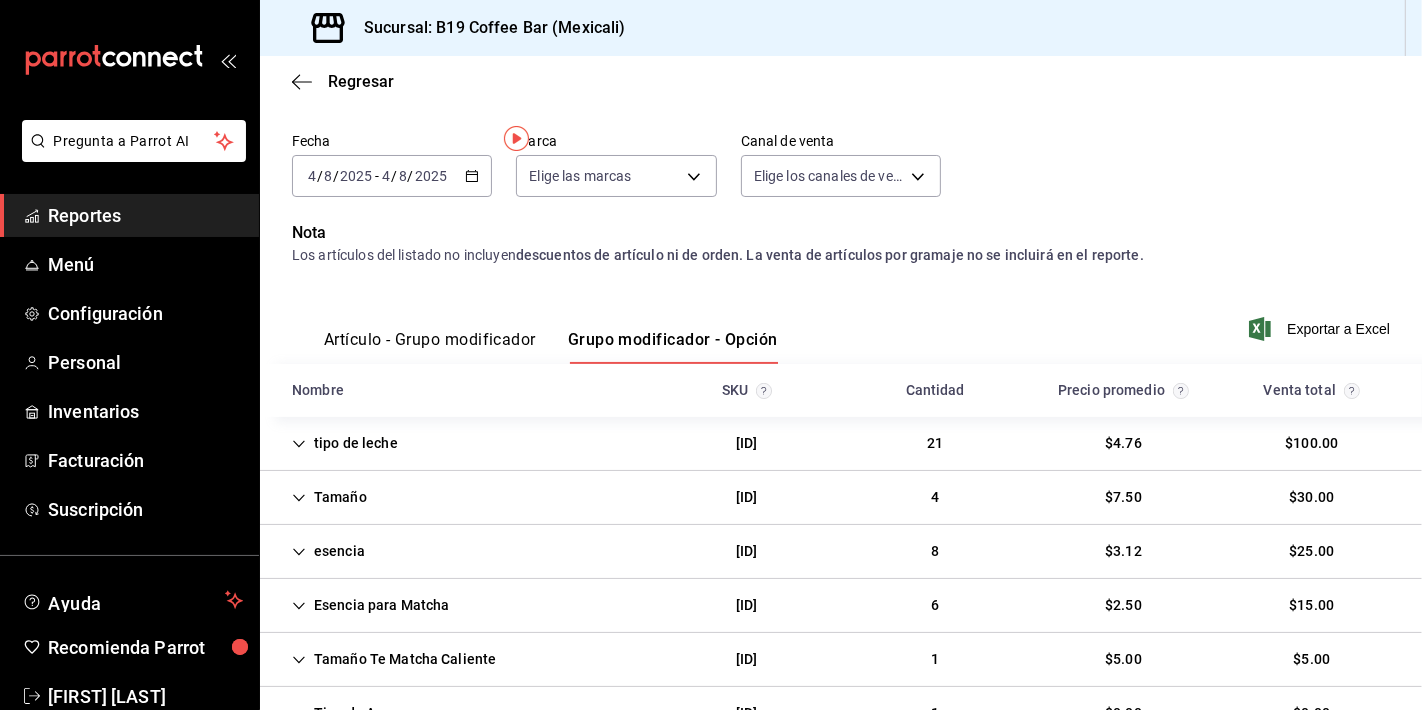 scroll, scrollTop: 0, scrollLeft: 0, axis: both 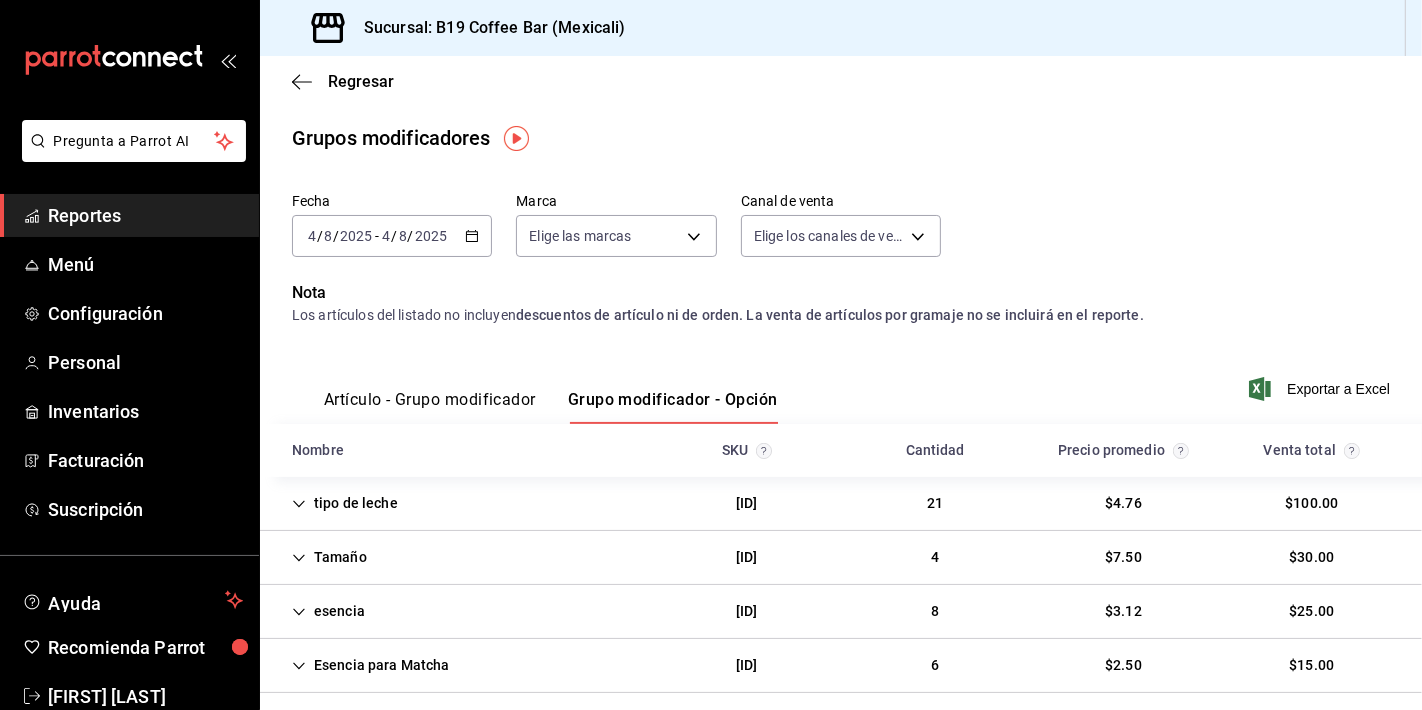 click on "Artículo - Grupo modificador Grupo modificador - Opción" at bounding box center (535, 395) 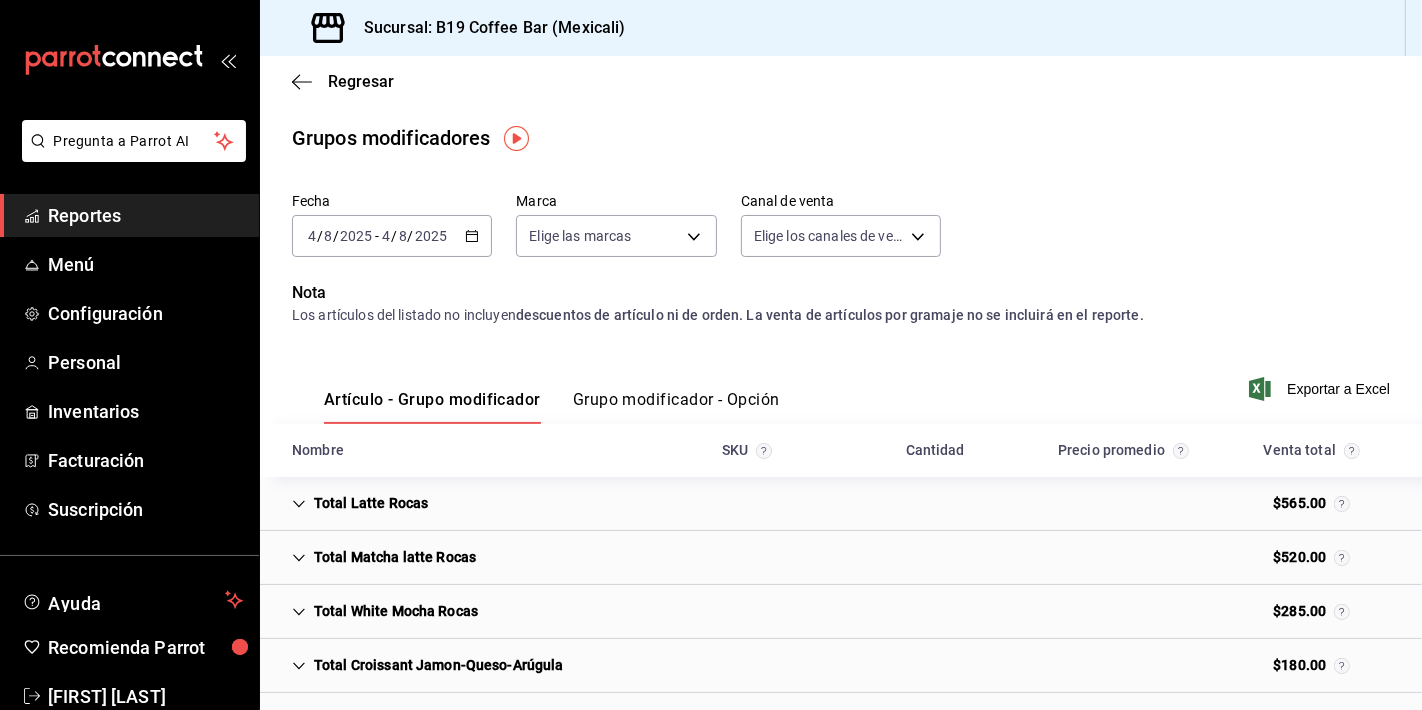 click on "2025-08-04 4 / 8 / 2025 - 2025-08-04 4 / 8 / 2025" at bounding box center [392, 236] 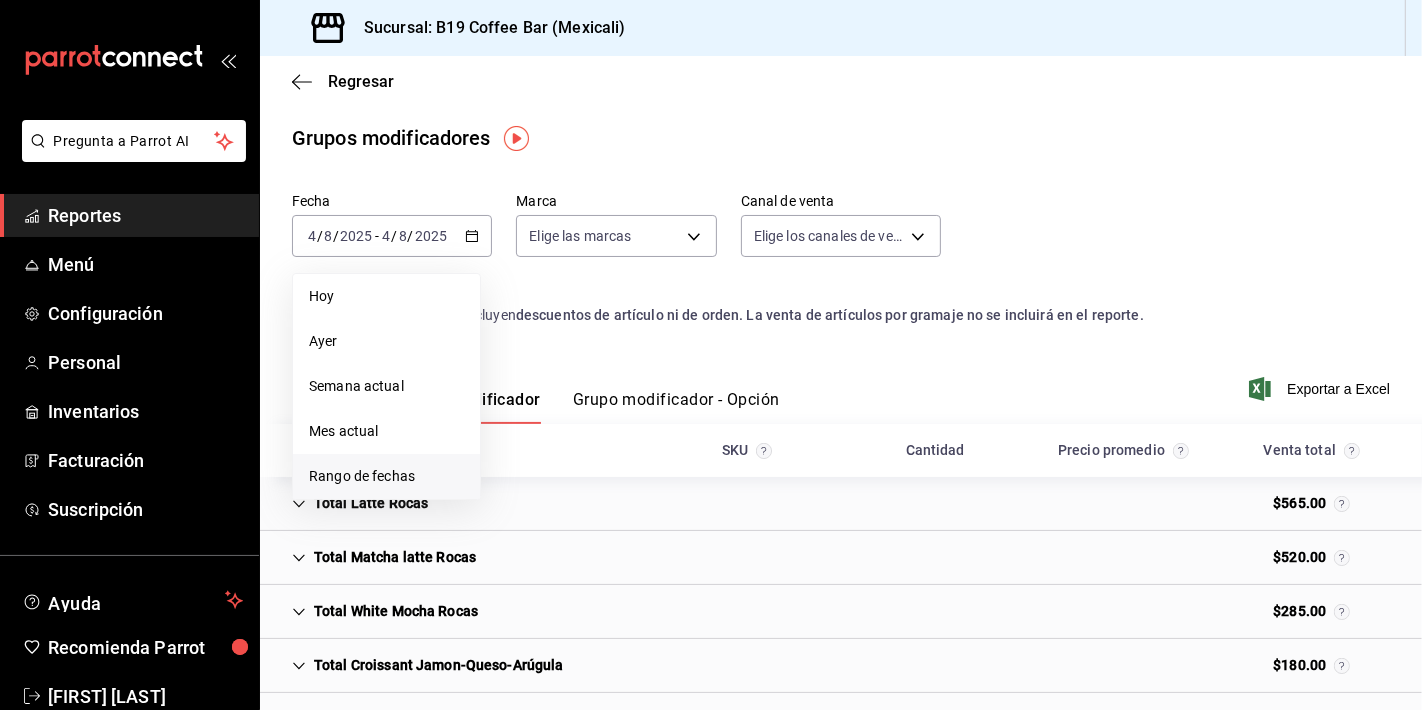 click on "Rango de fechas" at bounding box center [386, 476] 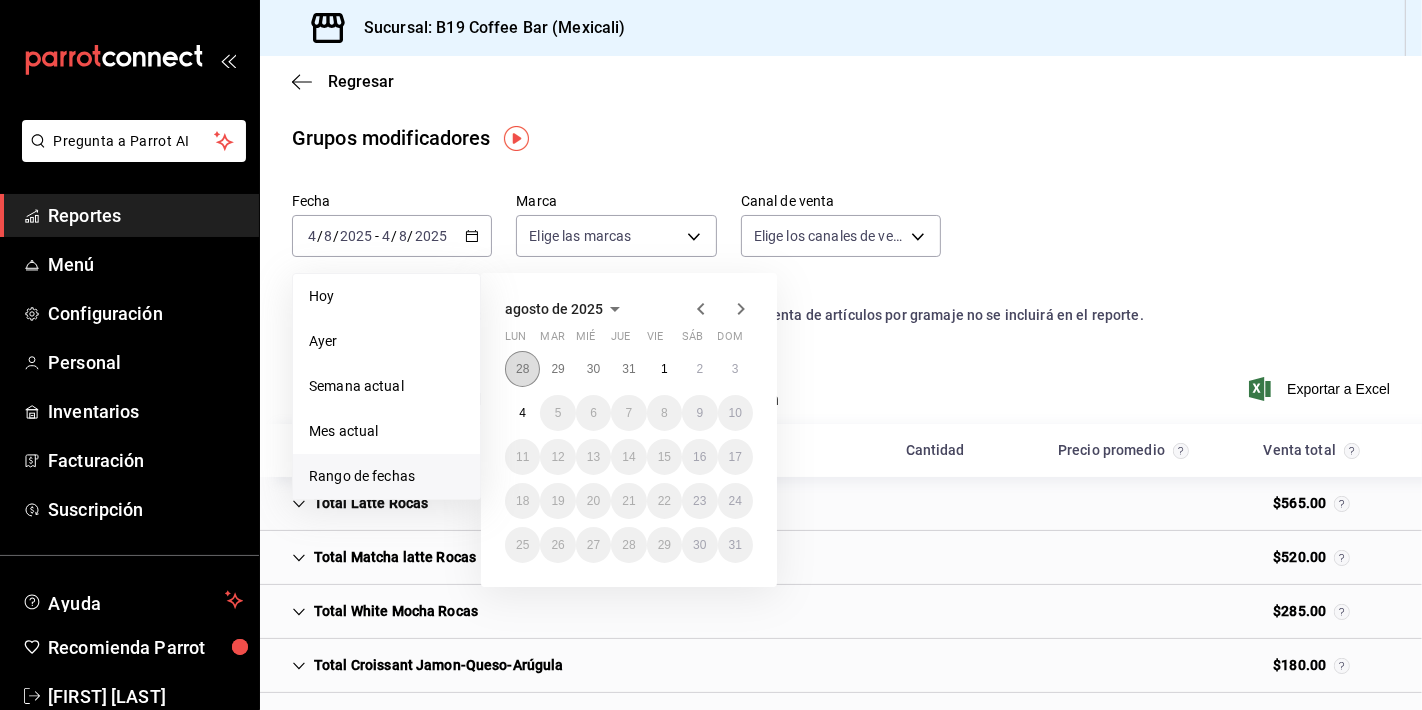 click on "28" at bounding box center [522, 369] 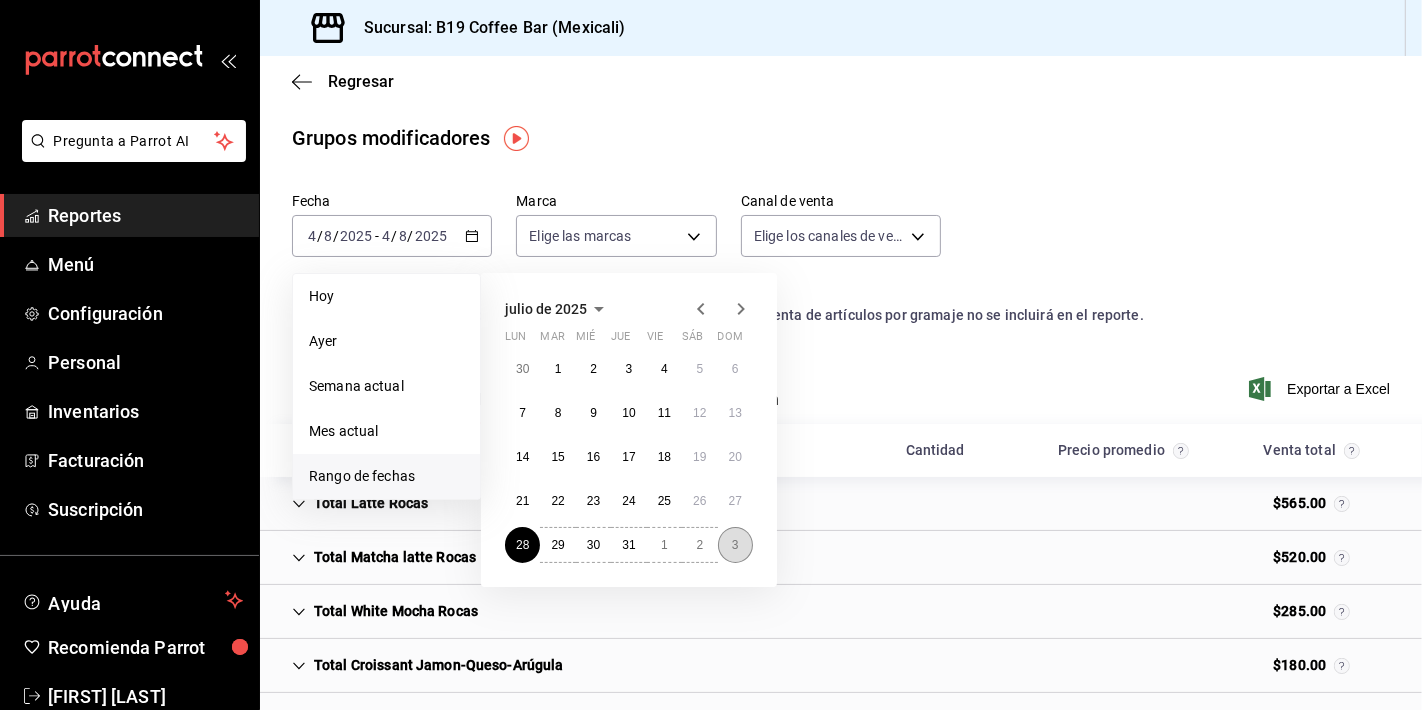 click on "3" at bounding box center [735, 545] 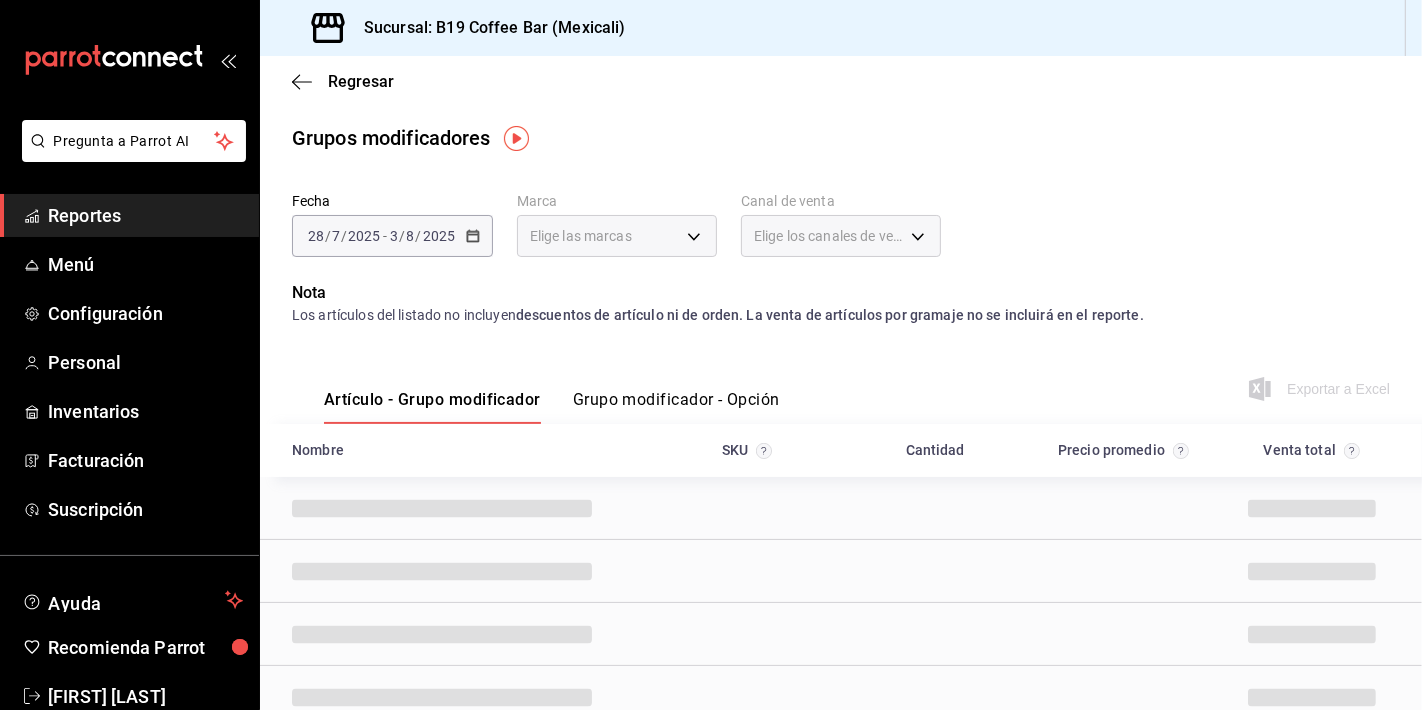 click on "Regresar Grupos modificadores Fecha [DATE] [DATE] - [DATE] [DATE] Marca Elige las marcas Canal de venta Elige los canales de venta Nota Los artículos del listado no incluyen descuentos de artículo ni de orden. La venta de artículos por gramaje no se incluirá en el reporte. Artículo - Grupo modificador Grupo modificador - Opción Exportar a Excel Nombre SKU Cantidad Precio promedio Venta total" at bounding box center (841, 472) 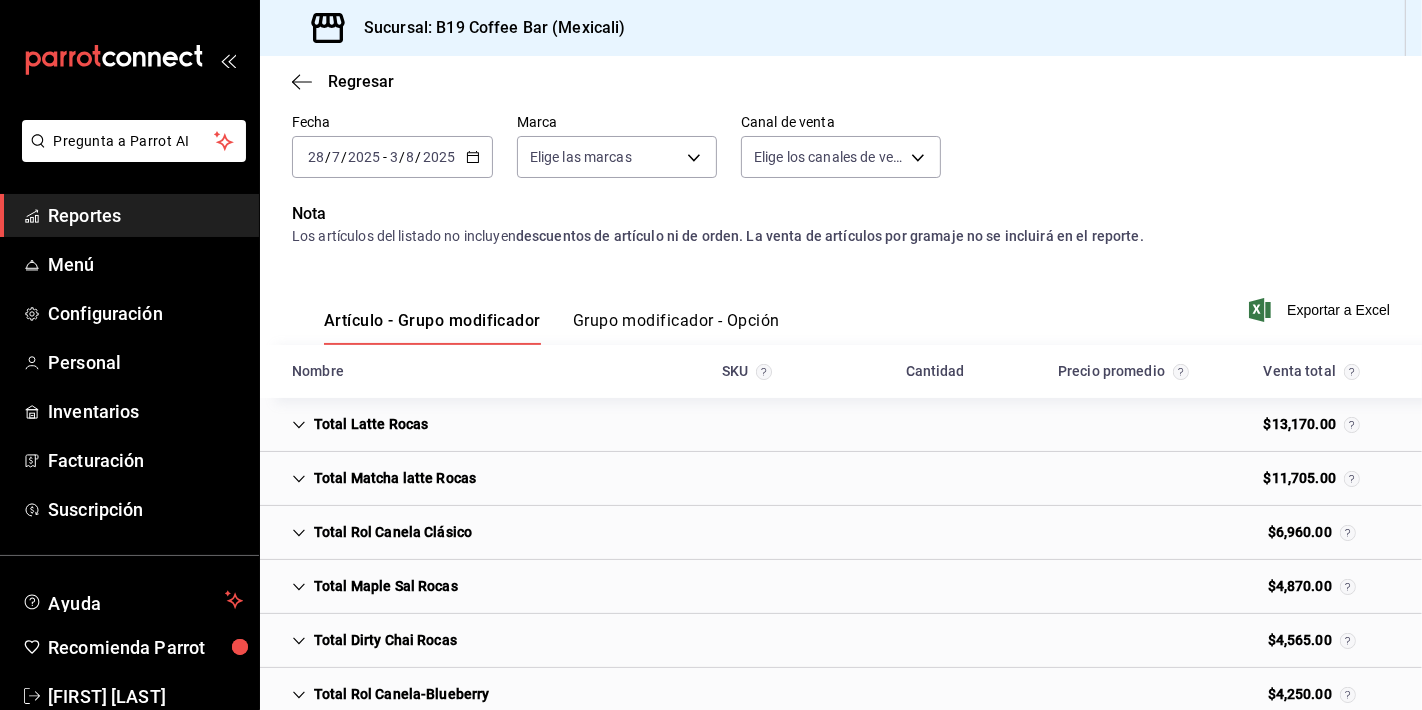 scroll, scrollTop: 68, scrollLeft: 0, axis: vertical 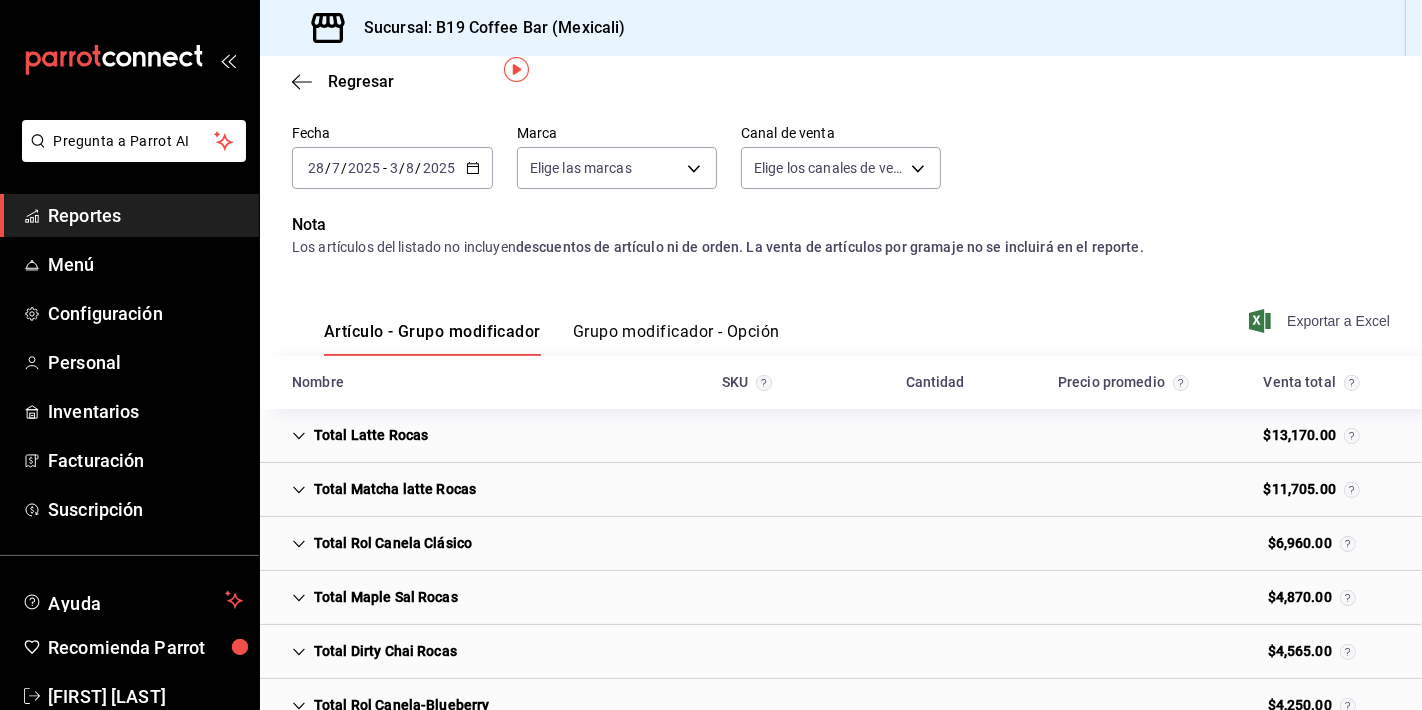 click on "Exportar a Excel" at bounding box center [1321, 321] 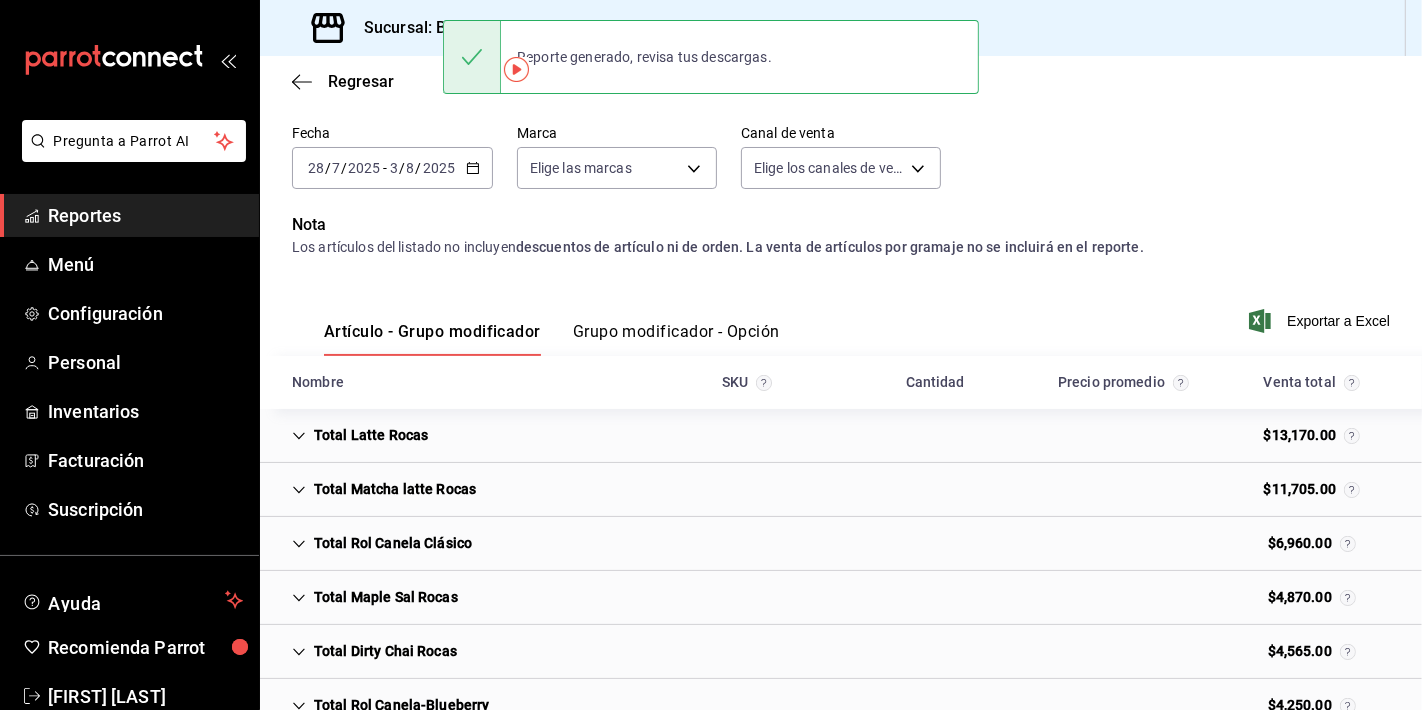 click on "Fecha [DATE] [DATE] - [DATE] [DATE] Marca Elige las marcas Canal de venta Elige los canales de venta" at bounding box center [841, 165] 